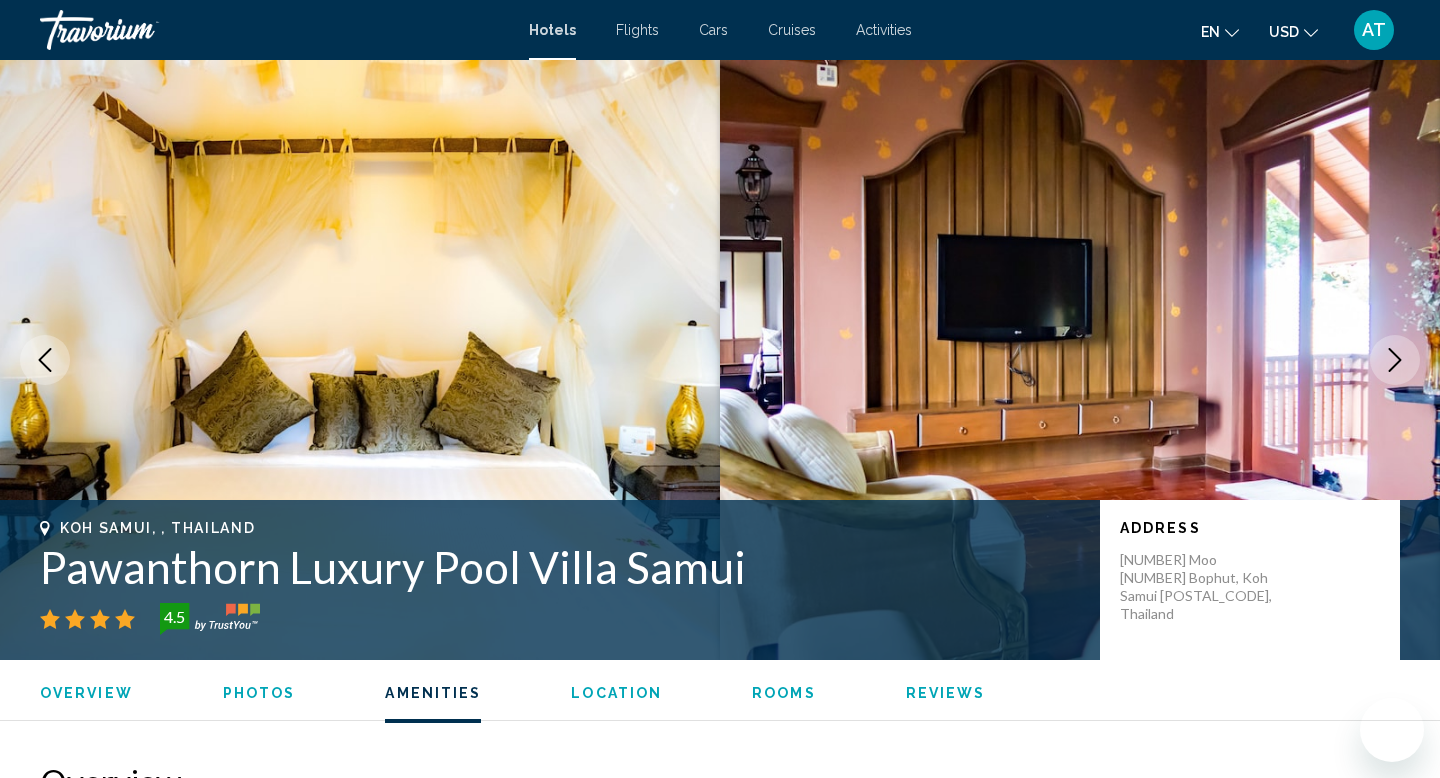 scroll, scrollTop: 1682, scrollLeft: 0, axis: vertical 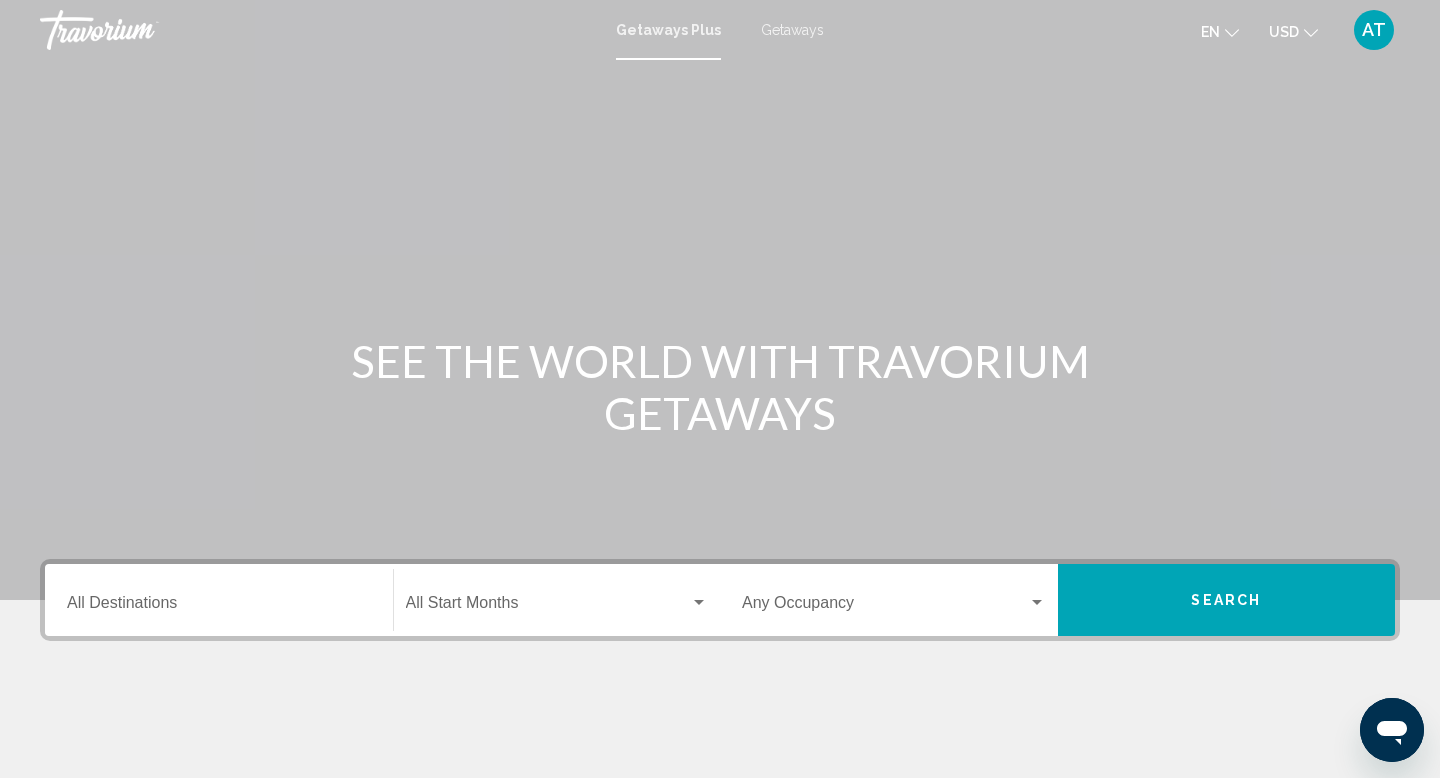 click on "Destination All Destinations" at bounding box center [219, 600] 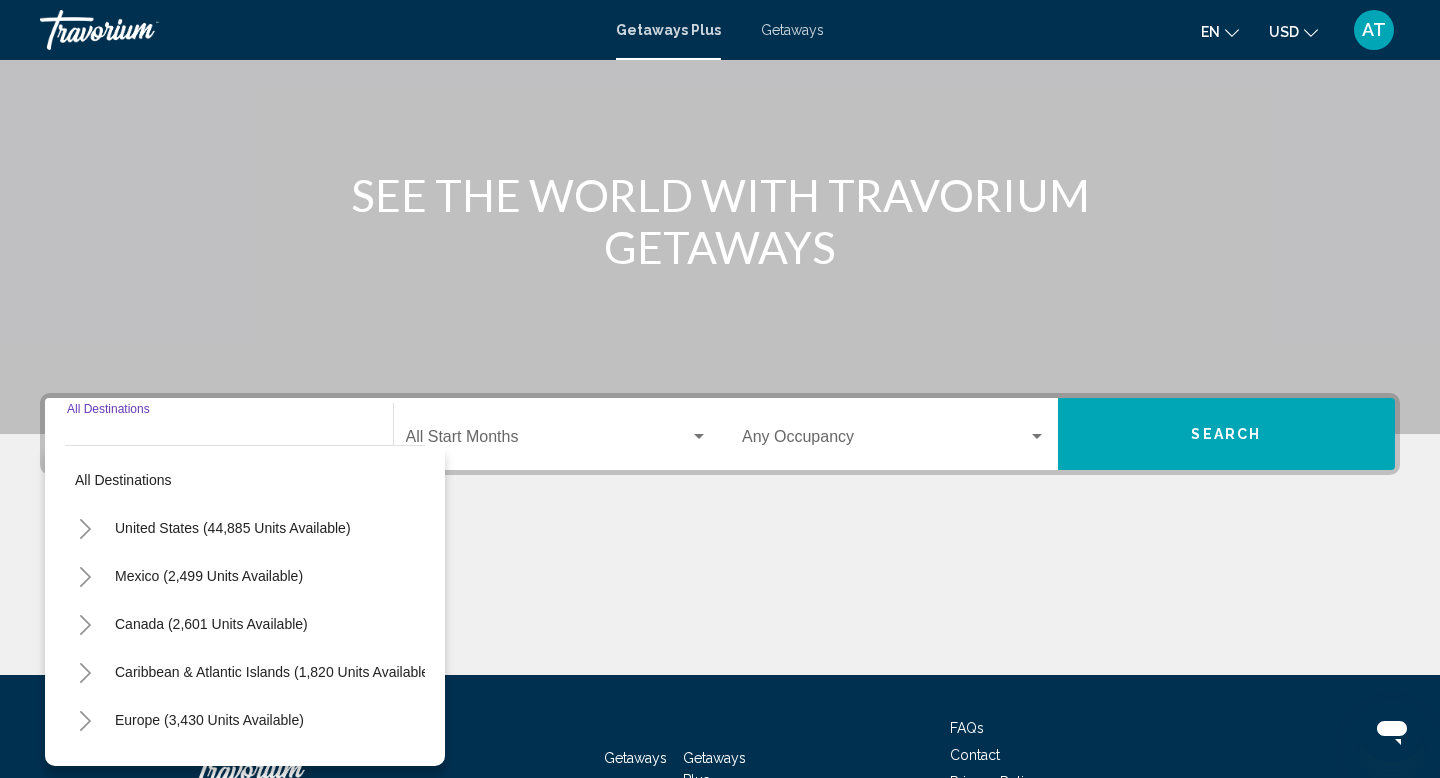 scroll, scrollTop: 308, scrollLeft: 0, axis: vertical 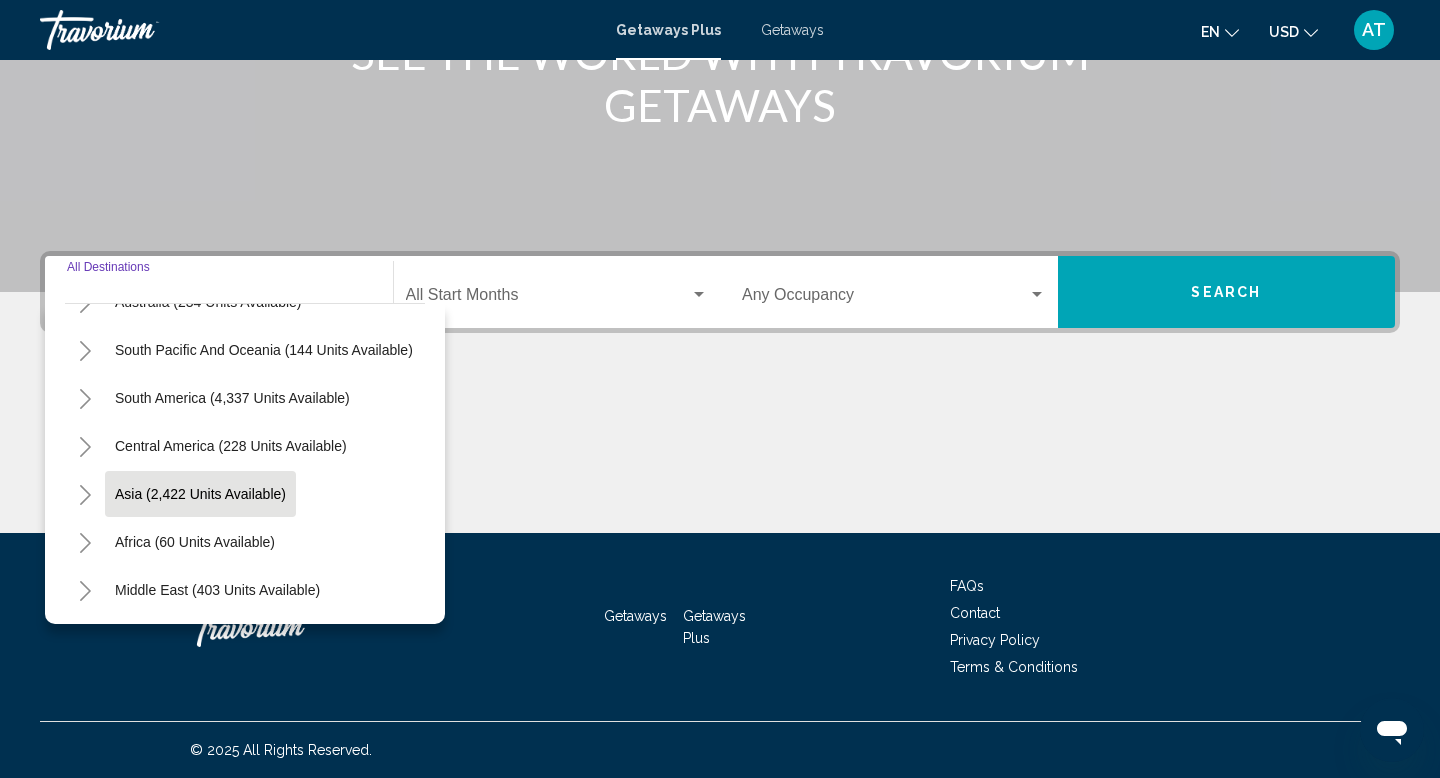 click on "Asia (2,422 units available)" at bounding box center [195, 542] 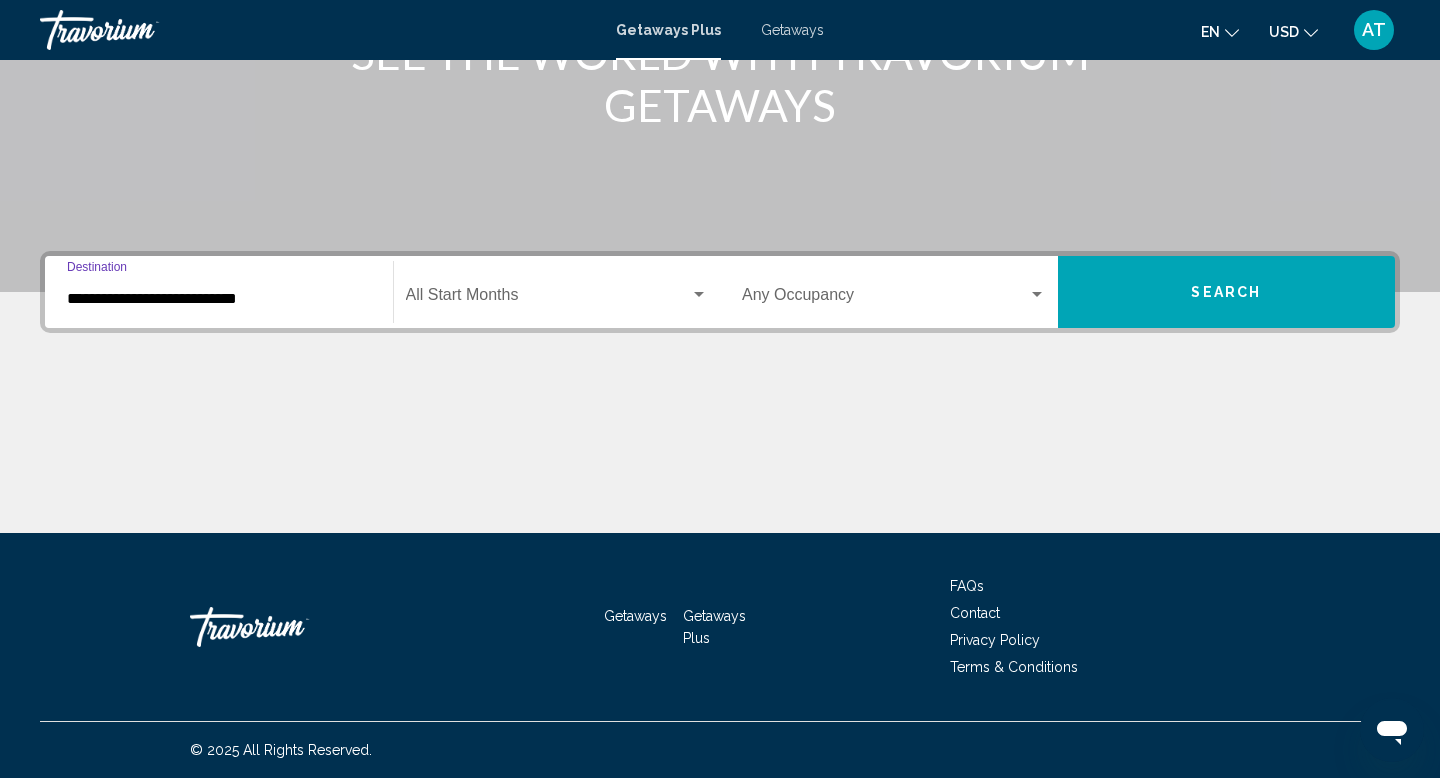 click on "**********" at bounding box center [219, 292] 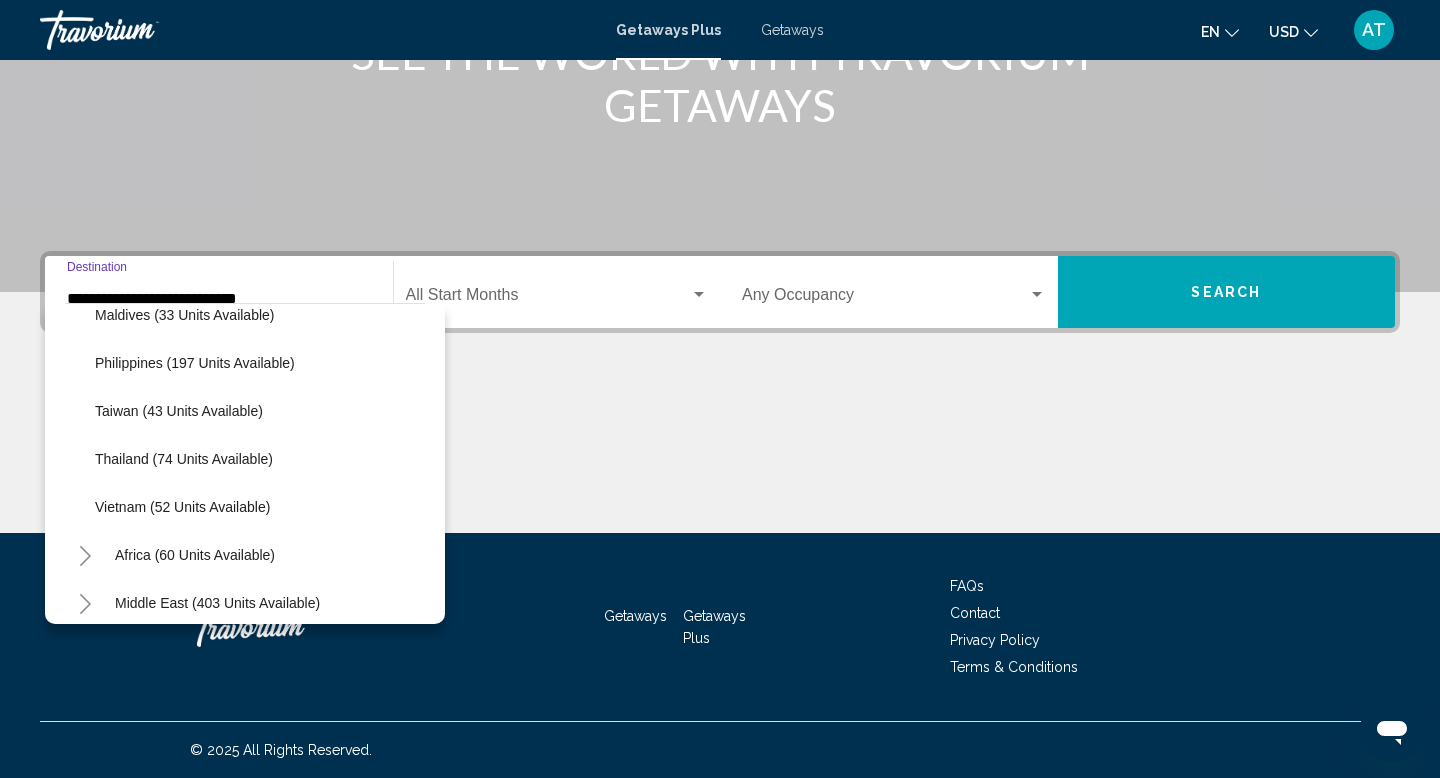 scroll, scrollTop: 804, scrollLeft: 0, axis: vertical 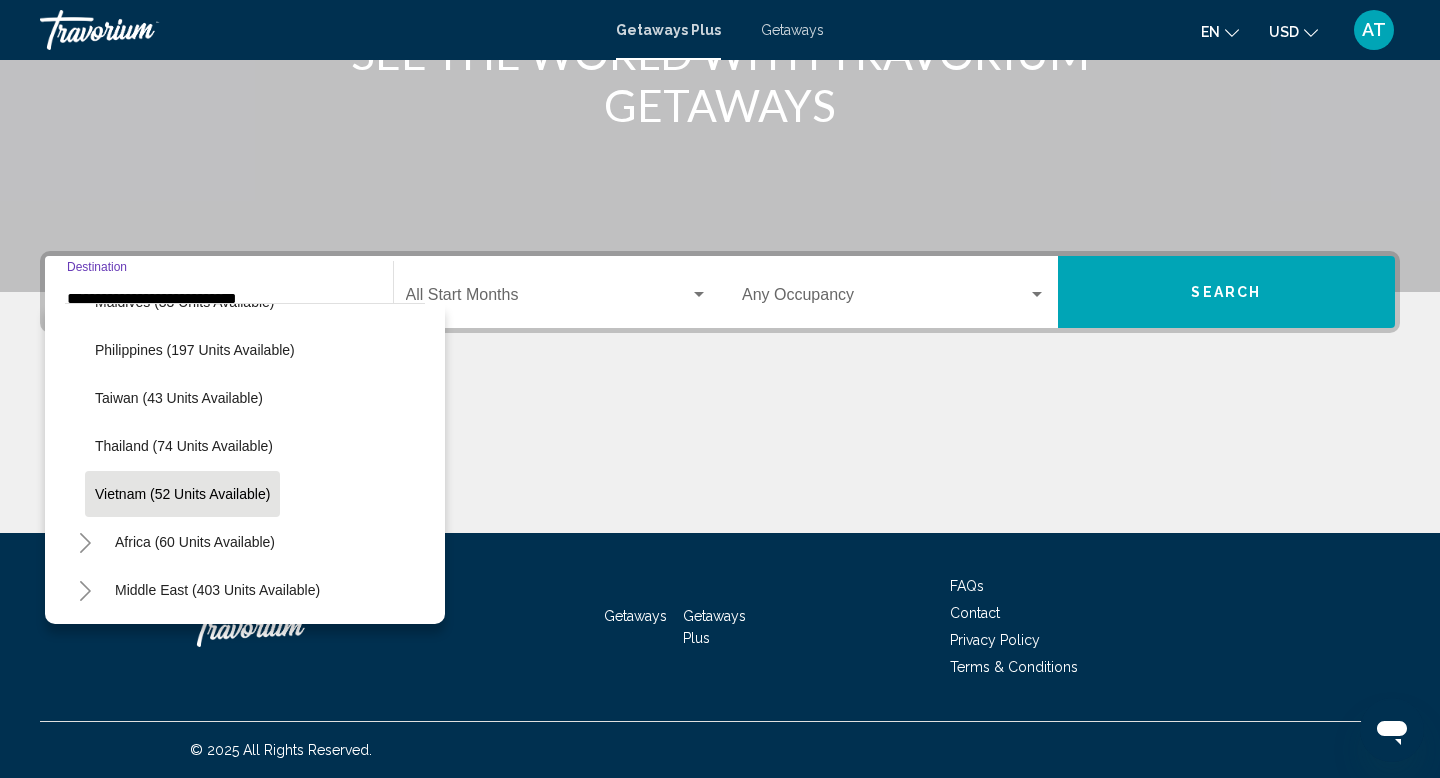 click on "Vietnam (52 units available)" 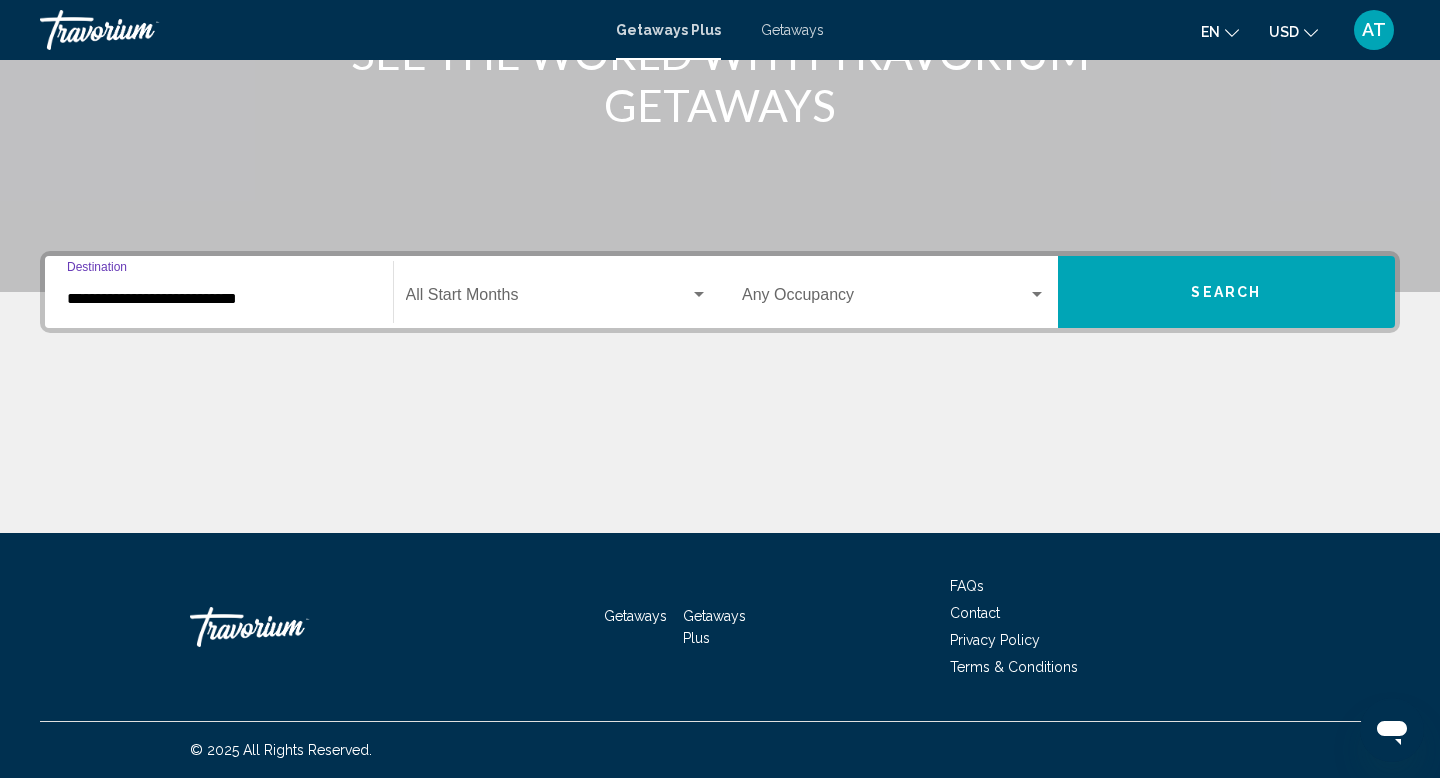 click on "Start Month All Start Months" 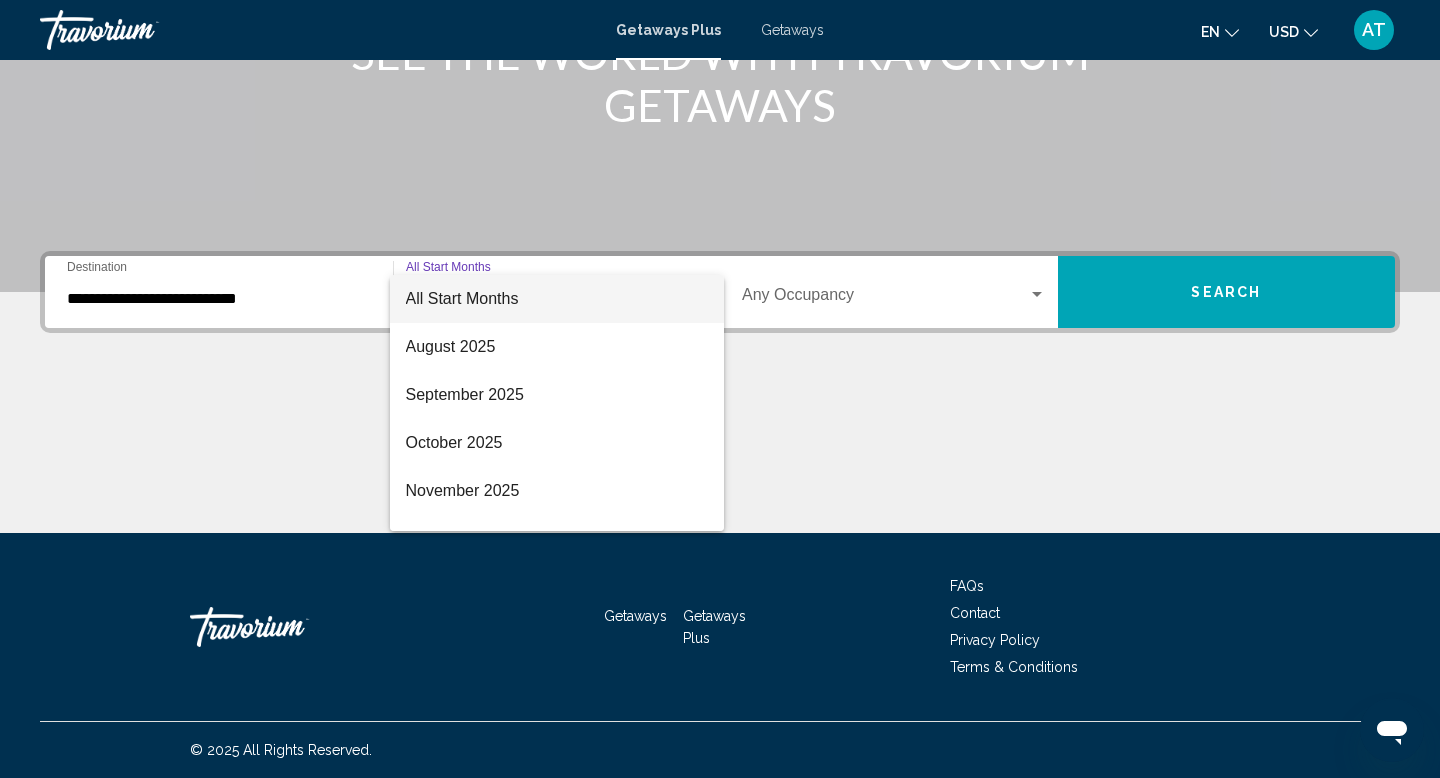 click at bounding box center [720, 389] 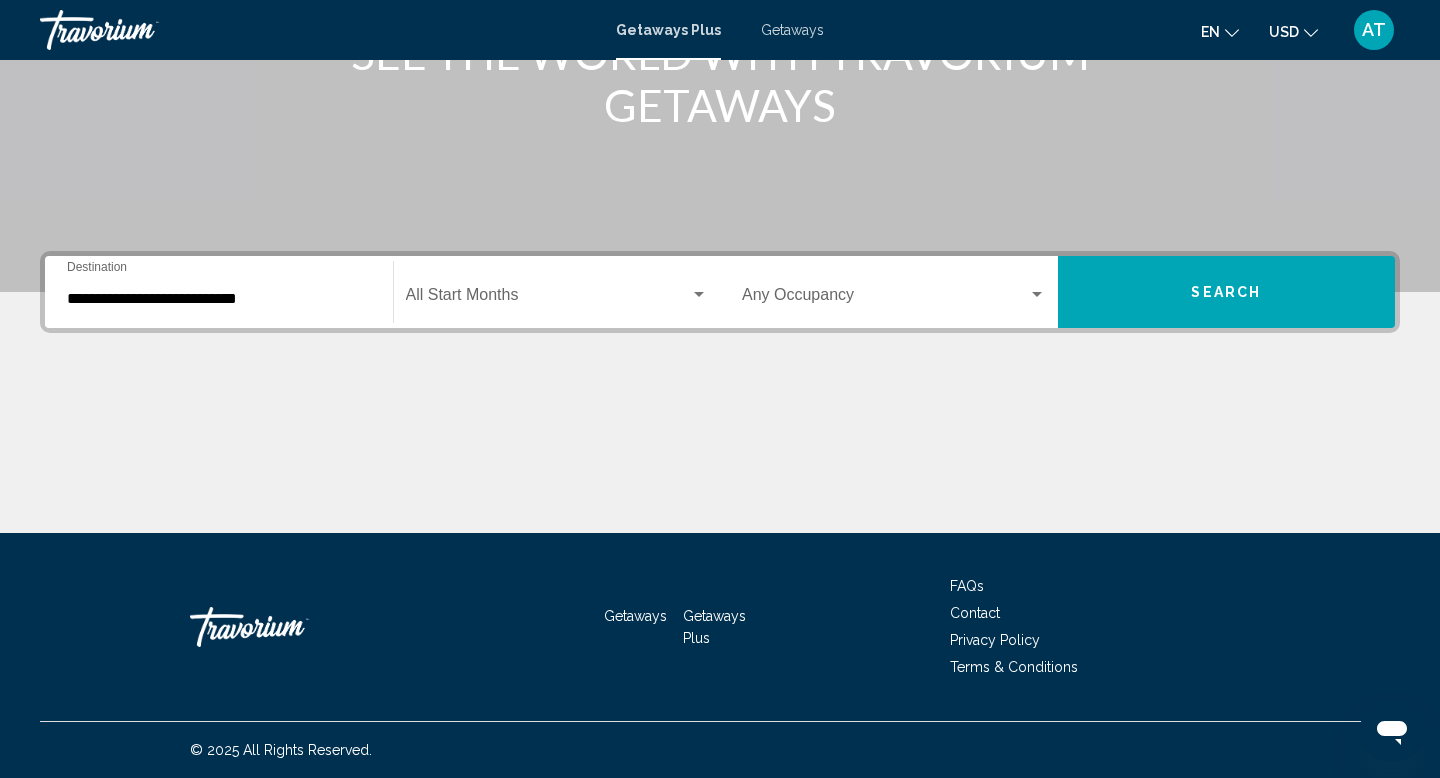 click on "Search" at bounding box center (1227, 292) 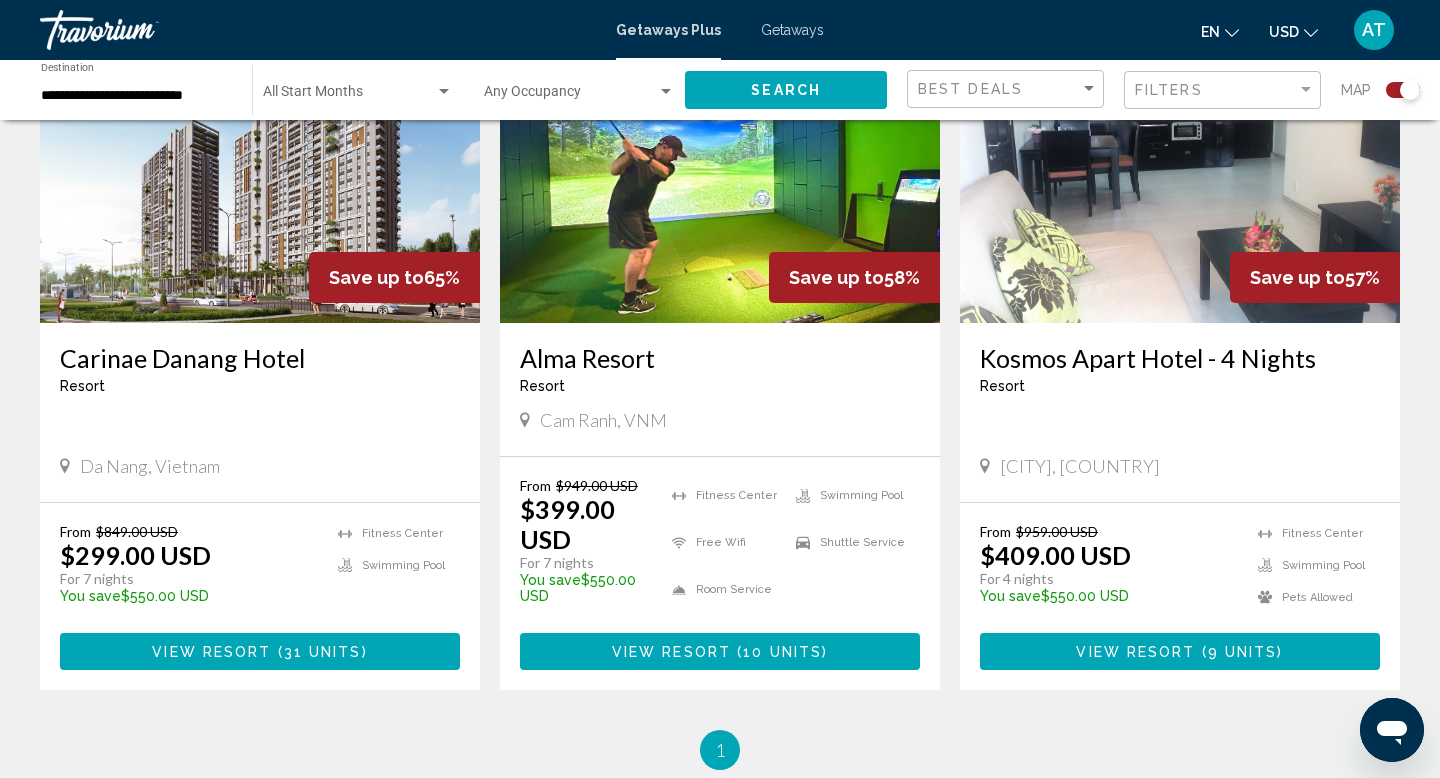 scroll, scrollTop: 835, scrollLeft: 0, axis: vertical 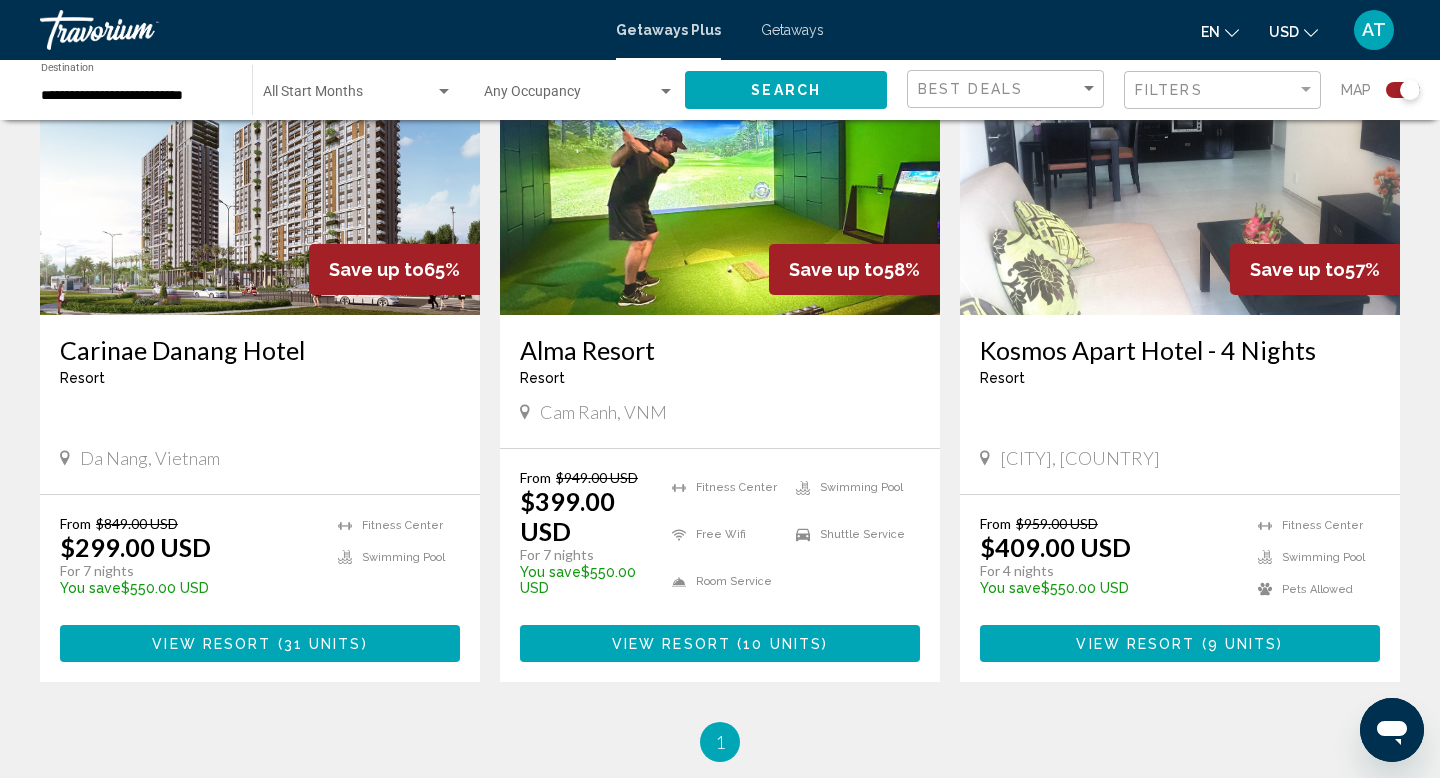 click on "( 10 units )" at bounding box center [779, 644] 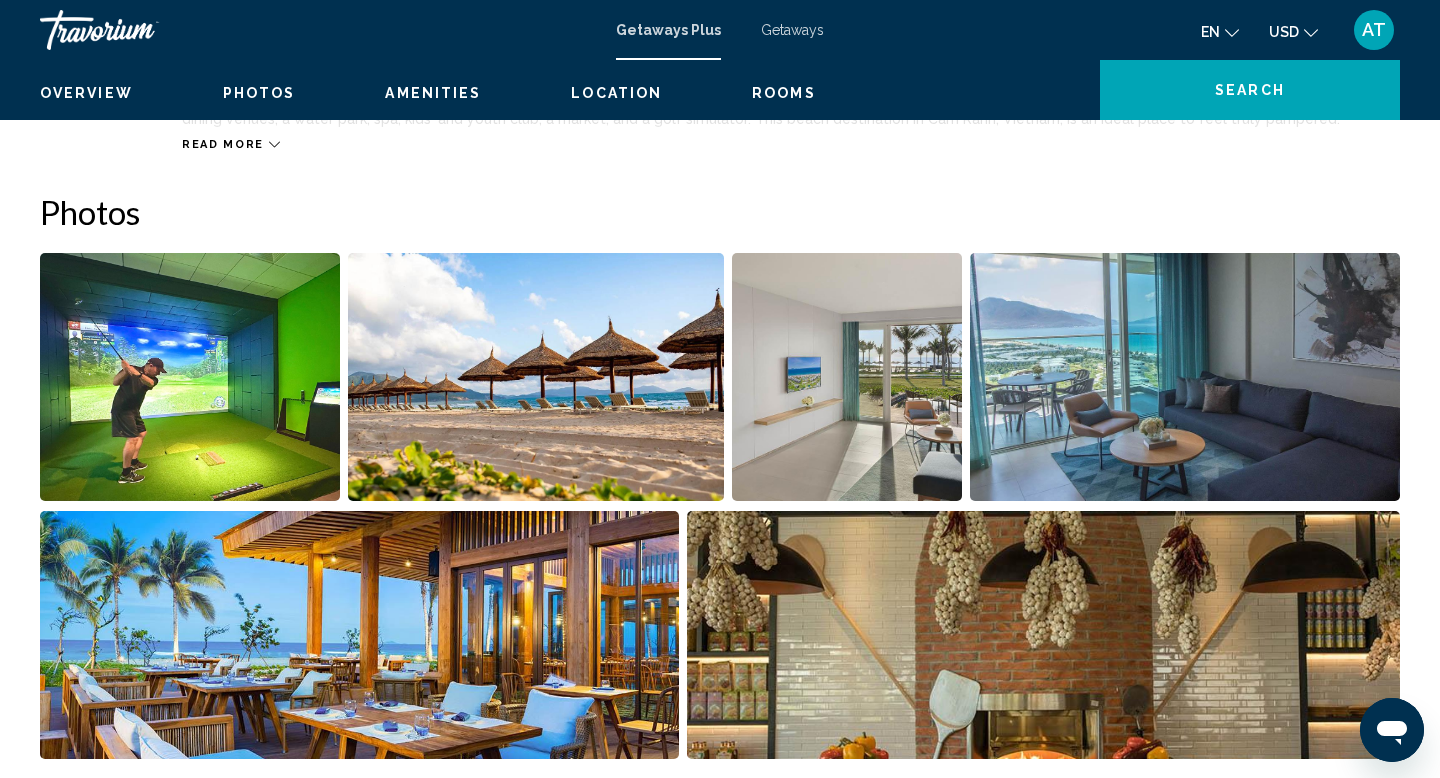 scroll, scrollTop: 0, scrollLeft: 0, axis: both 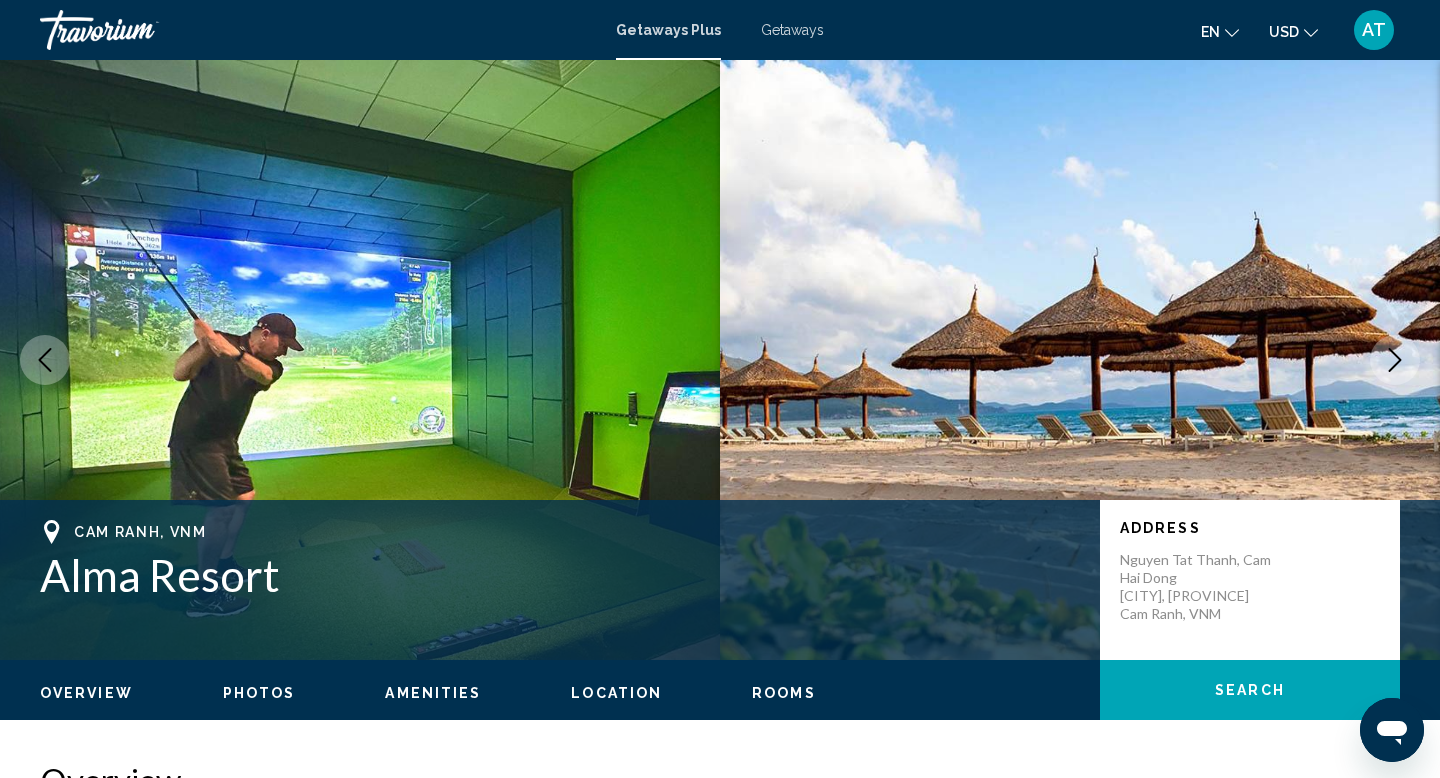 click 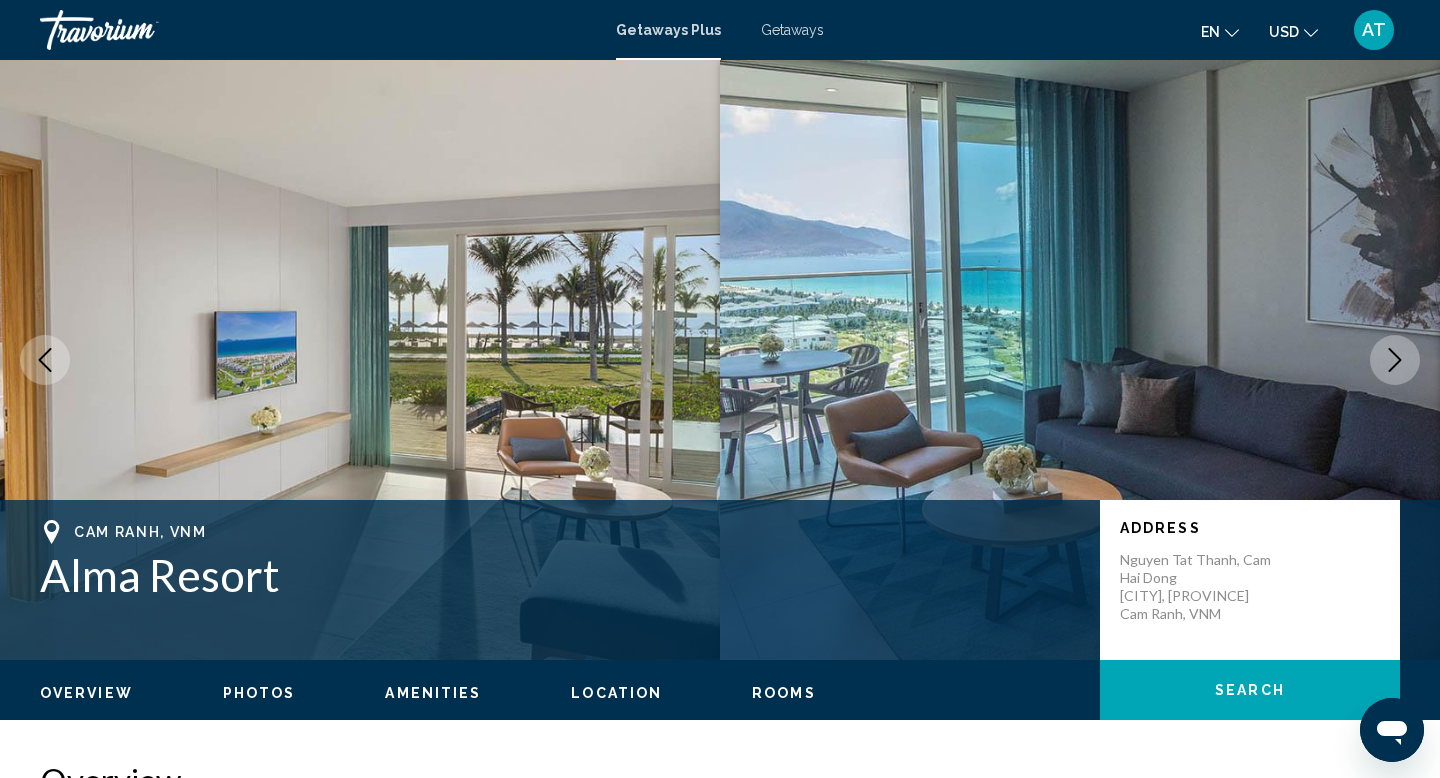 click 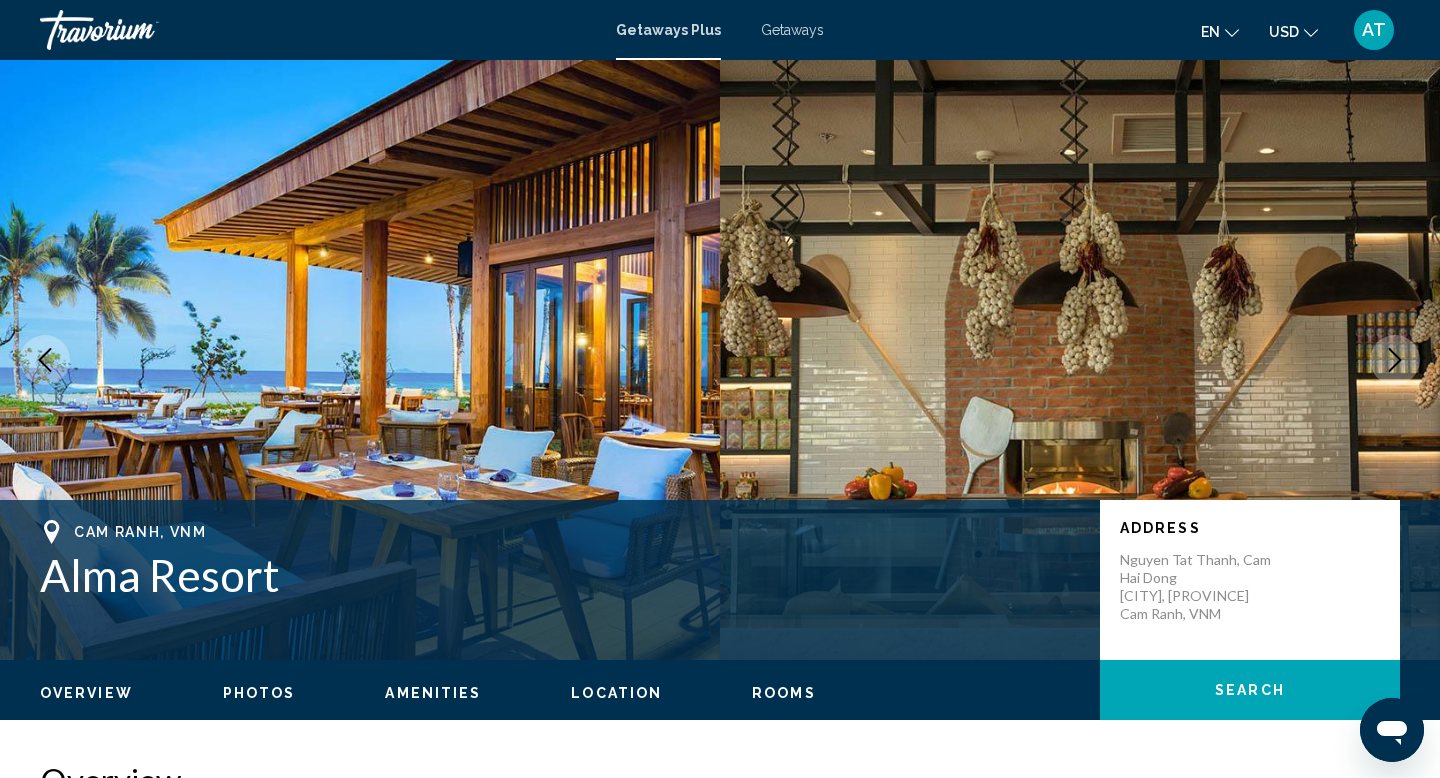 click 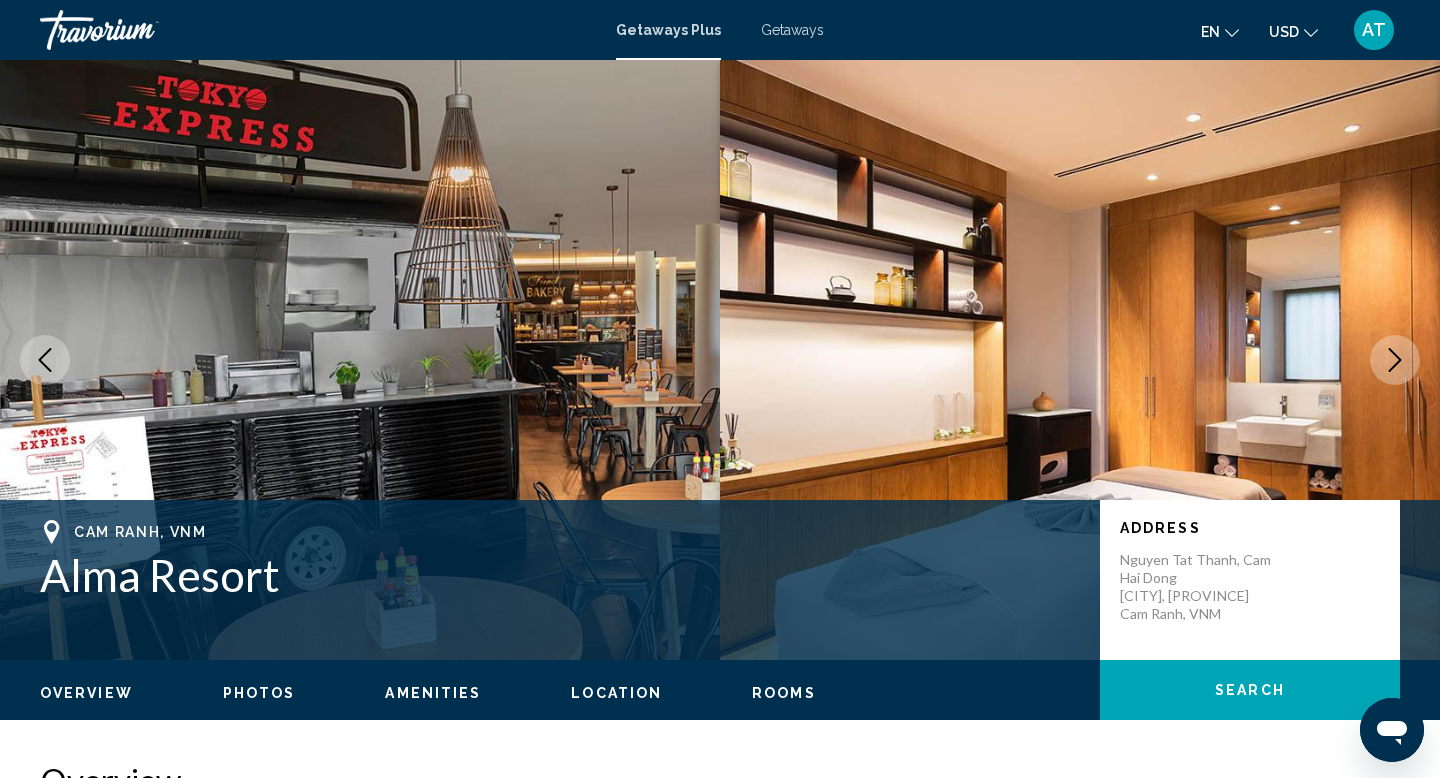 click 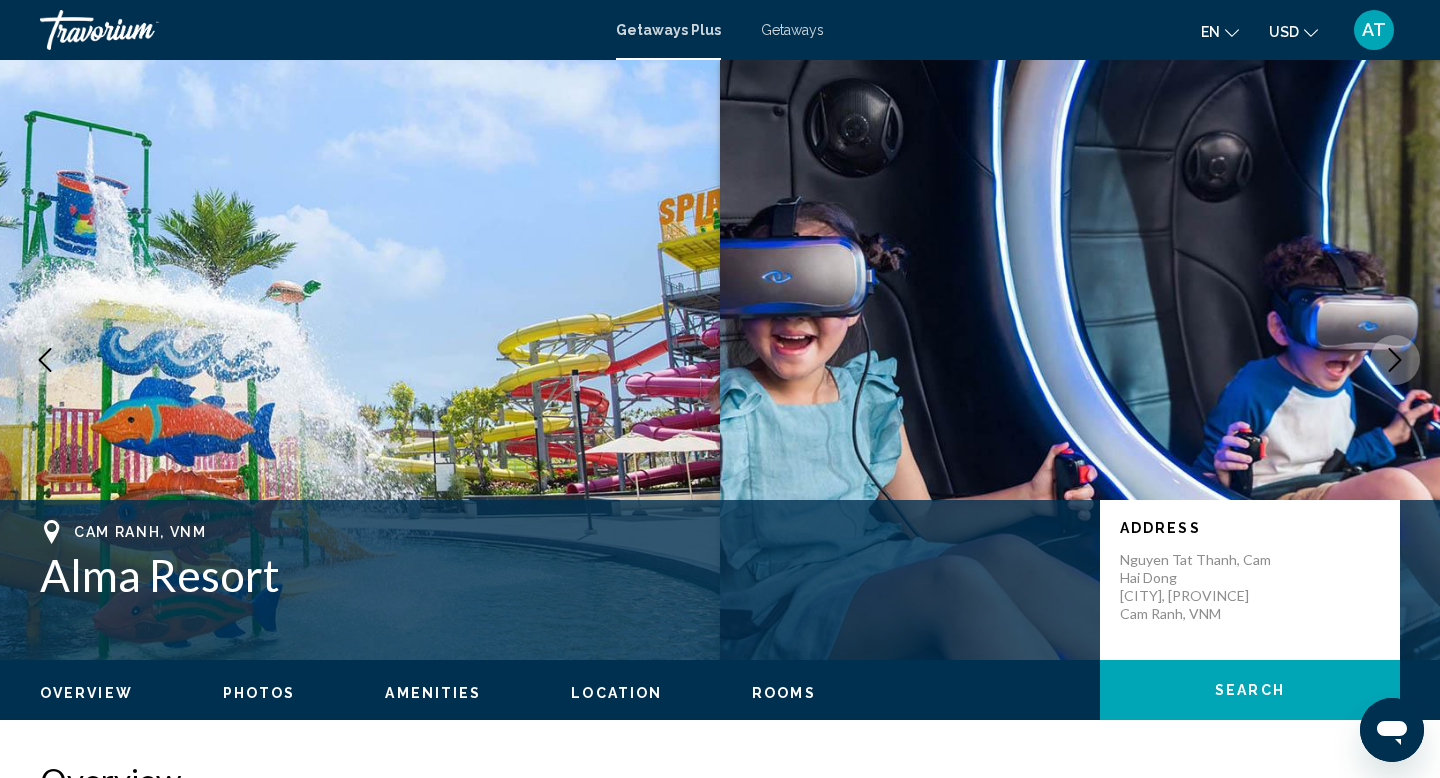 click 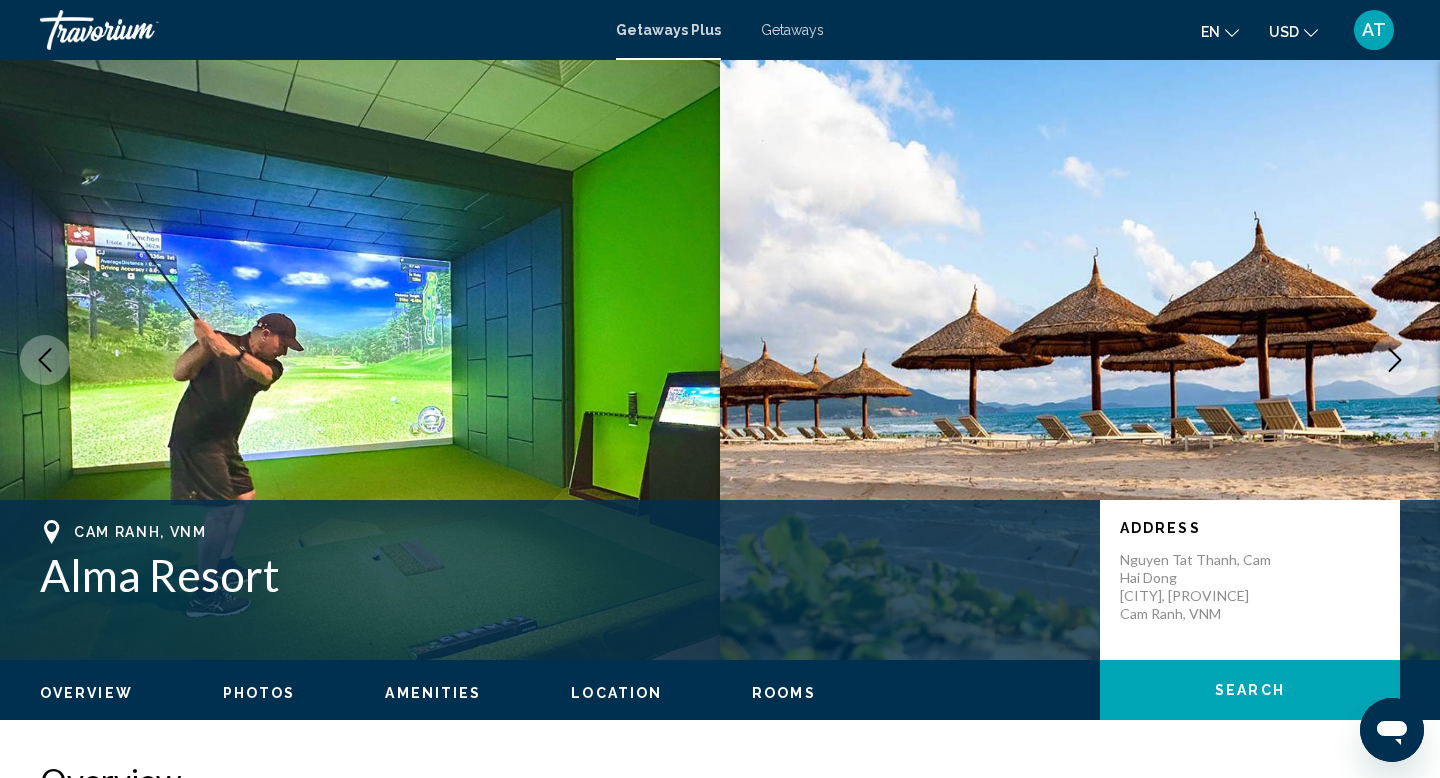 click 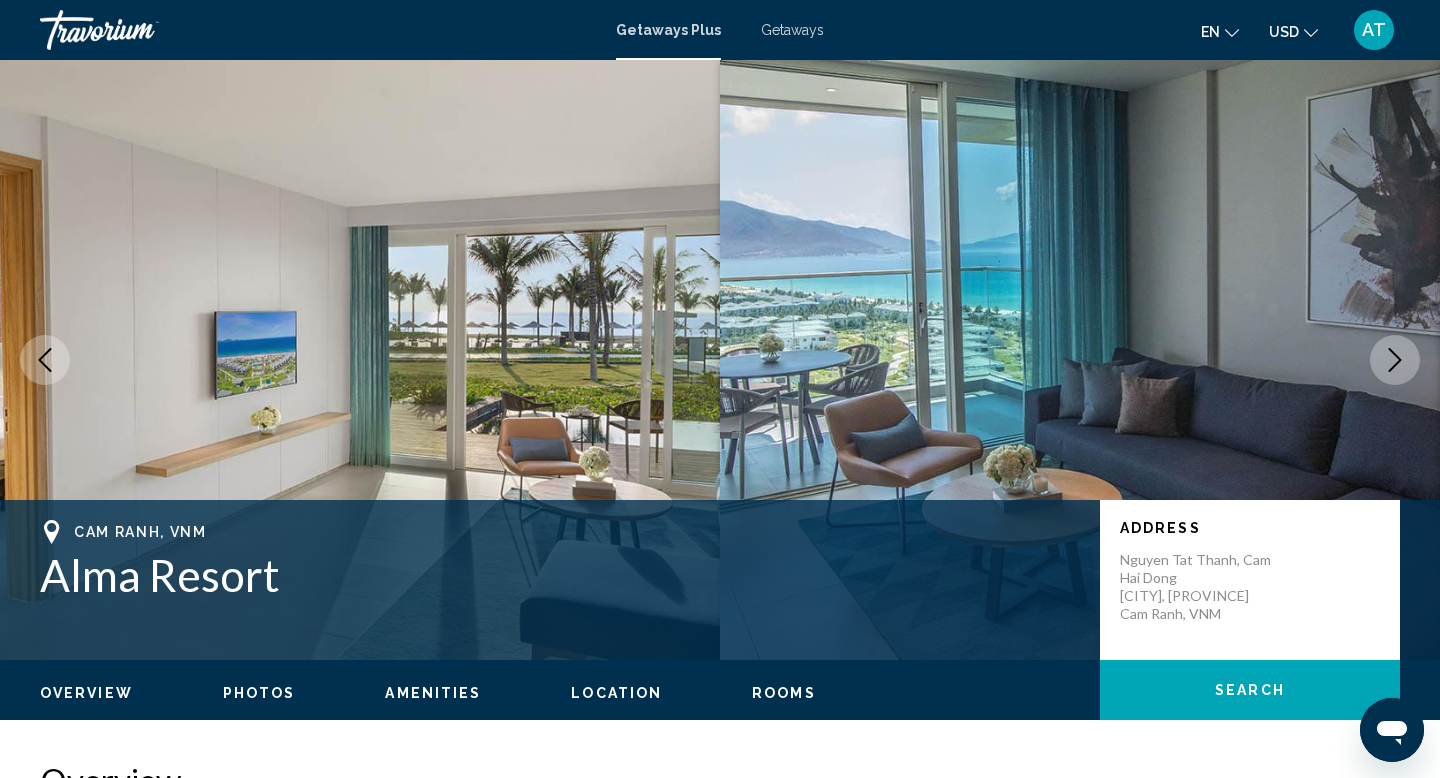 click 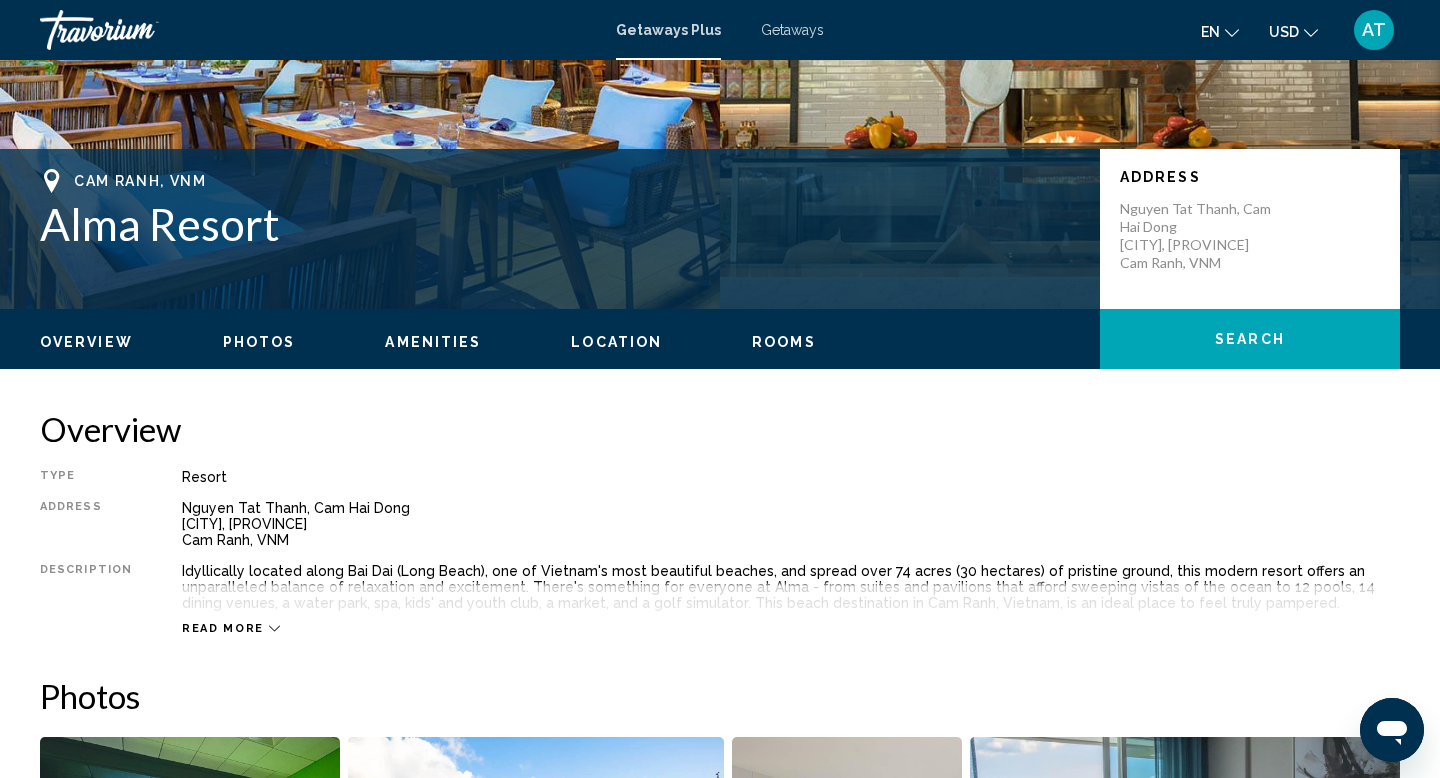 scroll, scrollTop: 0, scrollLeft: 0, axis: both 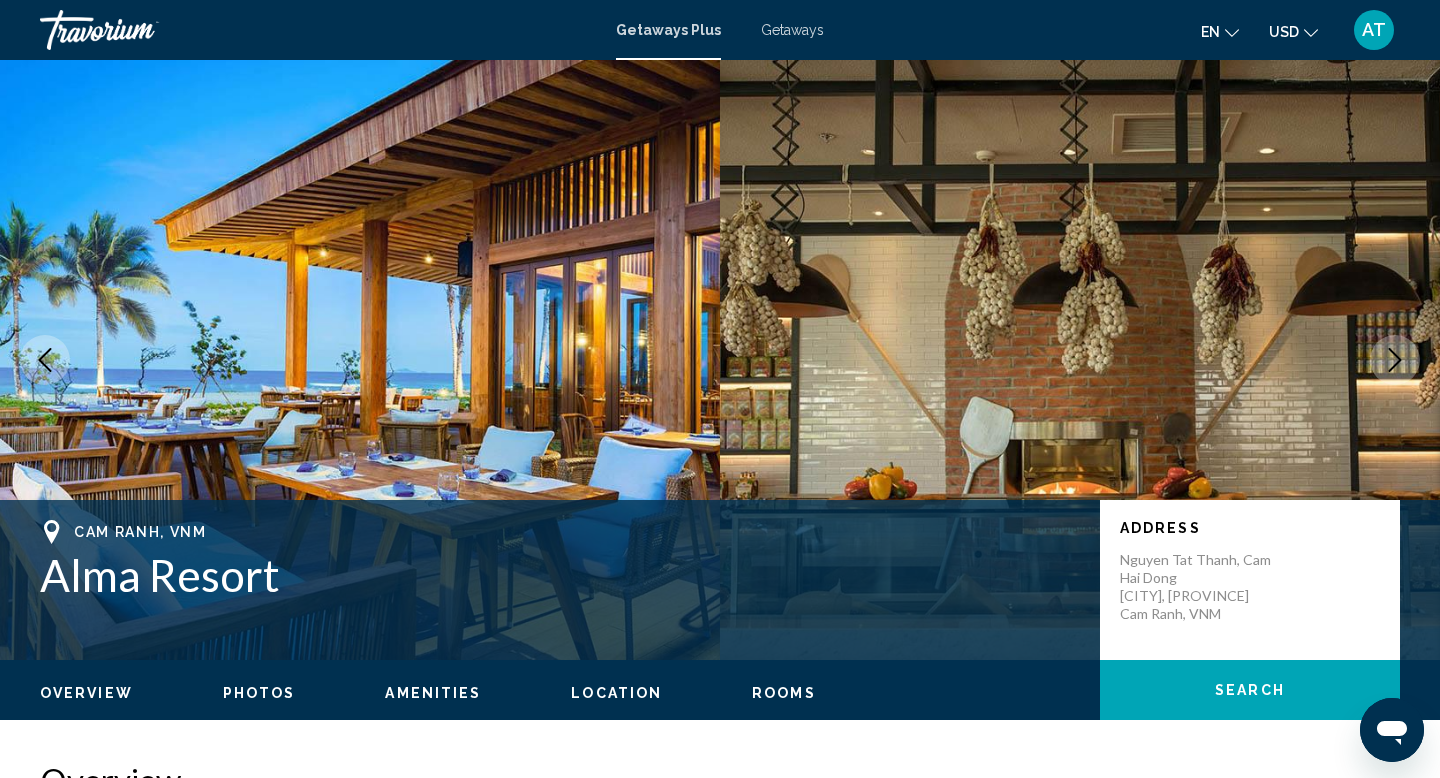 click on "Getaways" at bounding box center [792, 30] 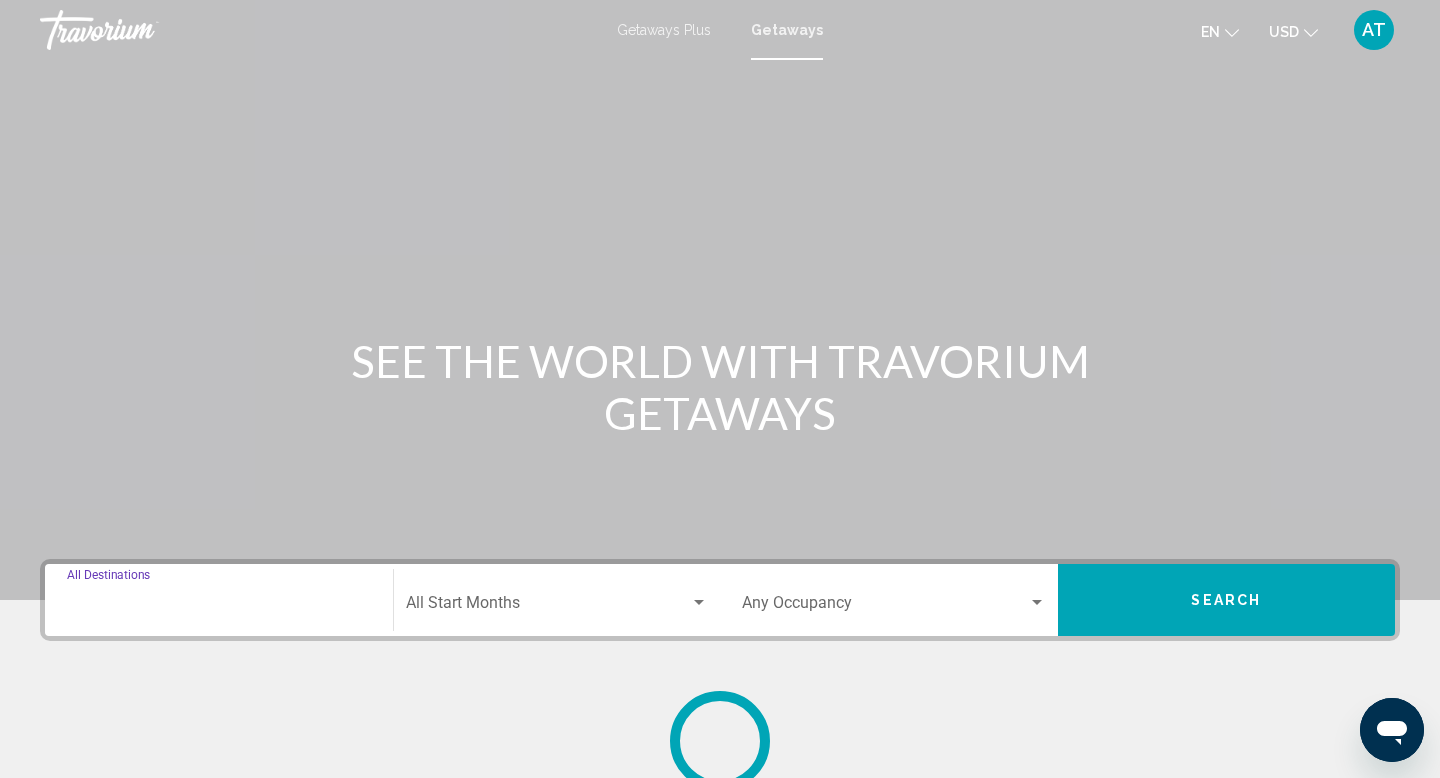click on "Destination All Destinations" at bounding box center (219, 607) 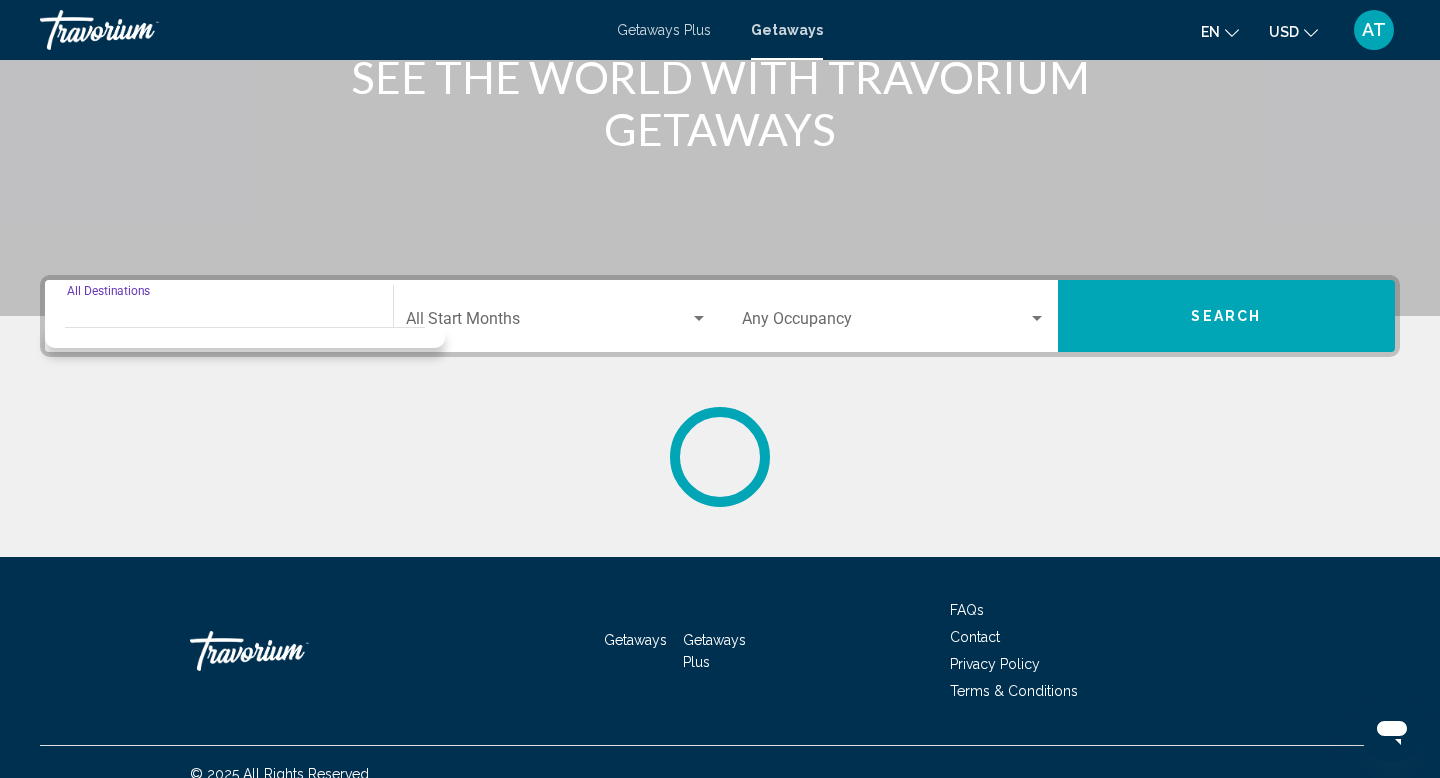 scroll, scrollTop: 308, scrollLeft: 0, axis: vertical 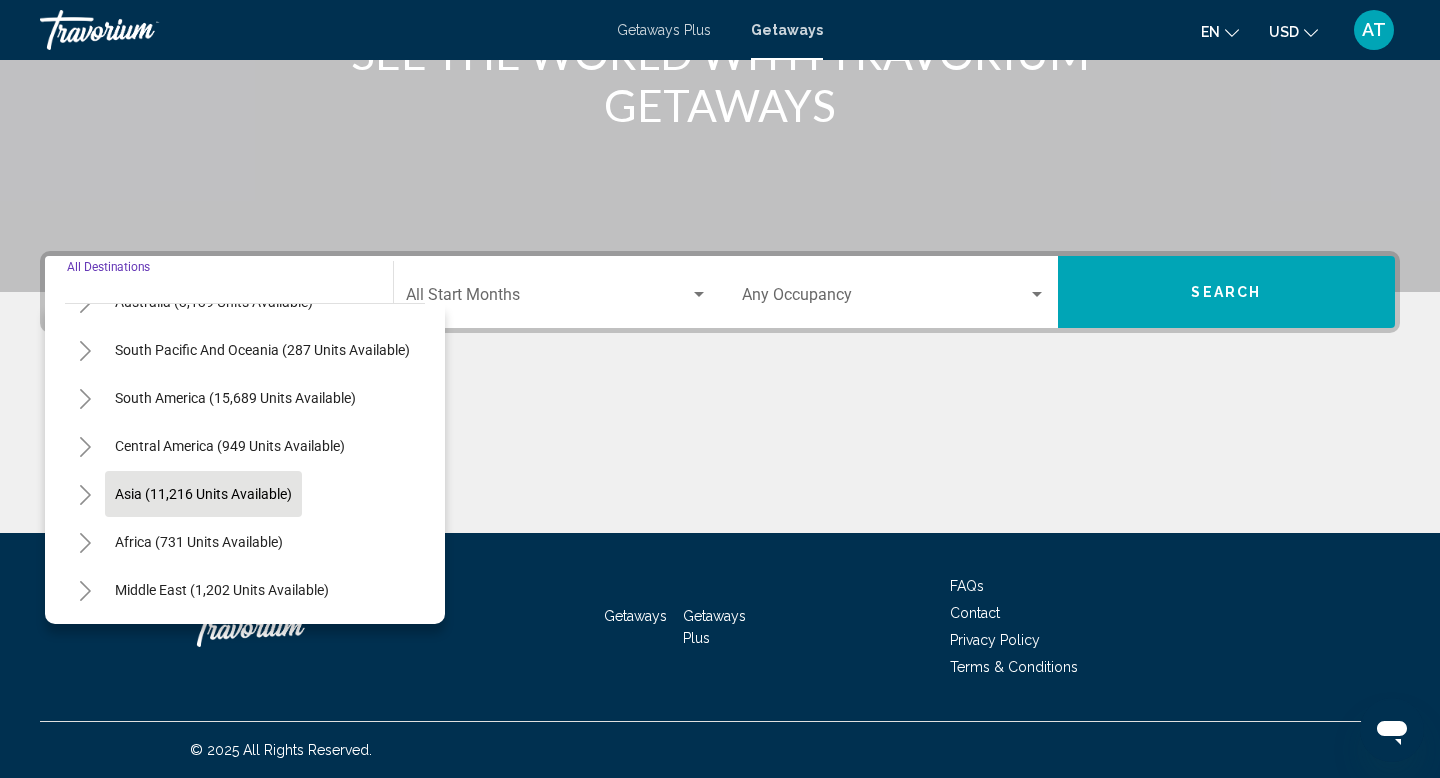 click on "Asia (11,216 units available)" at bounding box center [199, 542] 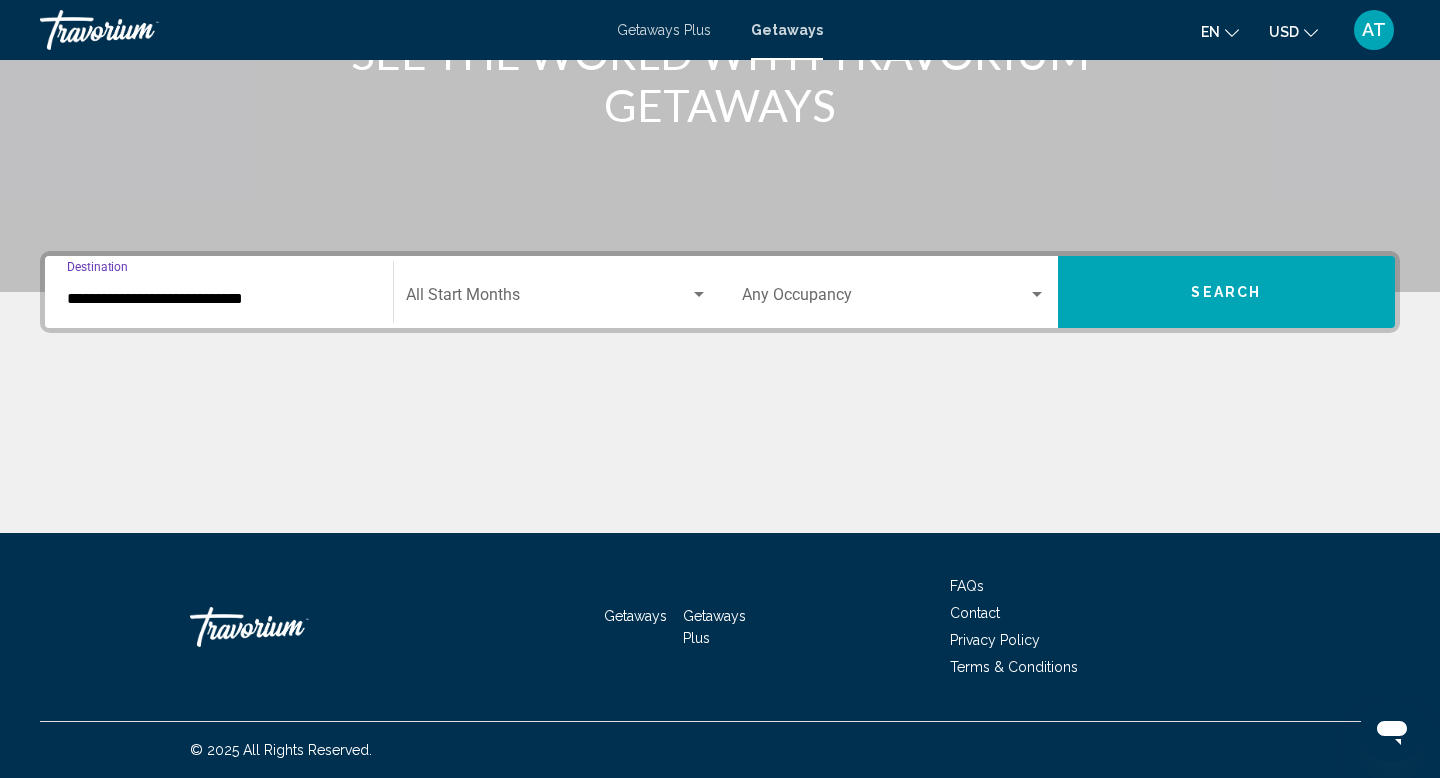 click on "**********" at bounding box center (219, 299) 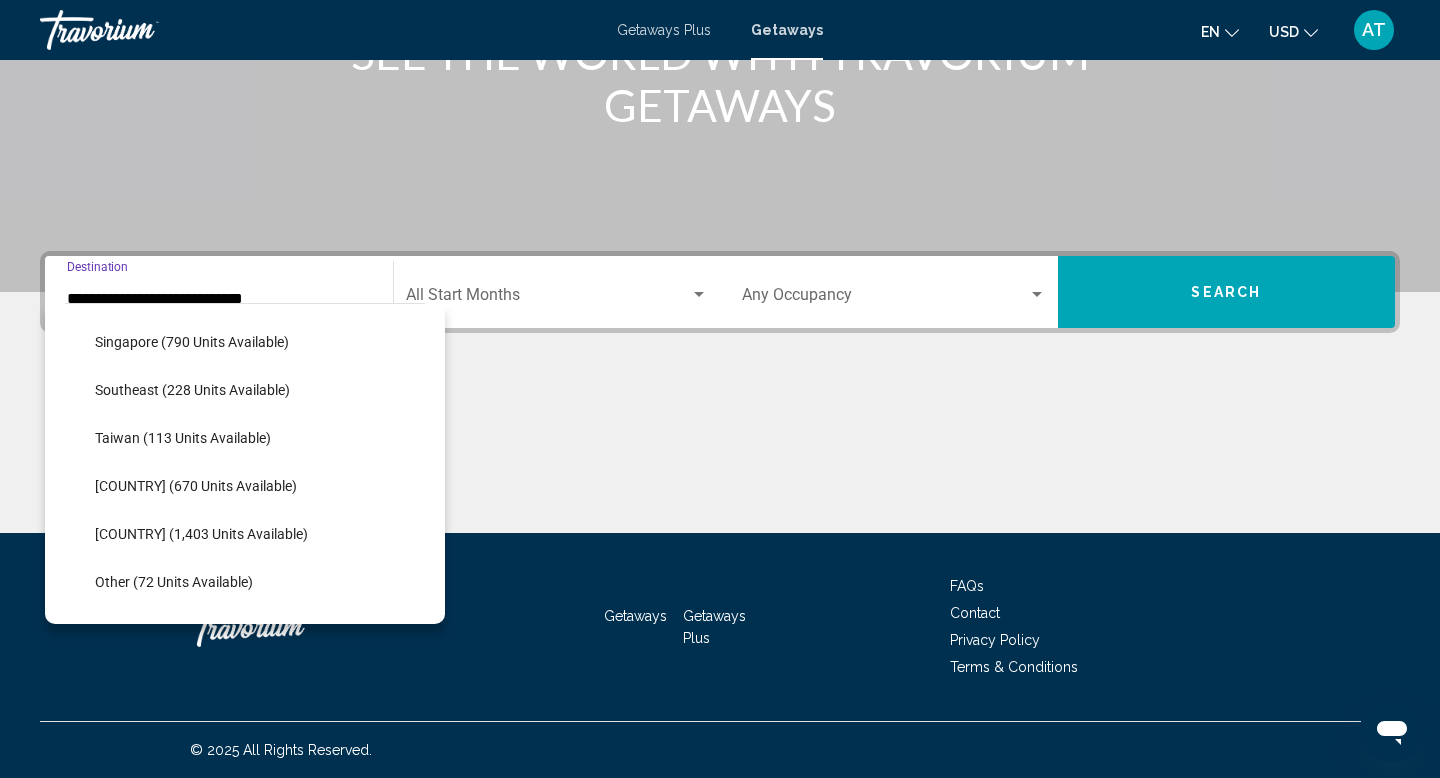scroll, scrollTop: 960, scrollLeft: 0, axis: vertical 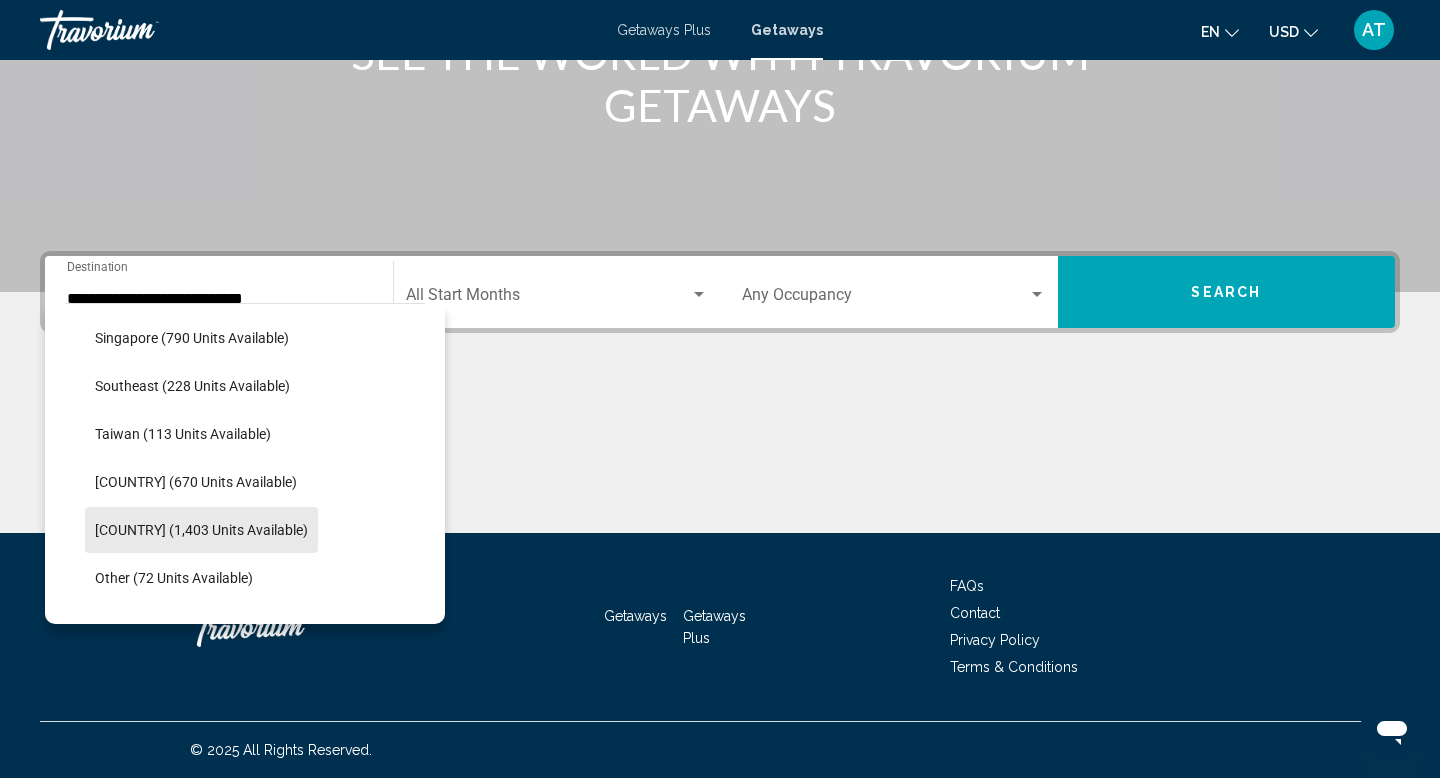click on "Vietnam (1,403 units available)" 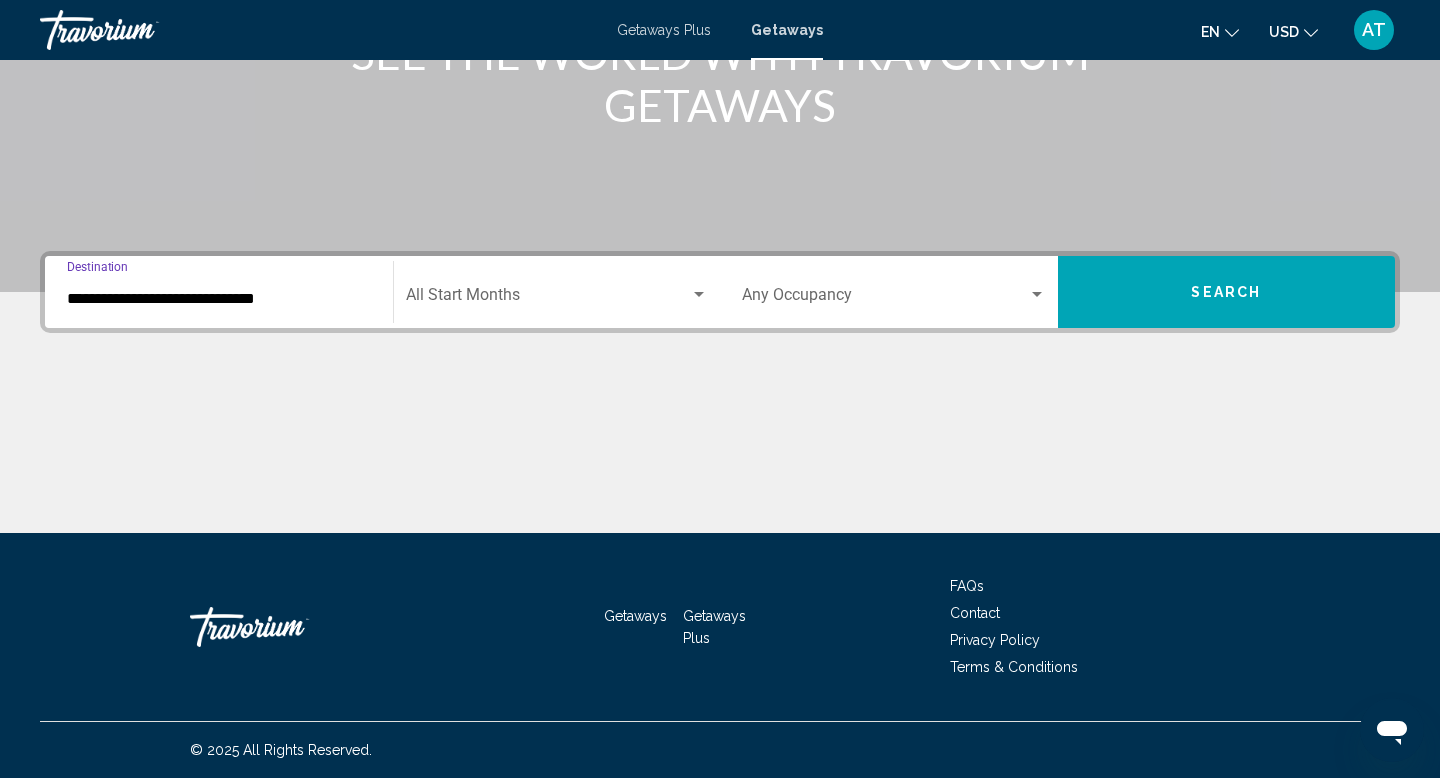 click on "Search" at bounding box center (1227, 292) 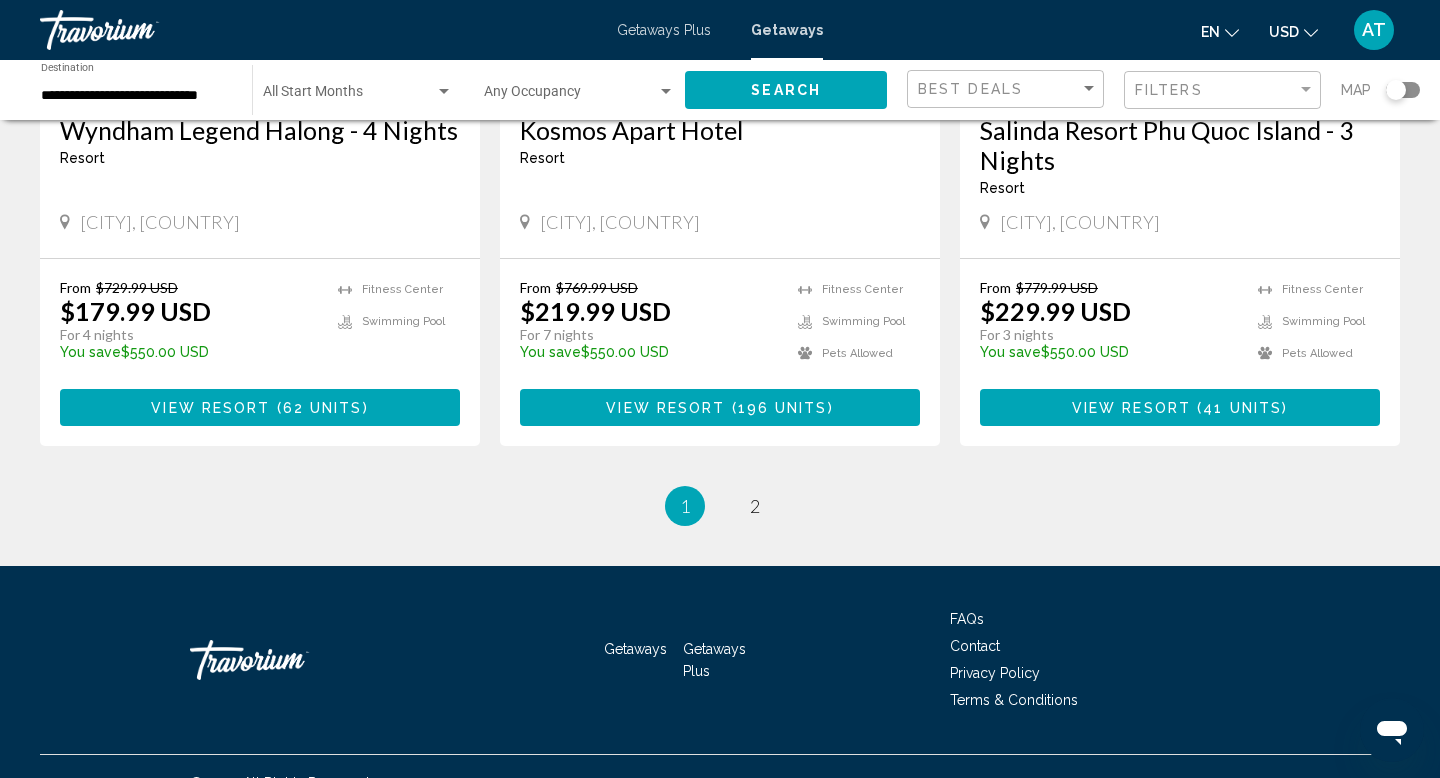 scroll, scrollTop: 2542, scrollLeft: 0, axis: vertical 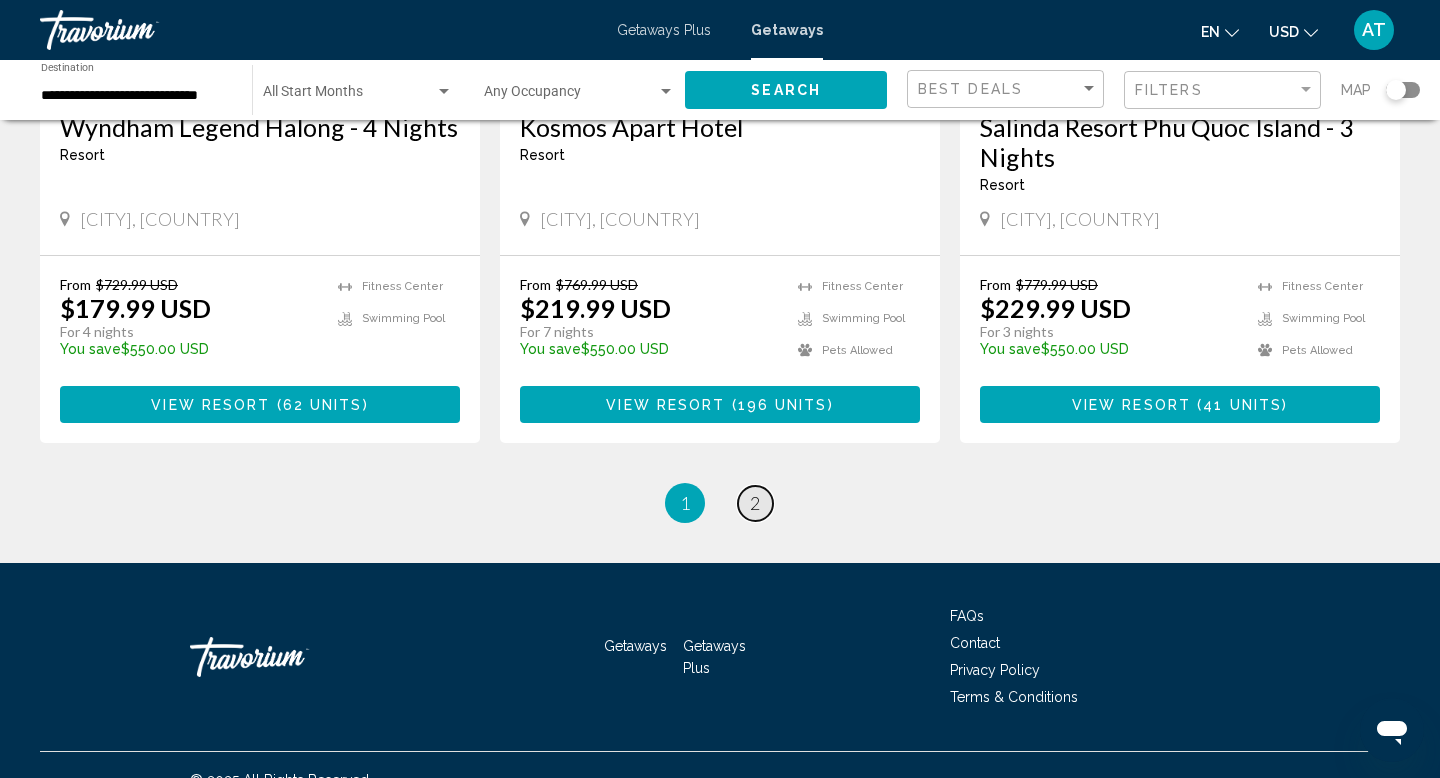 click on "page  2" at bounding box center (755, 503) 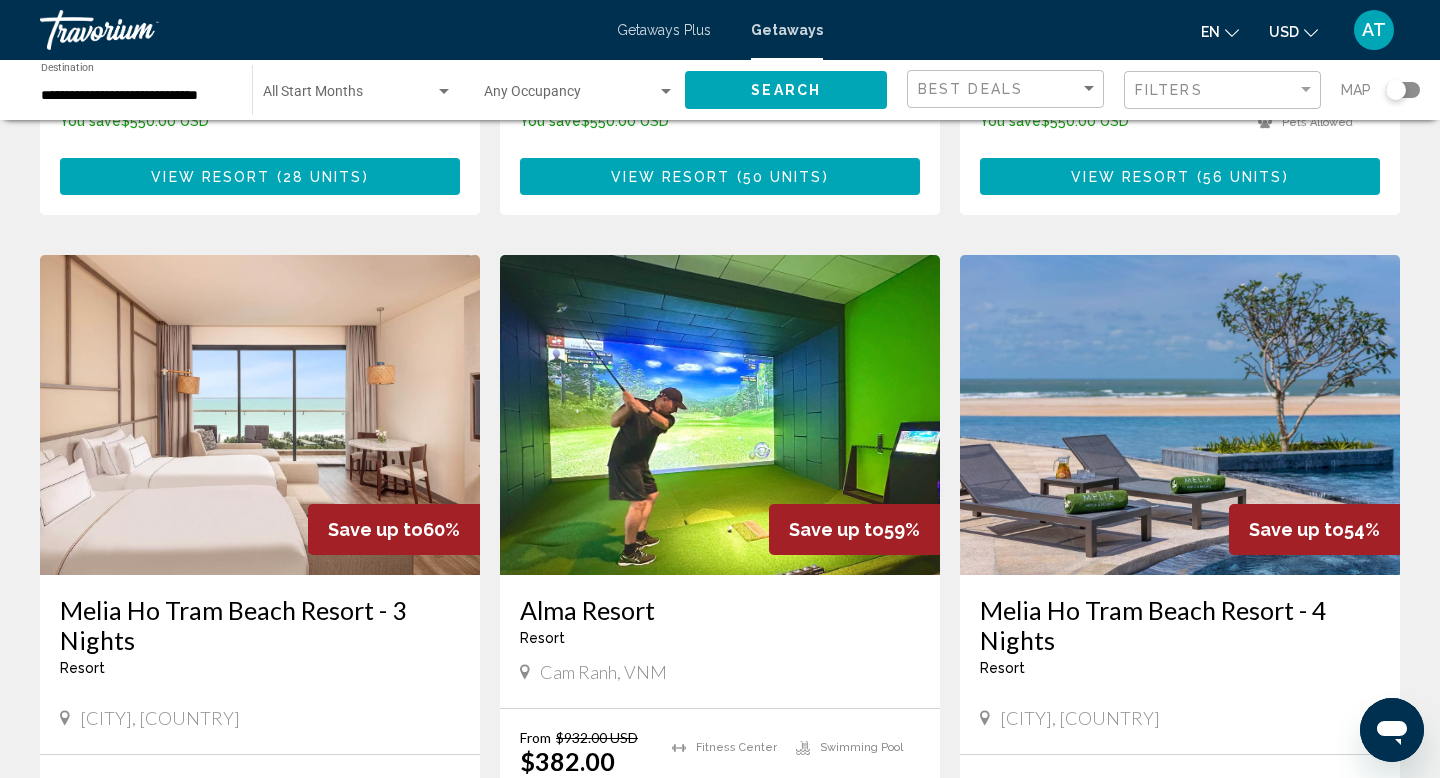 scroll, scrollTop: 703, scrollLeft: 0, axis: vertical 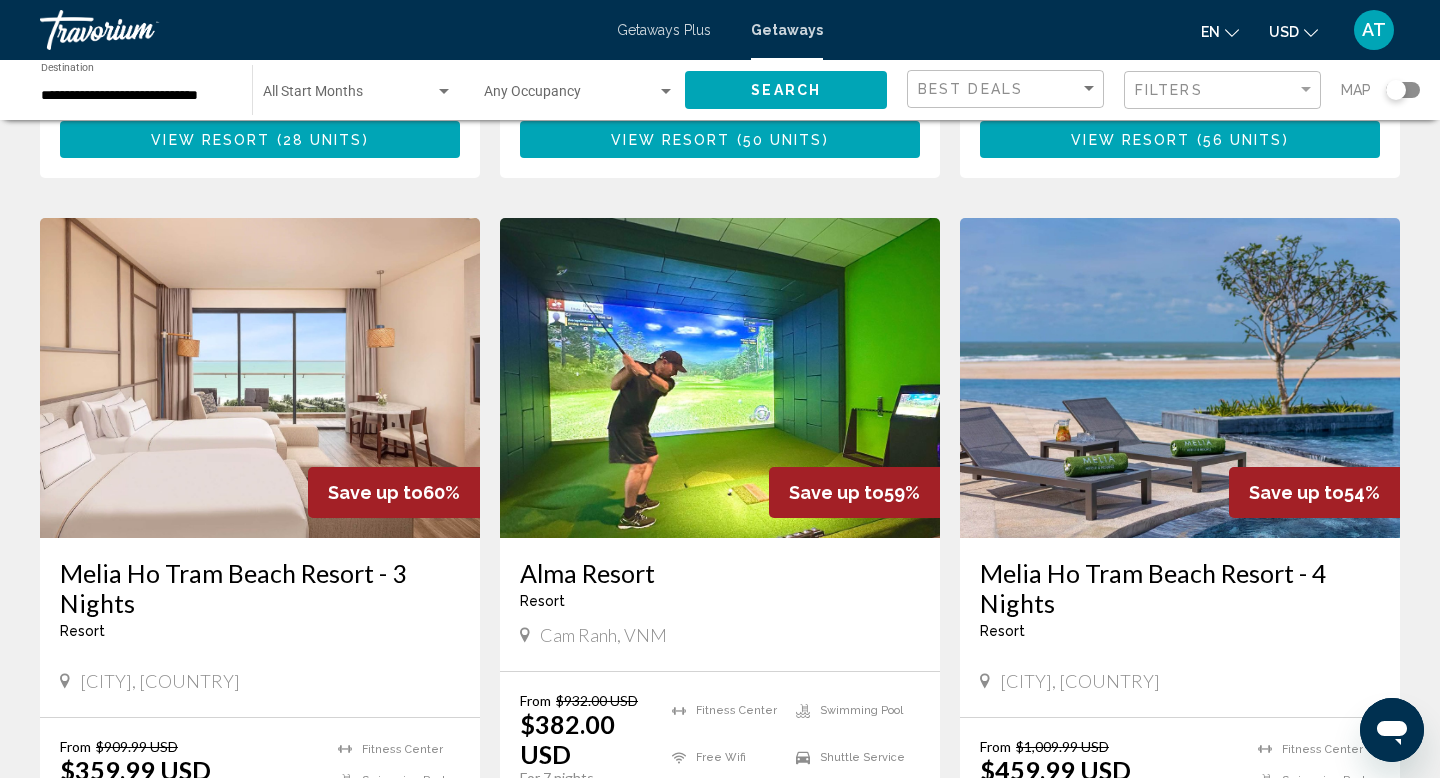 click on "Alma Resort" at bounding box center (720, 573) 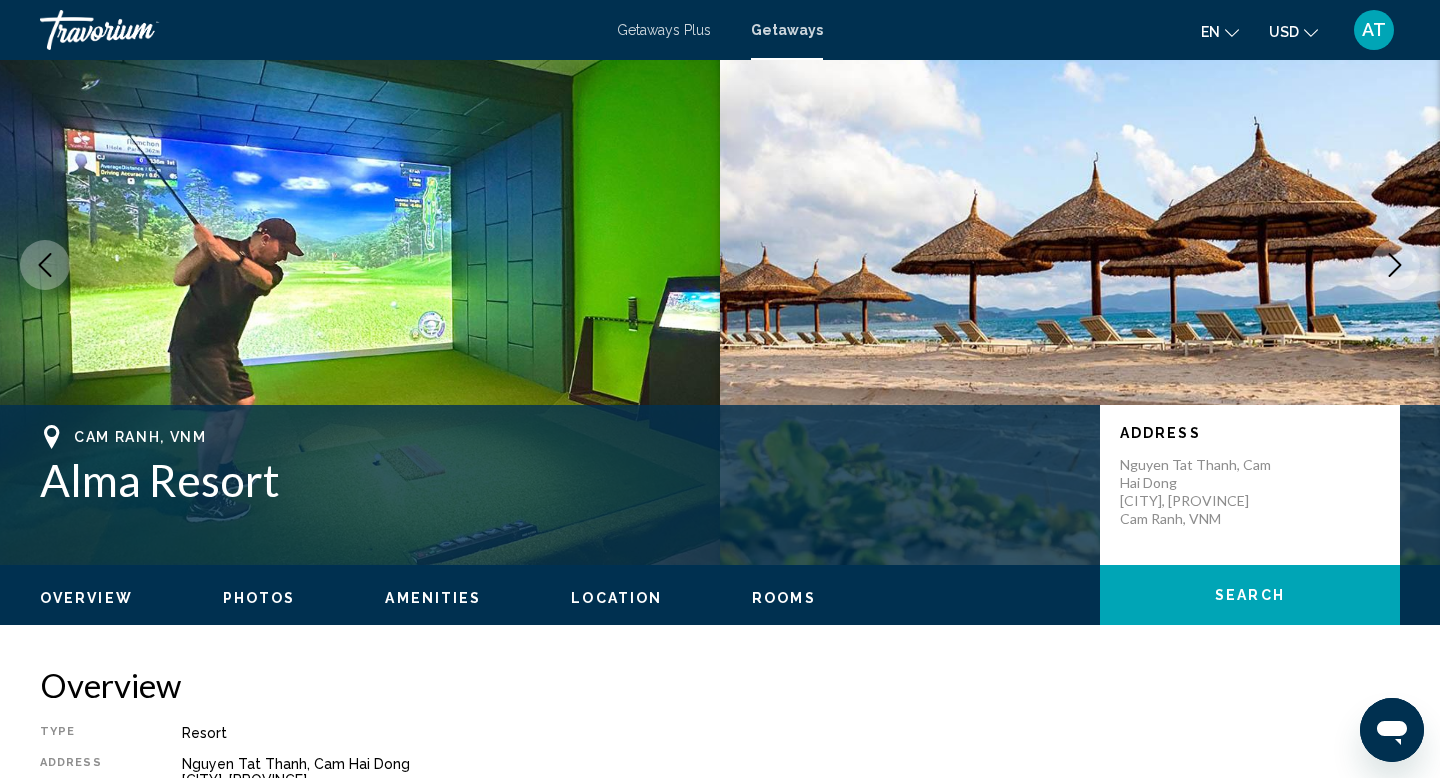 scroll, scrollTop: 0, scrollLeft: 0, axis: both 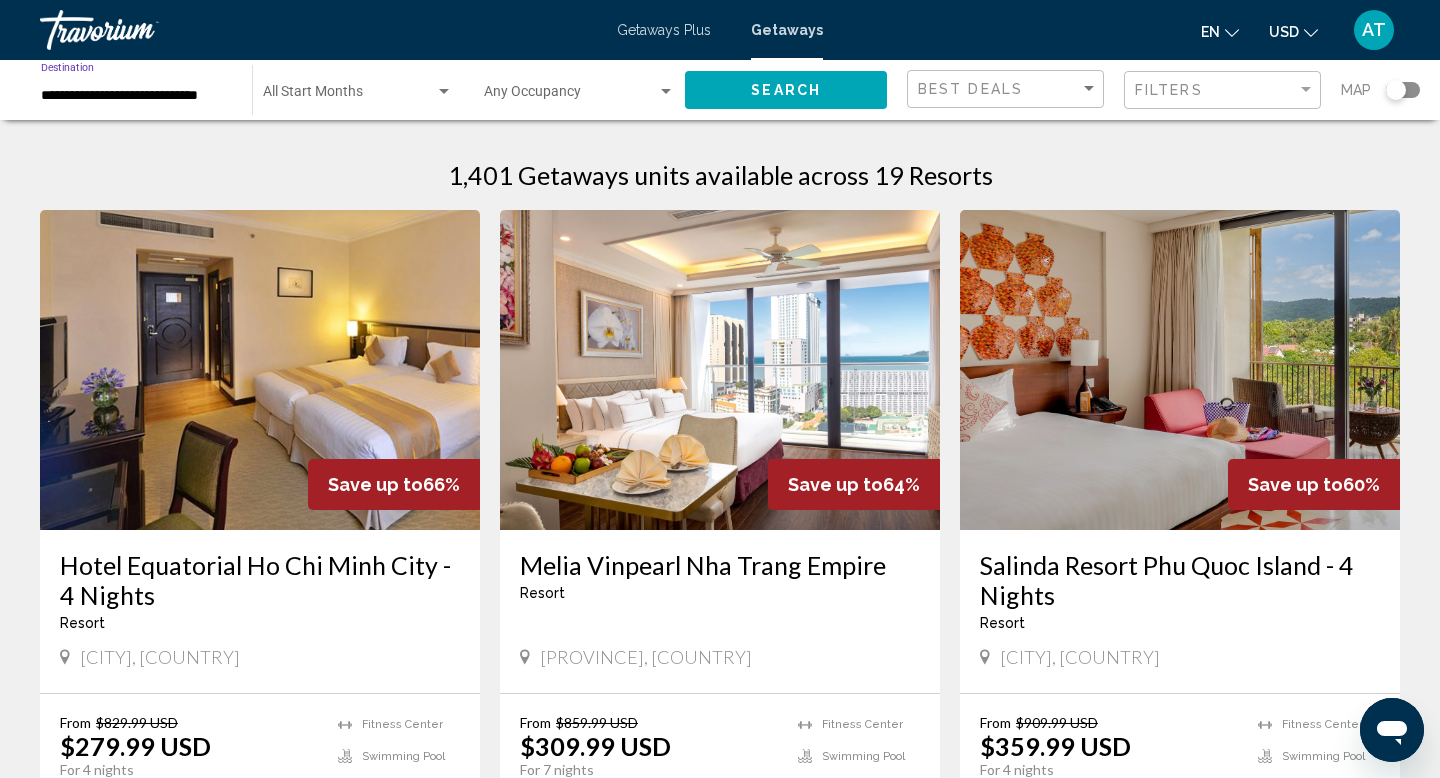 click on "**********" at bounding box center (136, 96) 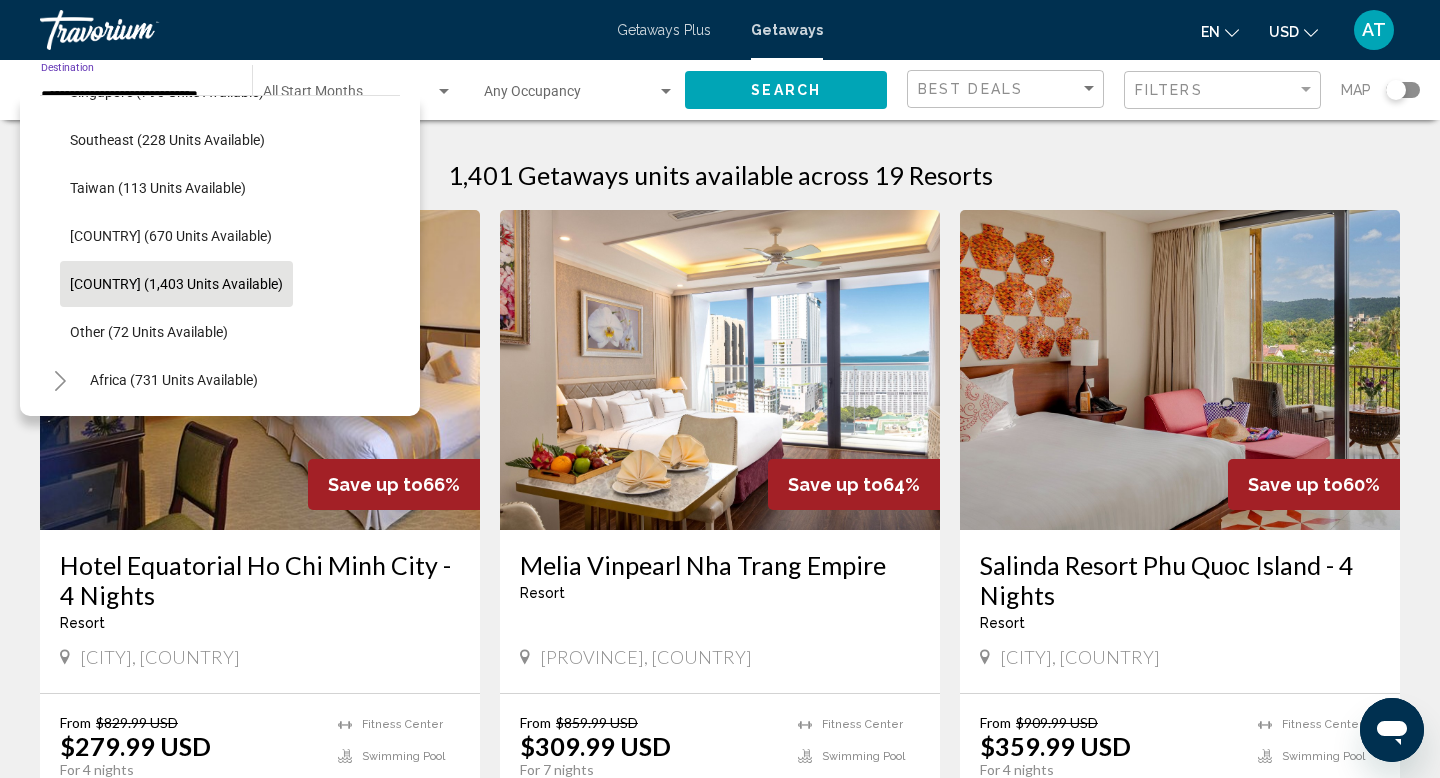 scroll, scrollTop: 988, scrollLeft: 0, axis: vertical 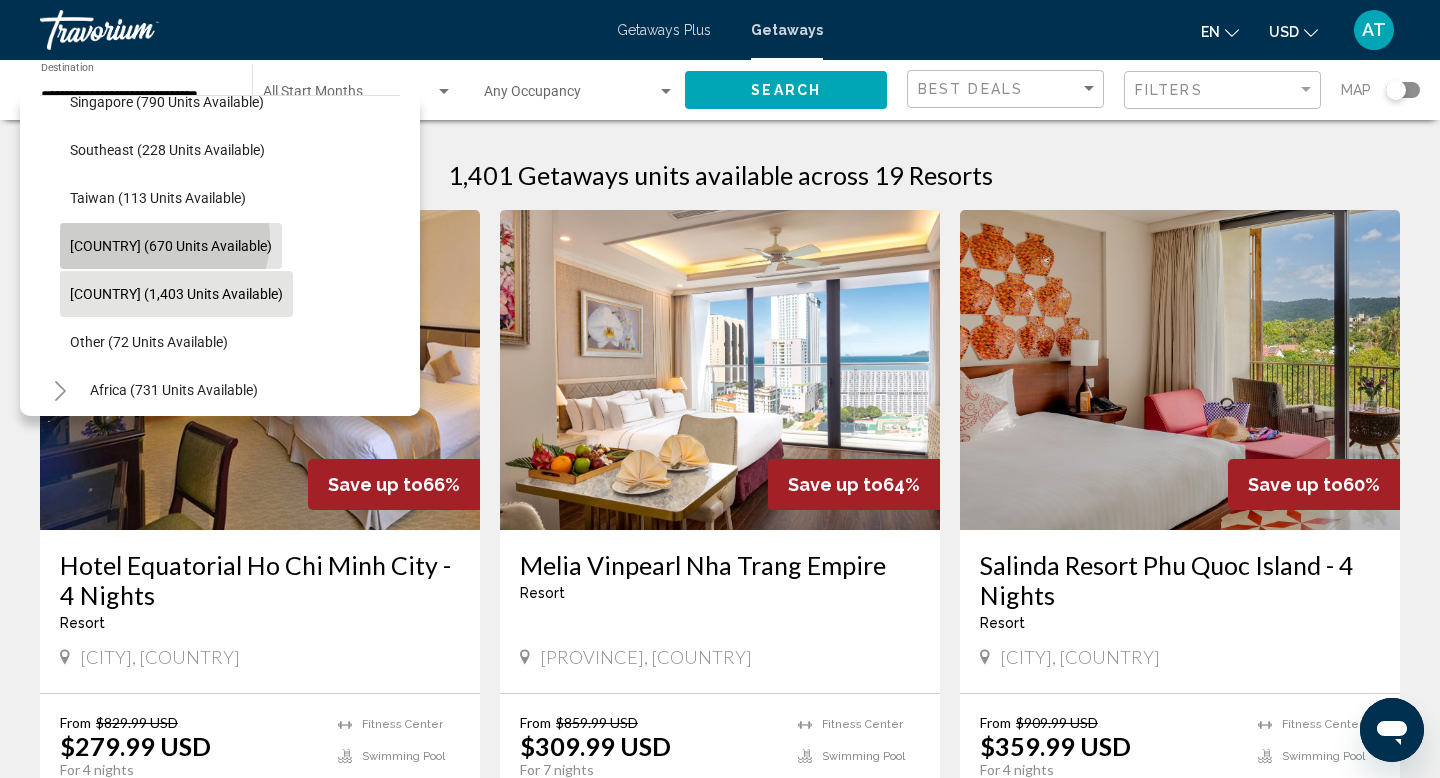 click on "Thailand (670 units available)" 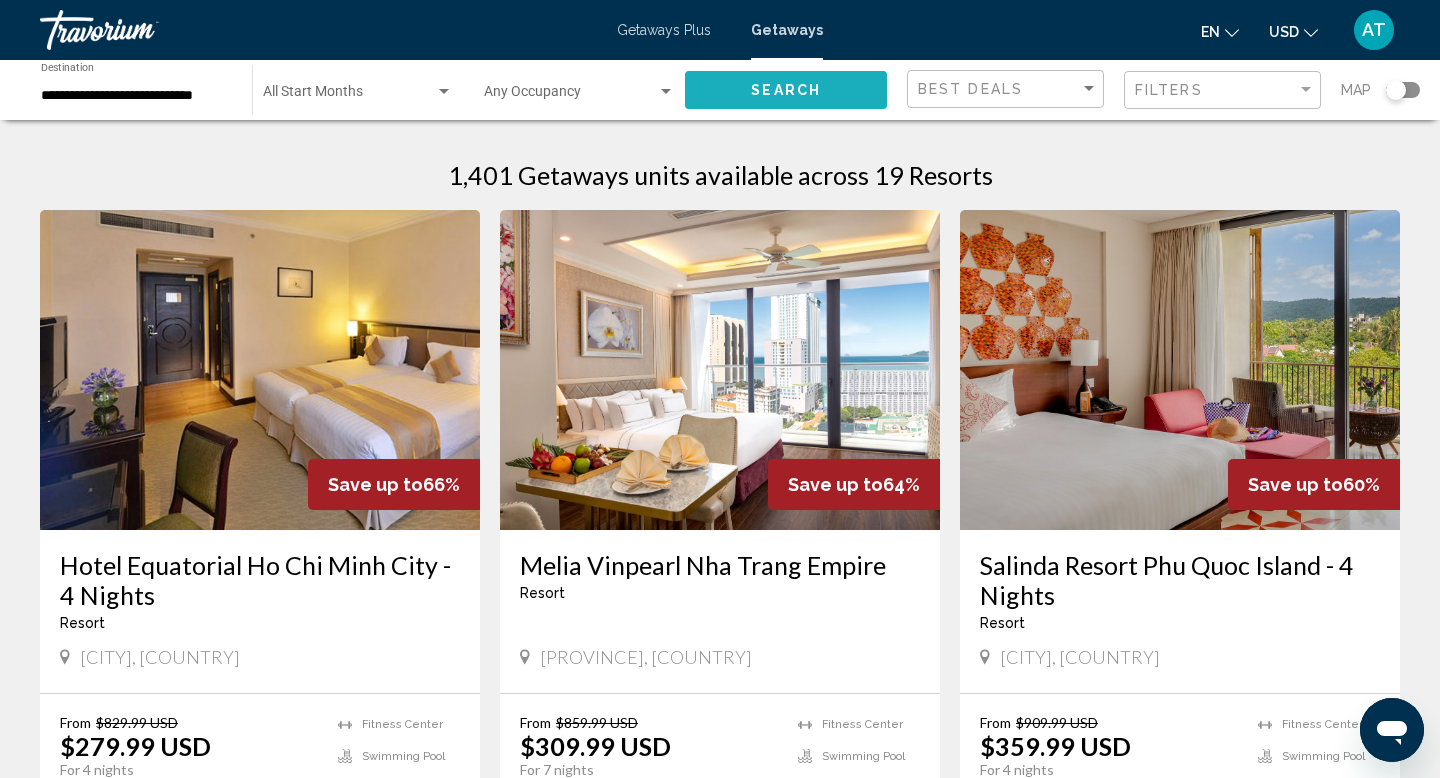 click on "Search" 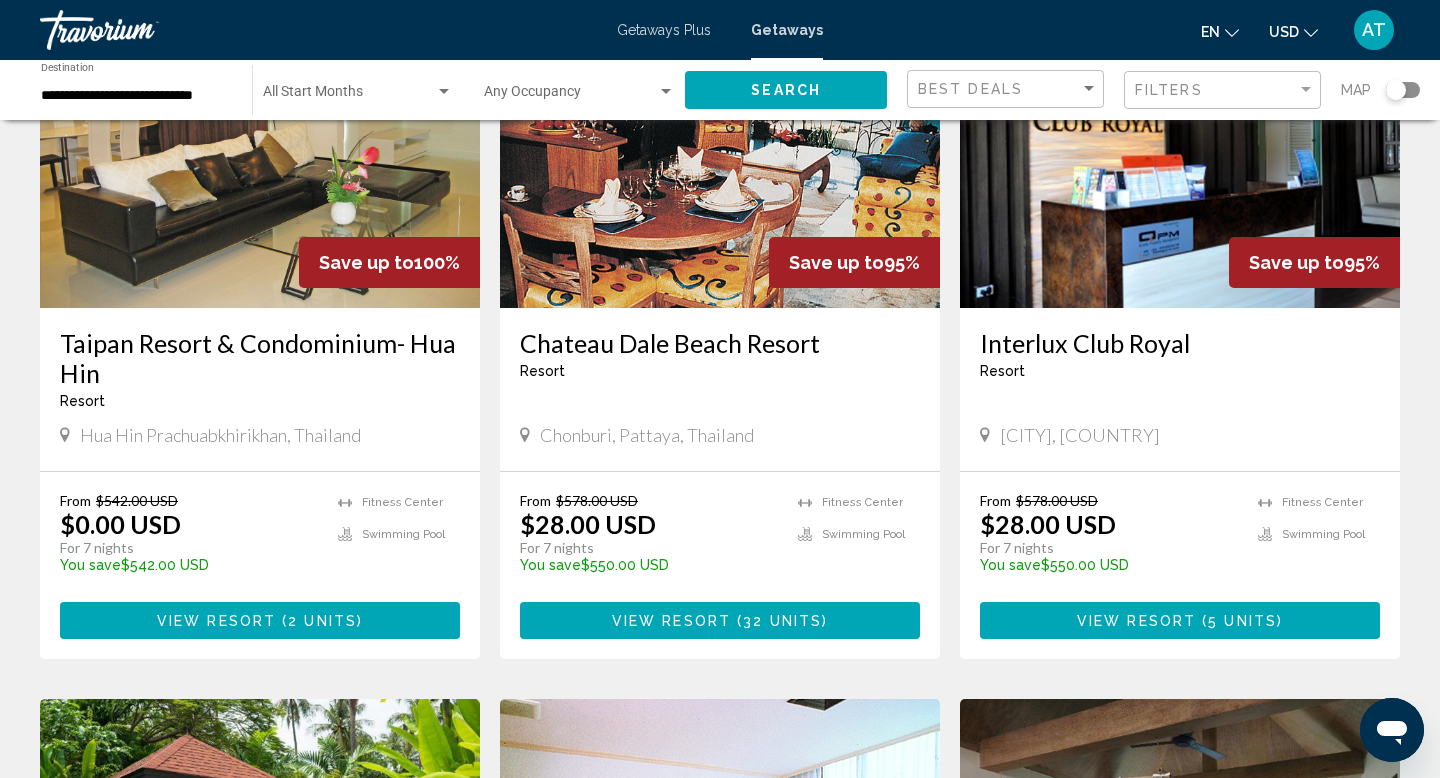 scroll, scrollTop: 144, scrollLeft: 0, axis: vertical 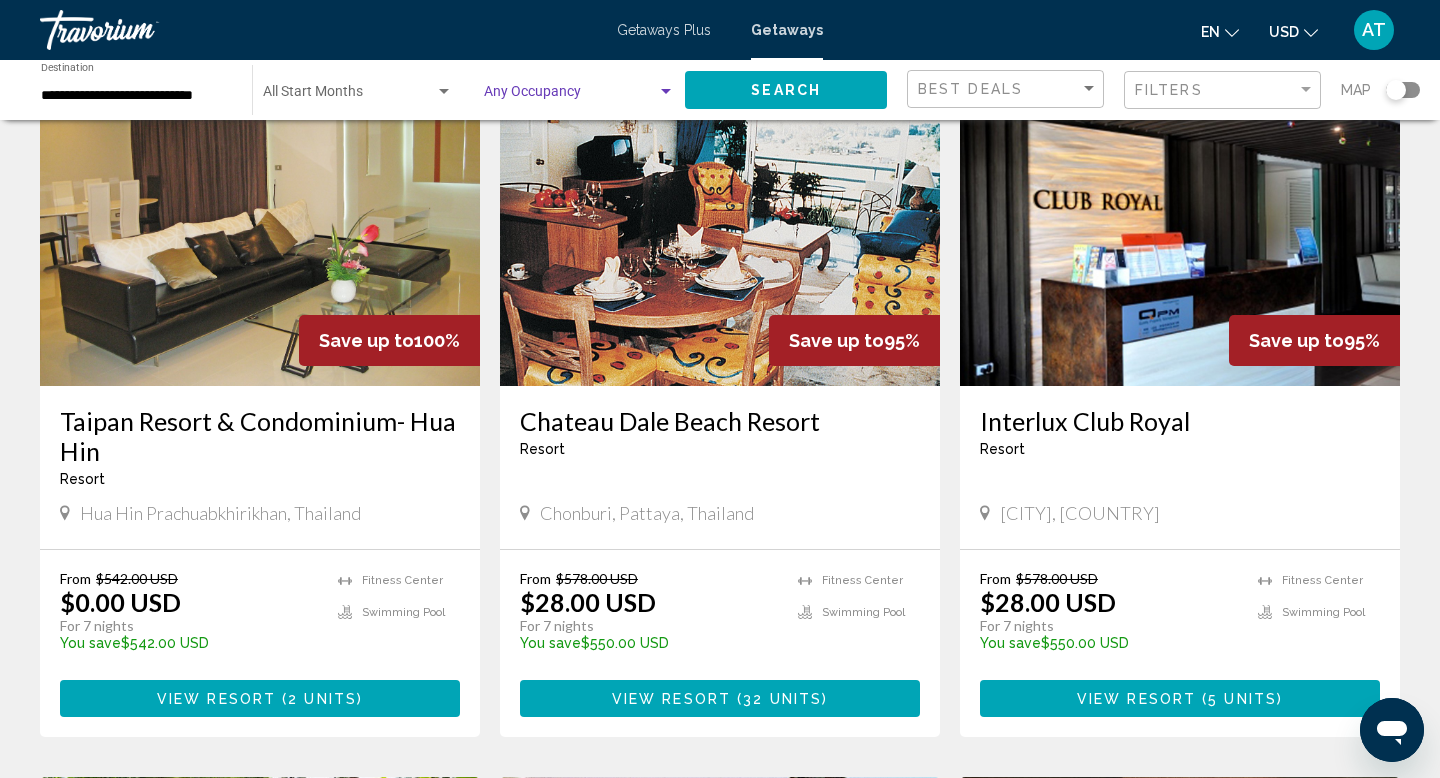 click at bounding box center (570, 96) 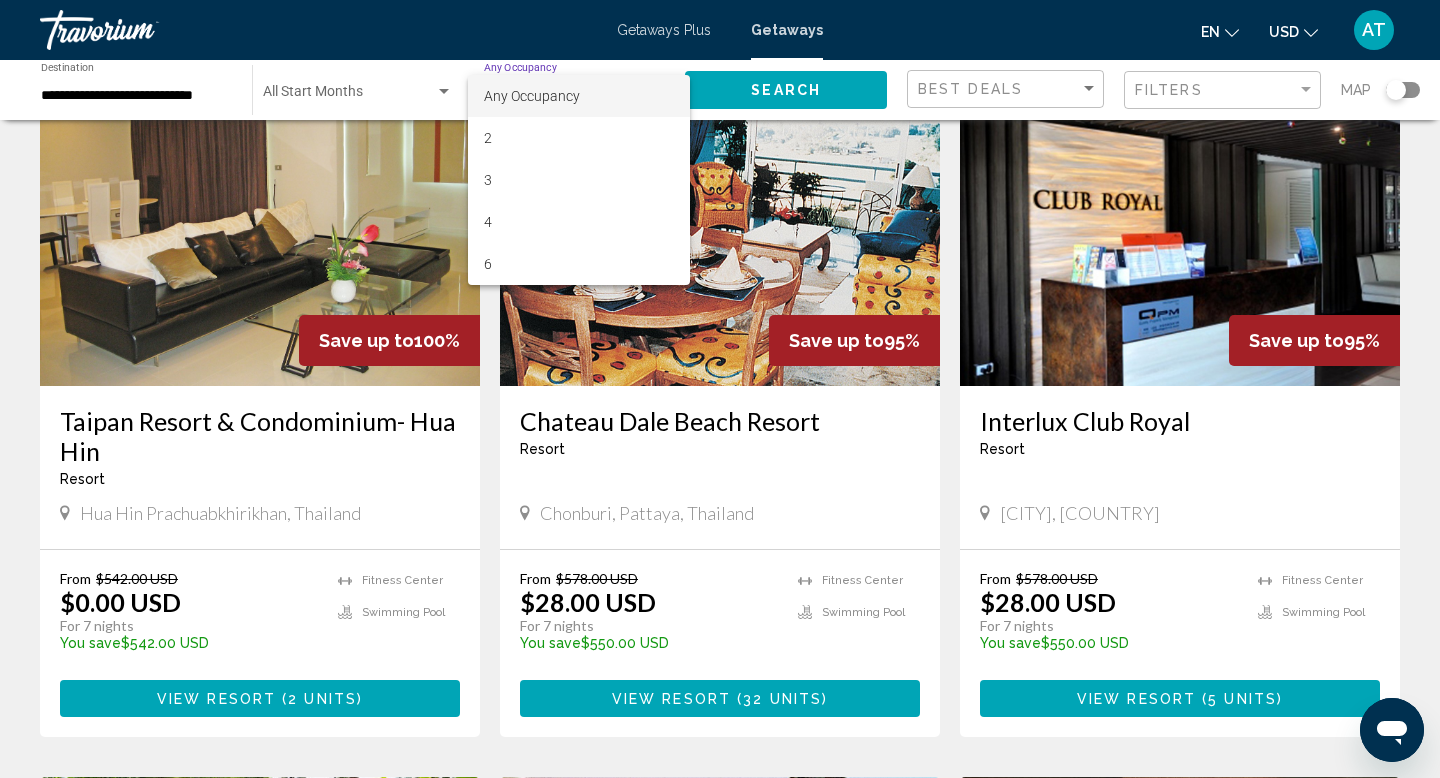 click at bounding box center [720, 389] 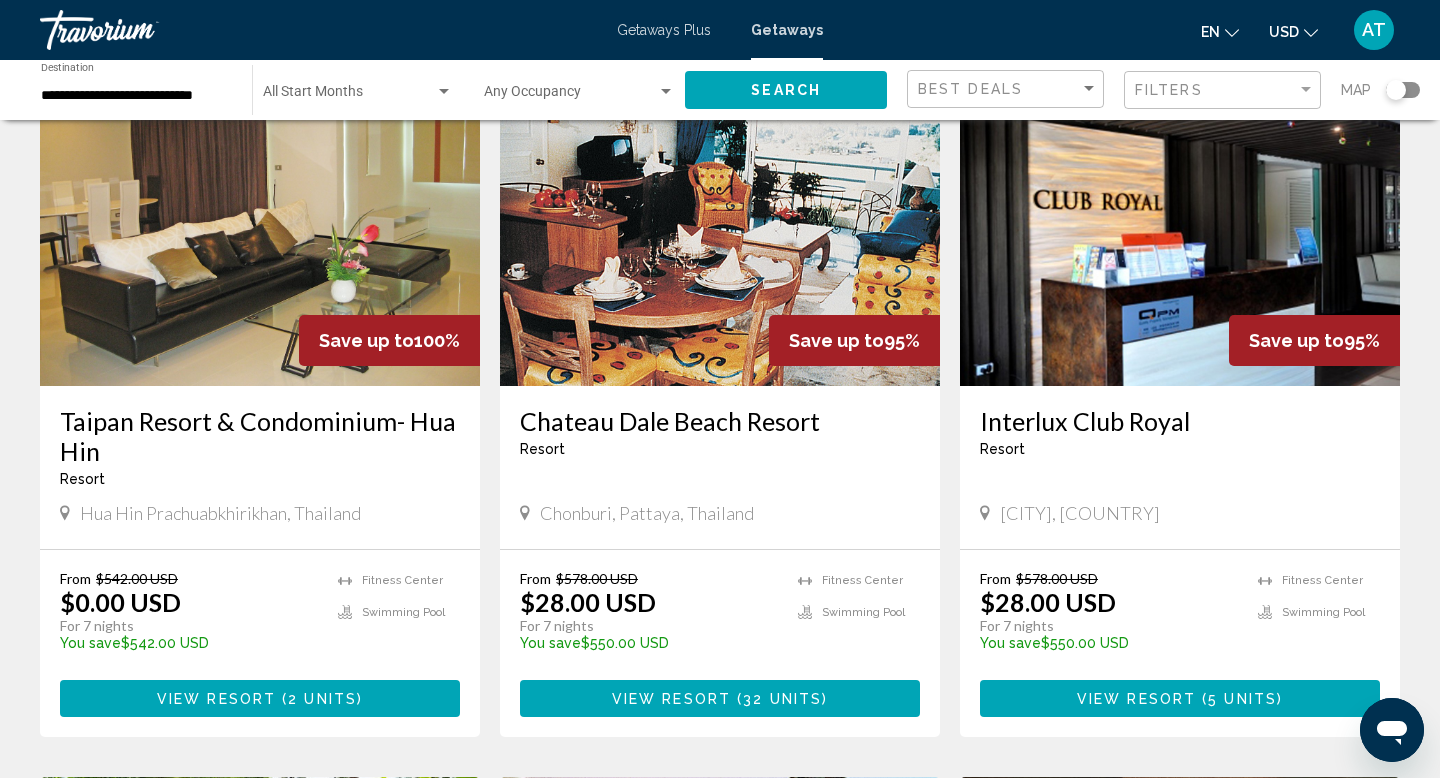 click on "Start Month All Start Months" 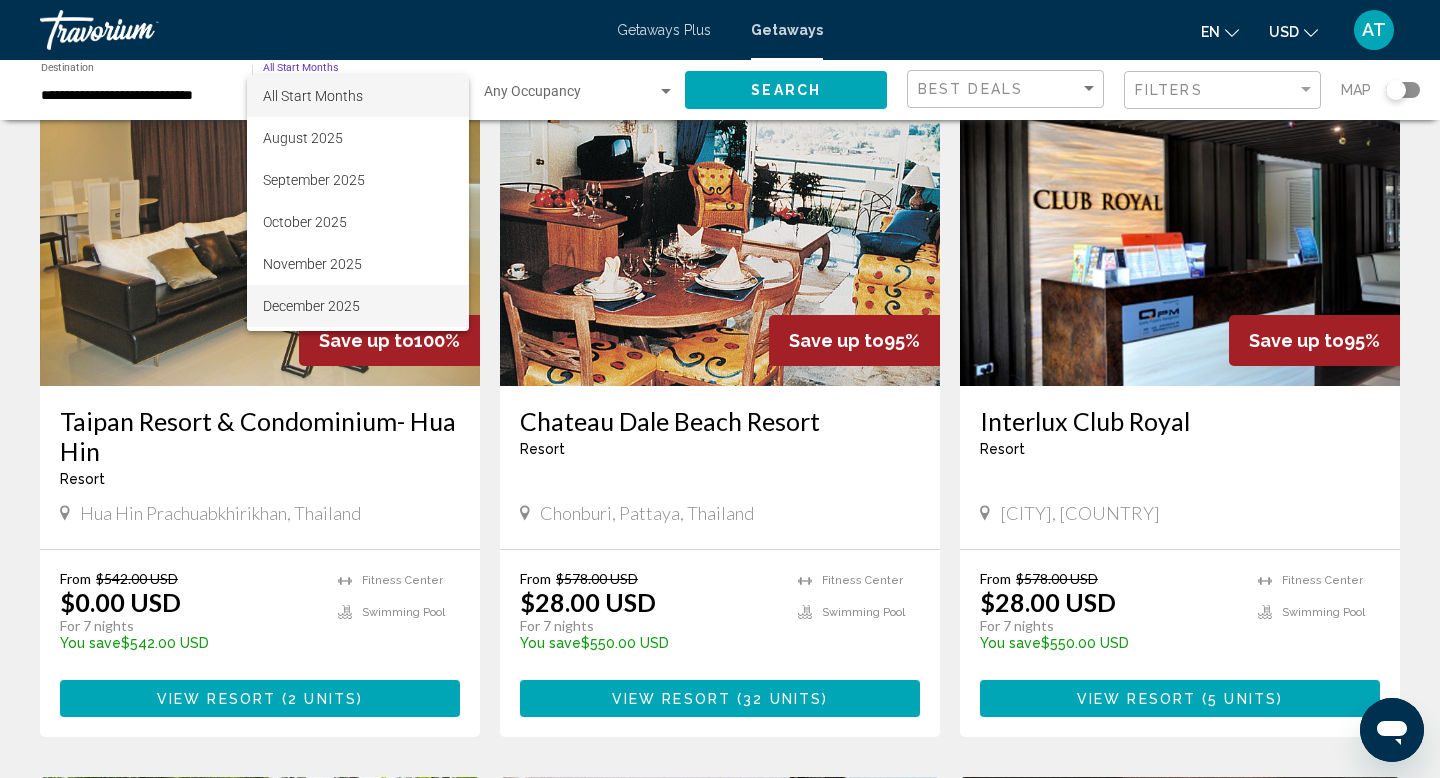 click on "December 2025" at bounding box center [358, 306] 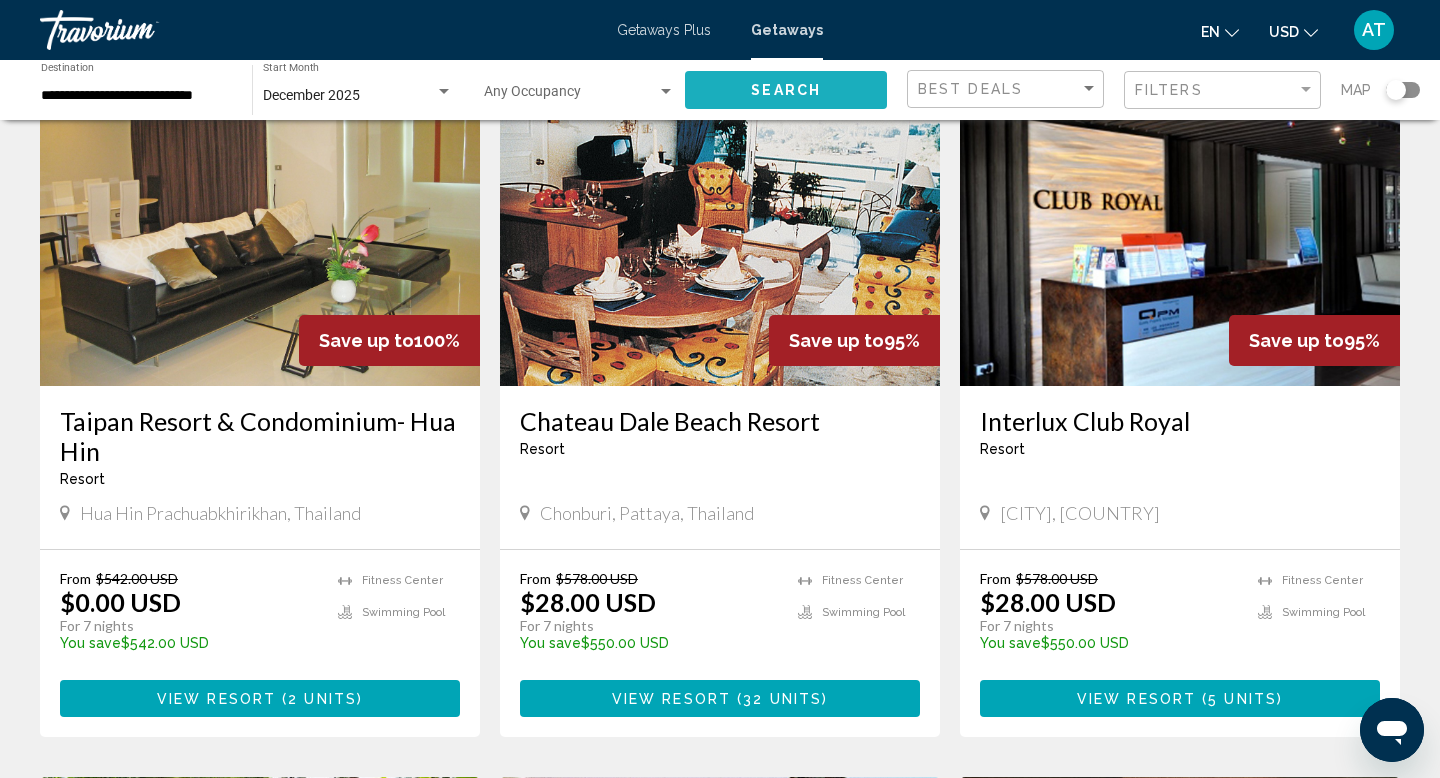 click on "Search" 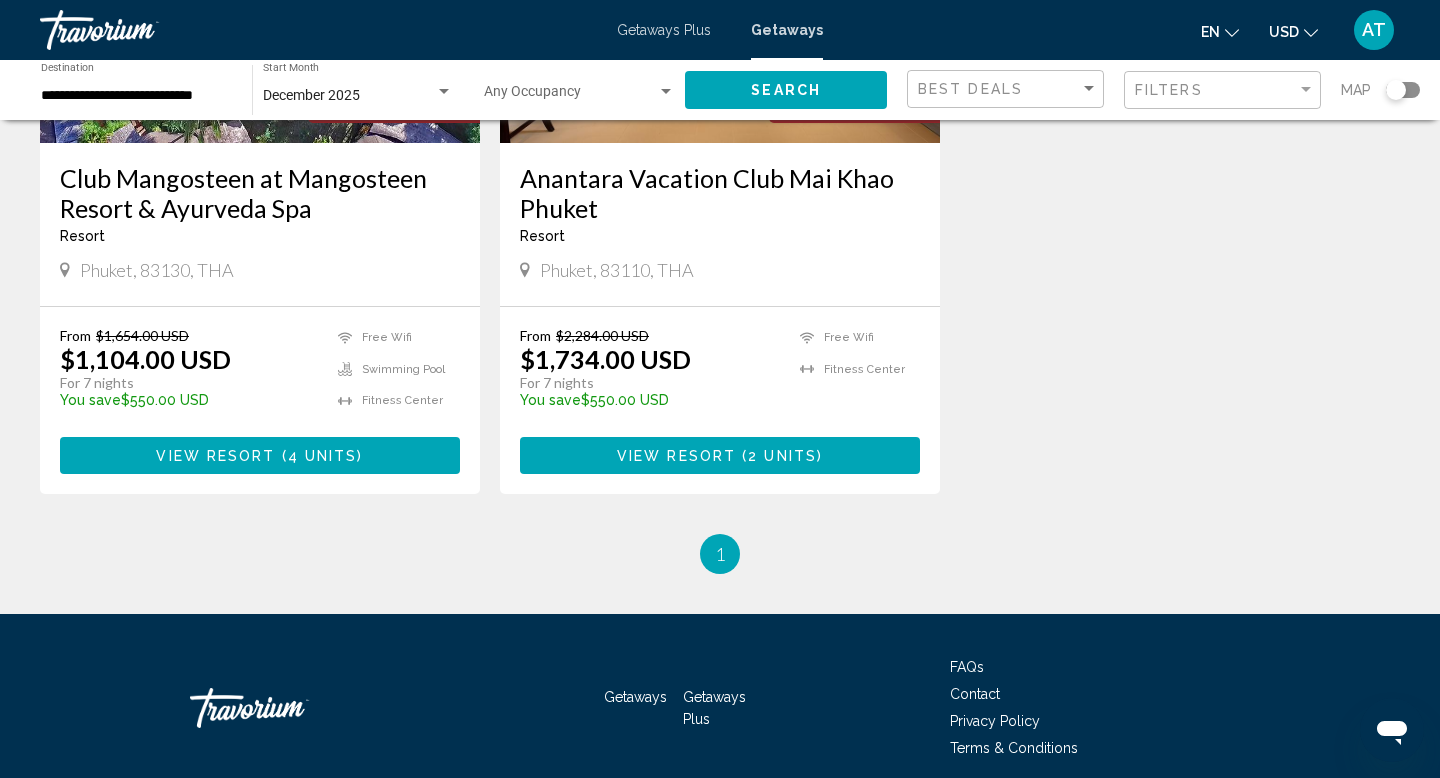 scroll, scrollTop: 1859, scrollLeft: 0, axis: vertical 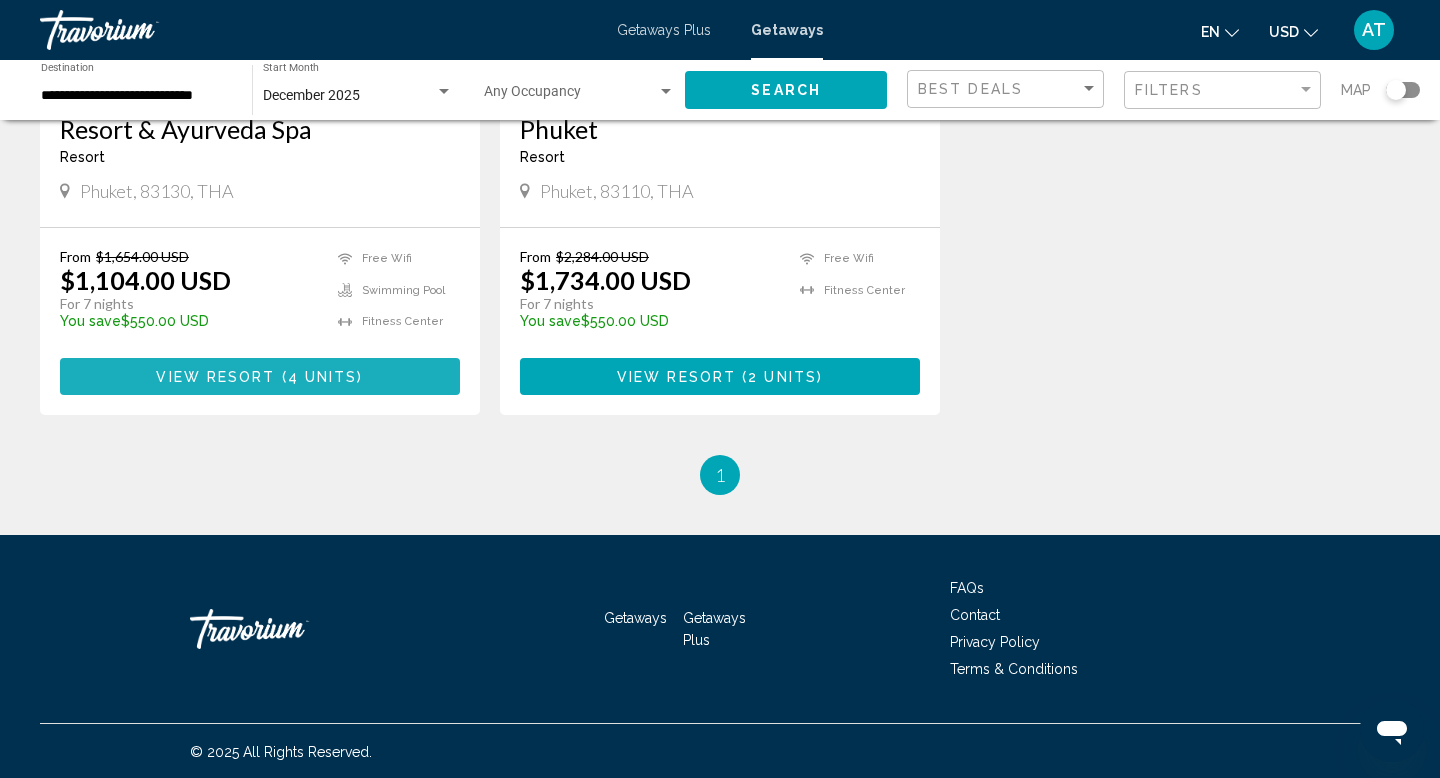 click on "View Resort" at bounding box center (215, 377) 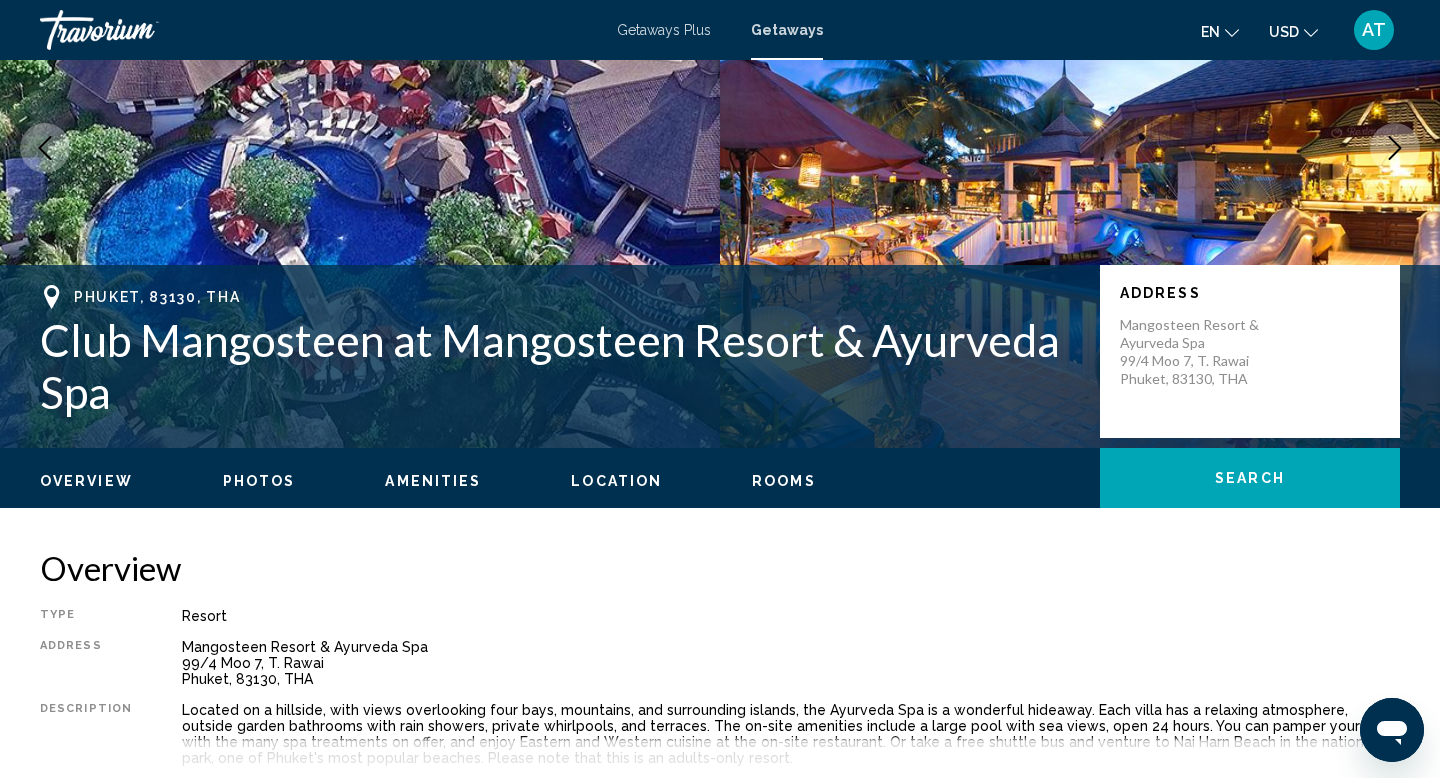 scroll, scrollTop: 0, scrollLeft: 0, axis: both 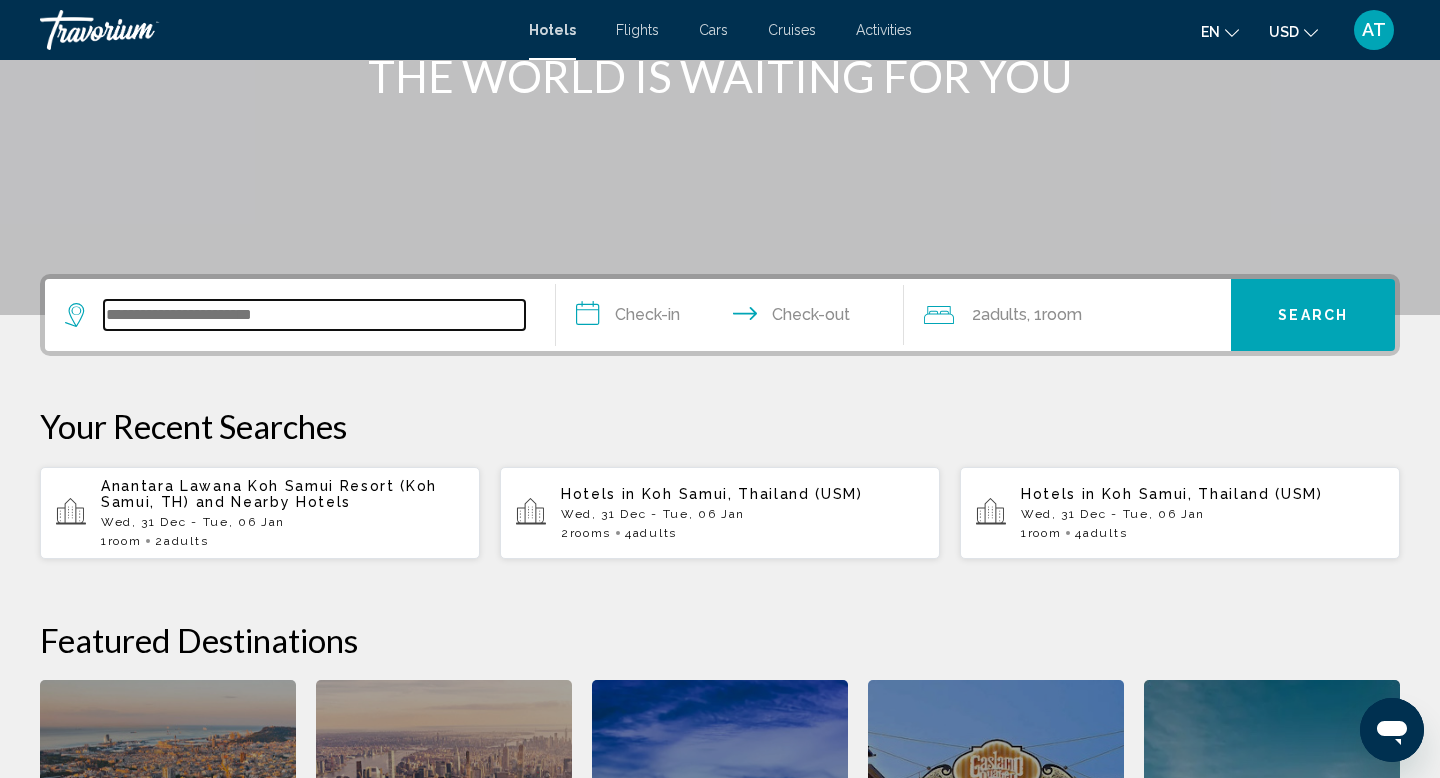 click at bounding box center (314, 315) 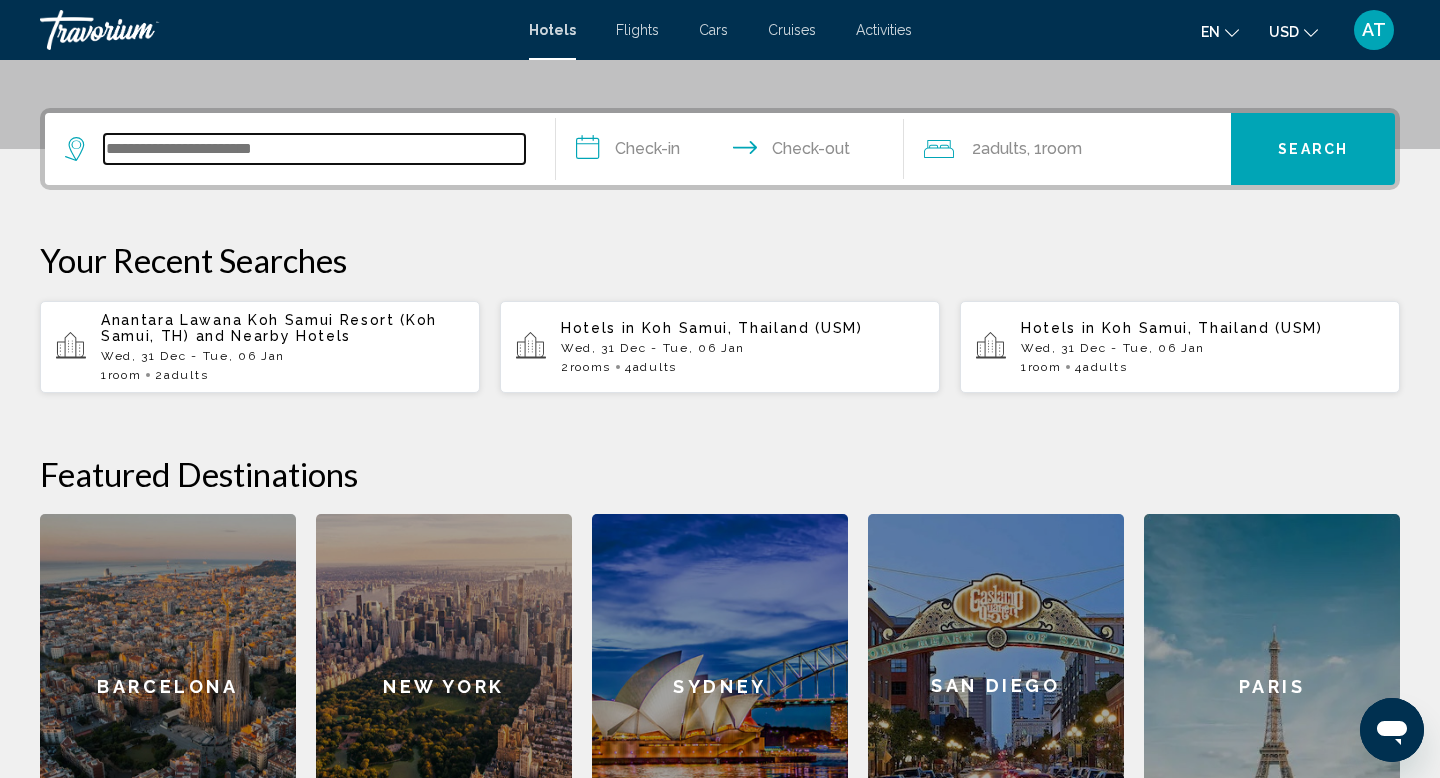 scroll, scrollTop: 494, scrollLeft: 0, axis: vertical 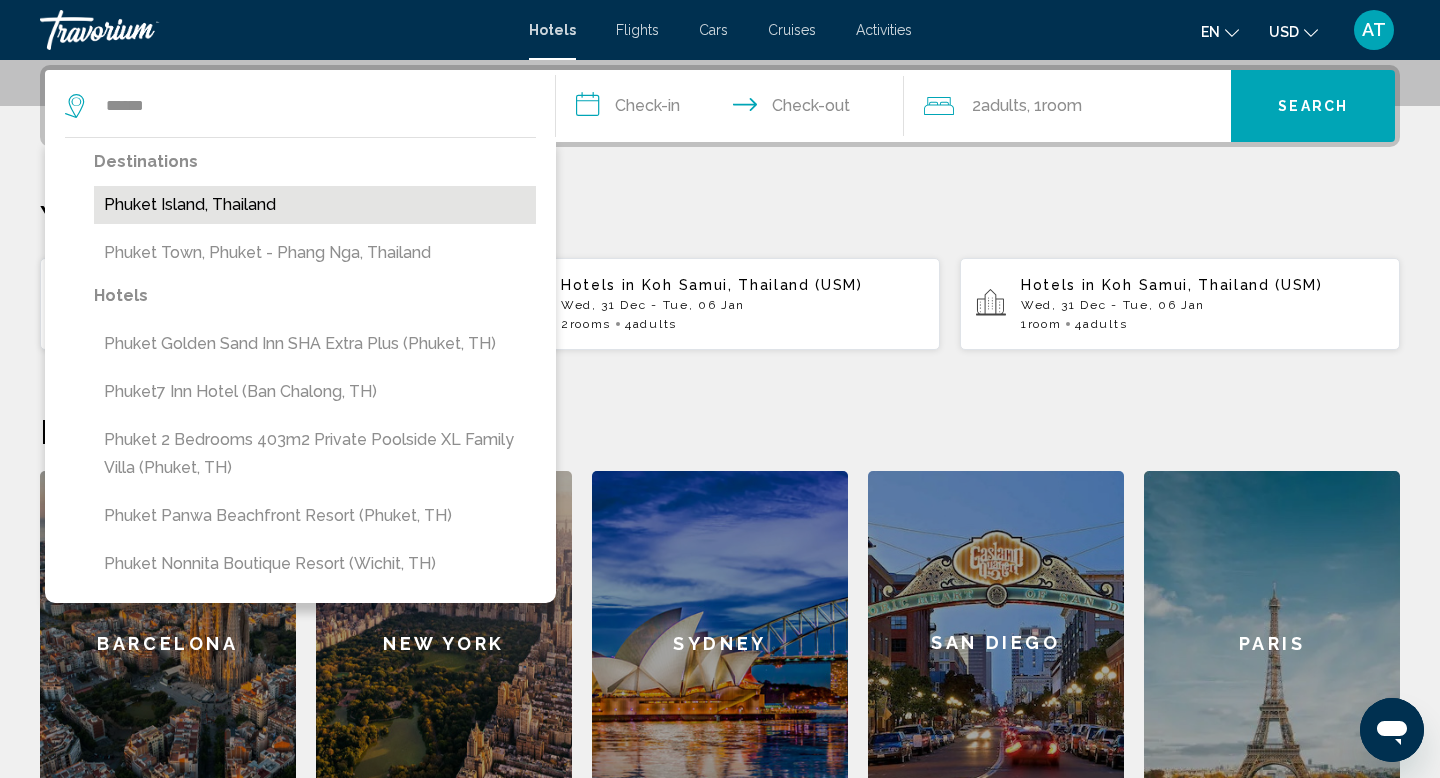 click on "Phuket Island, Thailand" at bounding box center [315, 205] 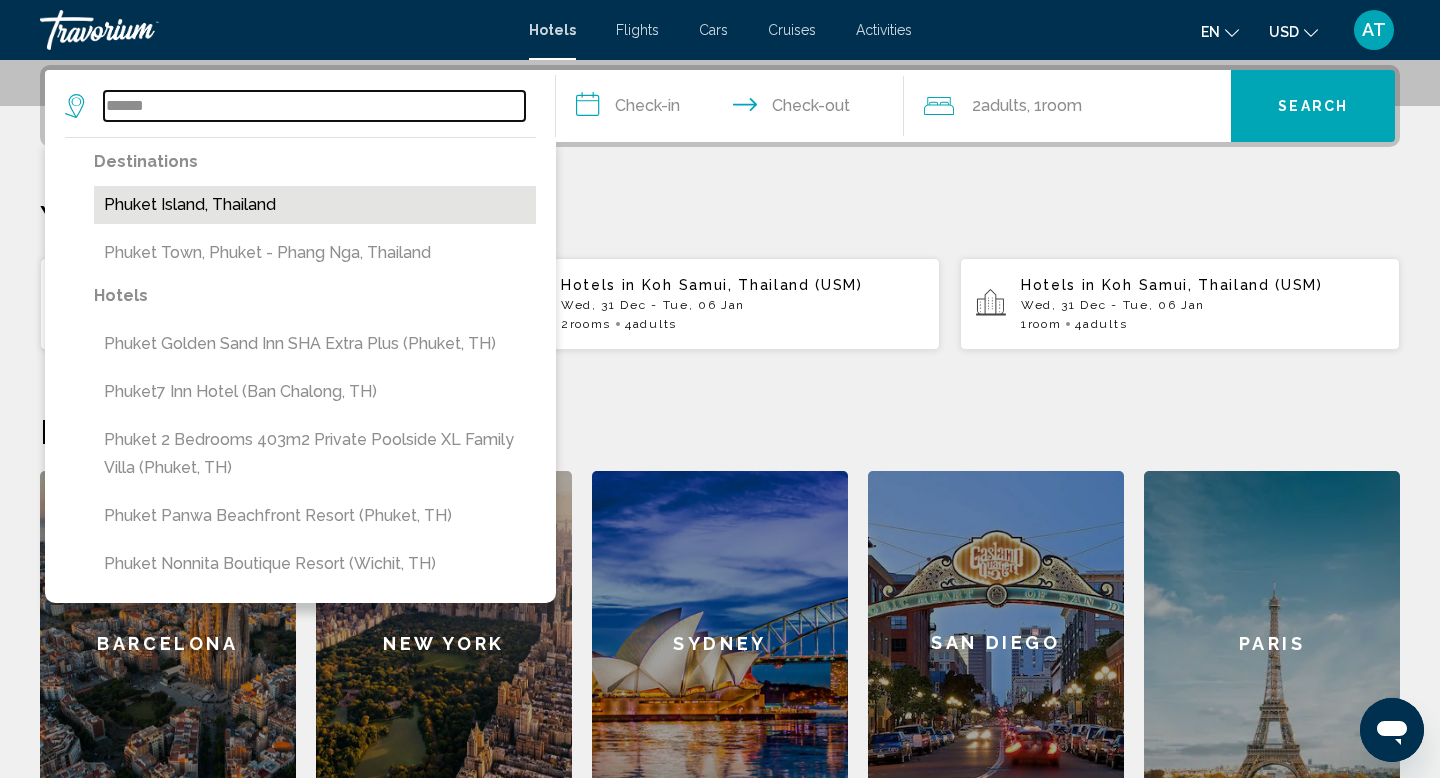 type on "**********" 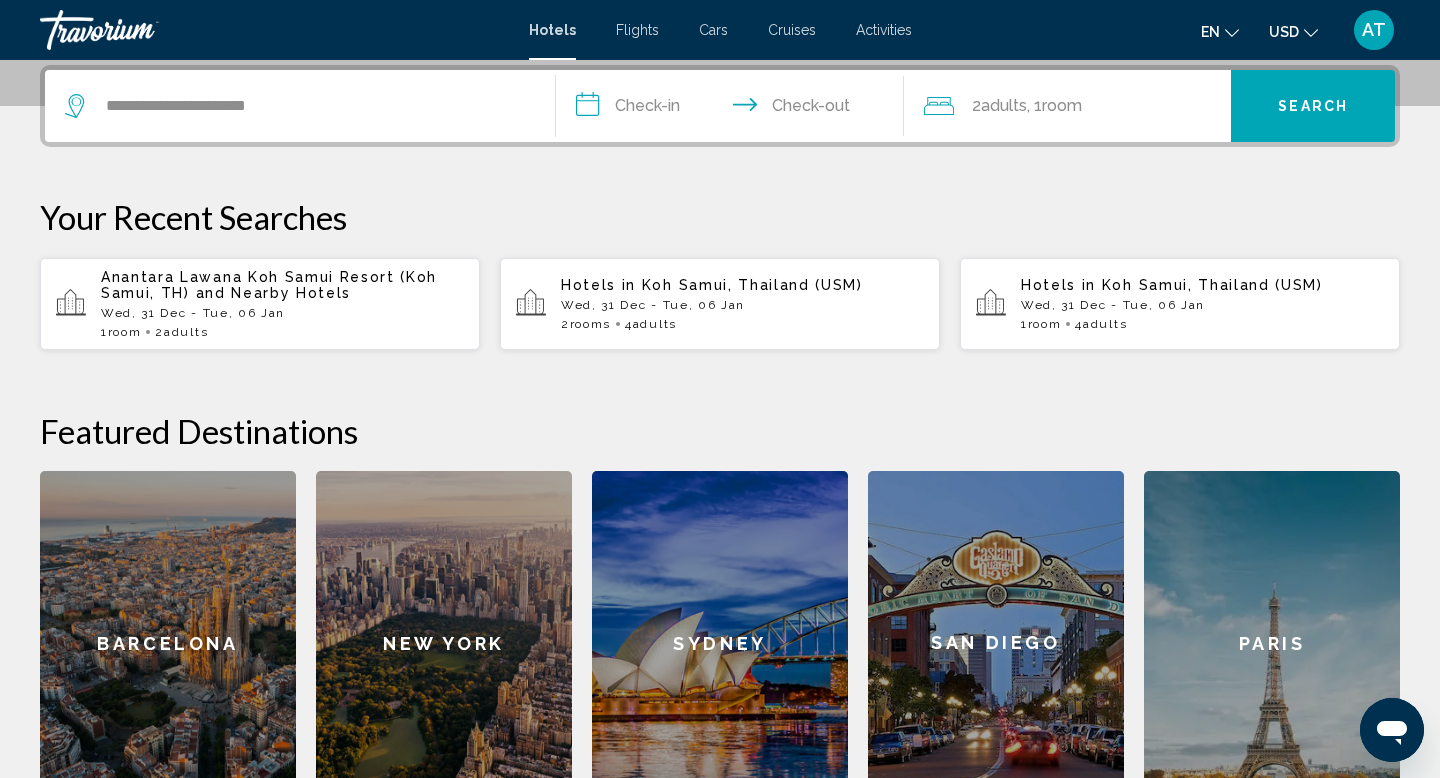 click on "**********" at bounding box center [734, 109] 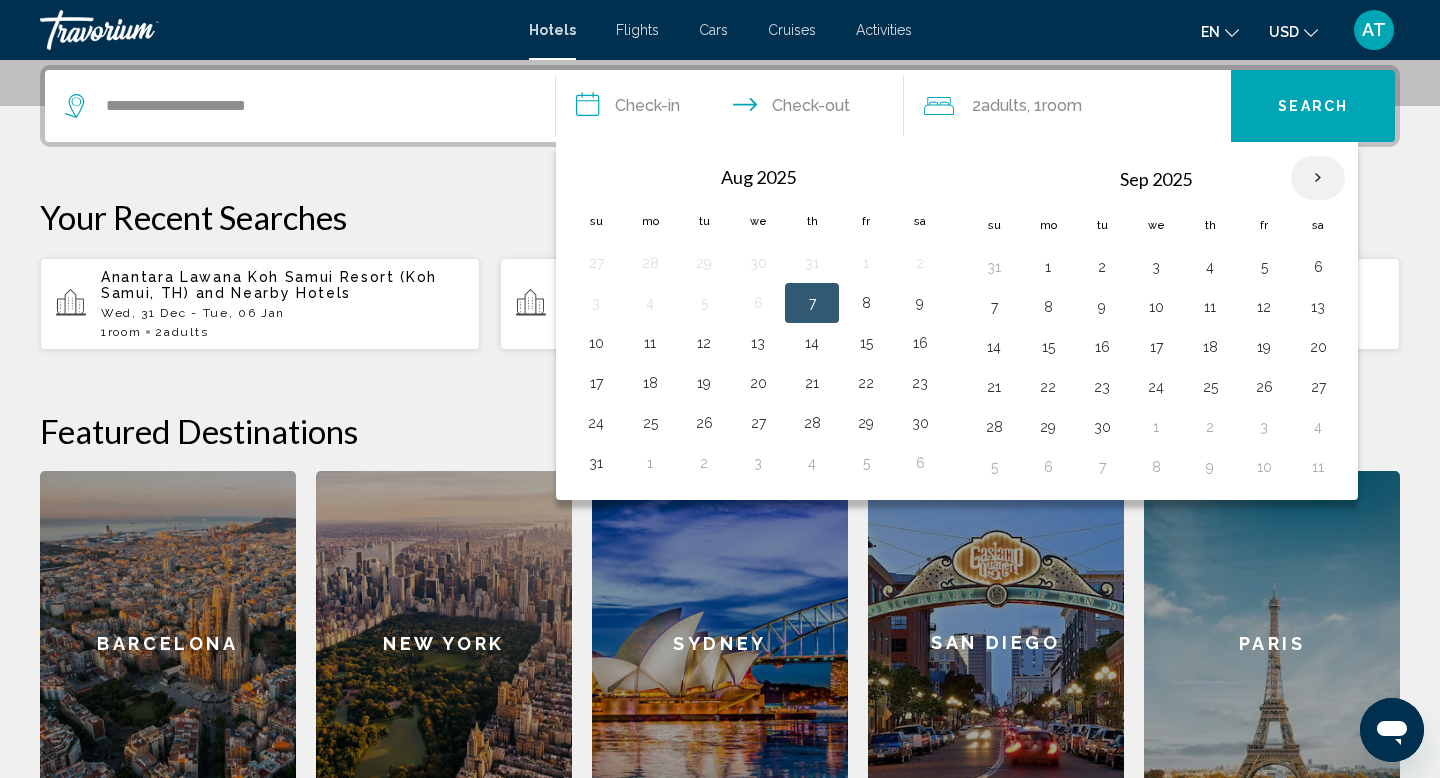 click at bounding box center [1318, 178] 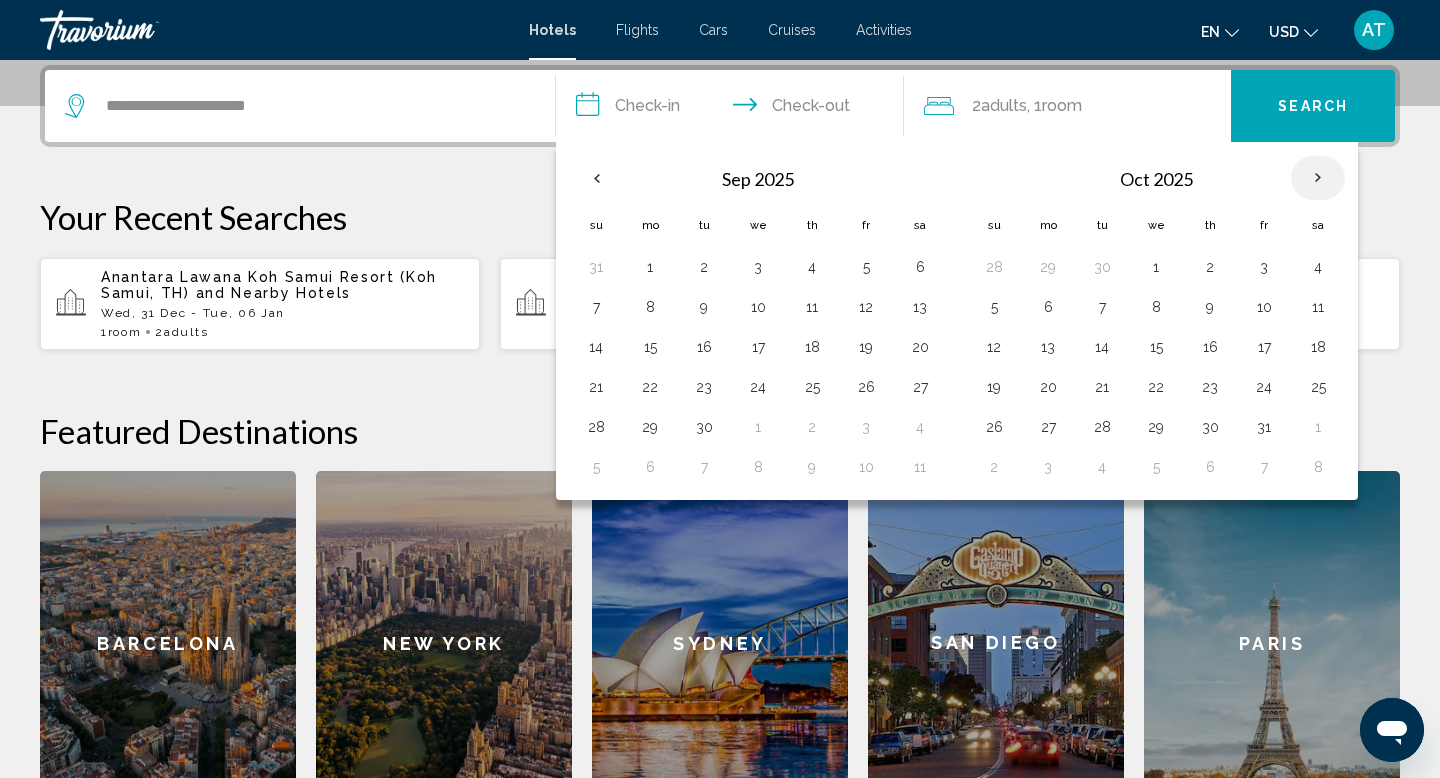 click at bounding box center [1318, 178] 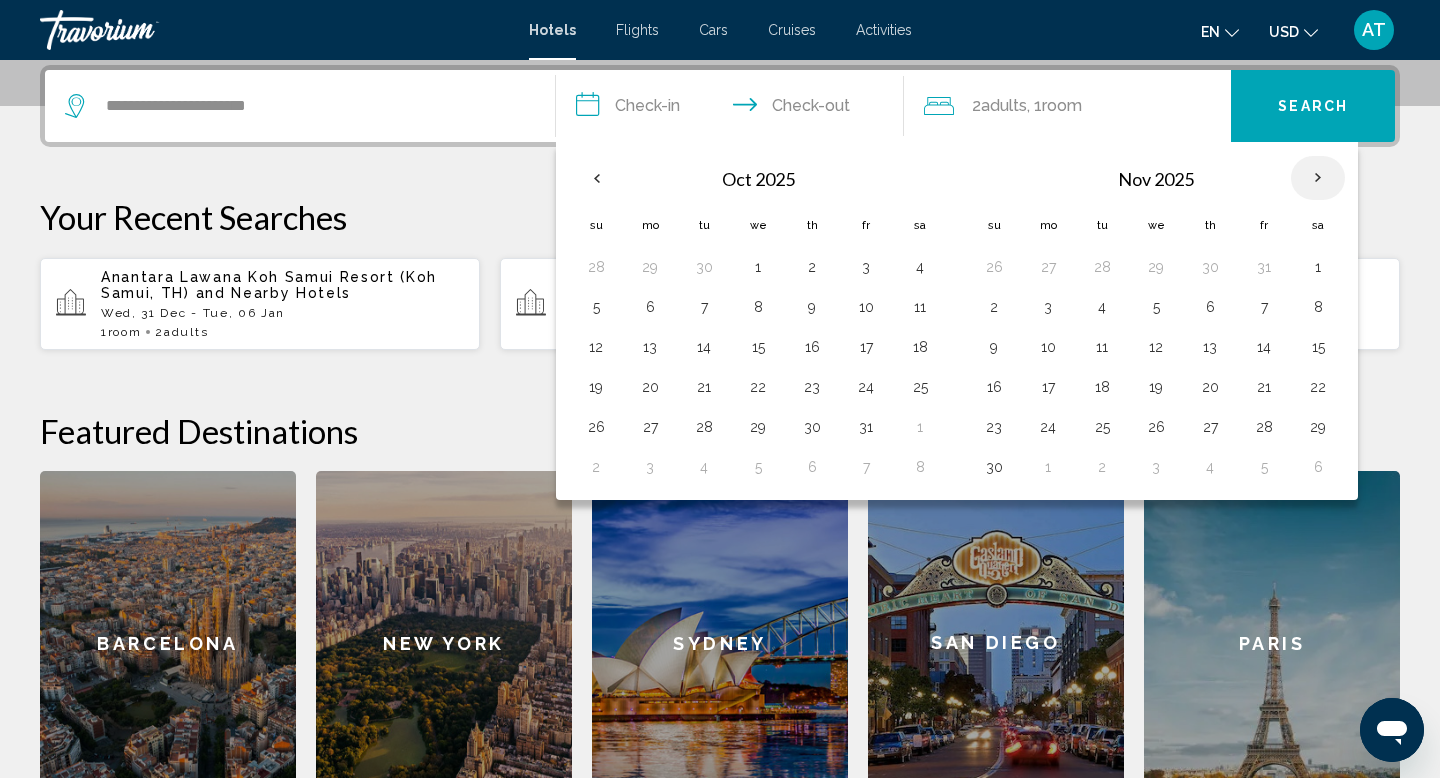 click at bounding box center (1318, 178) 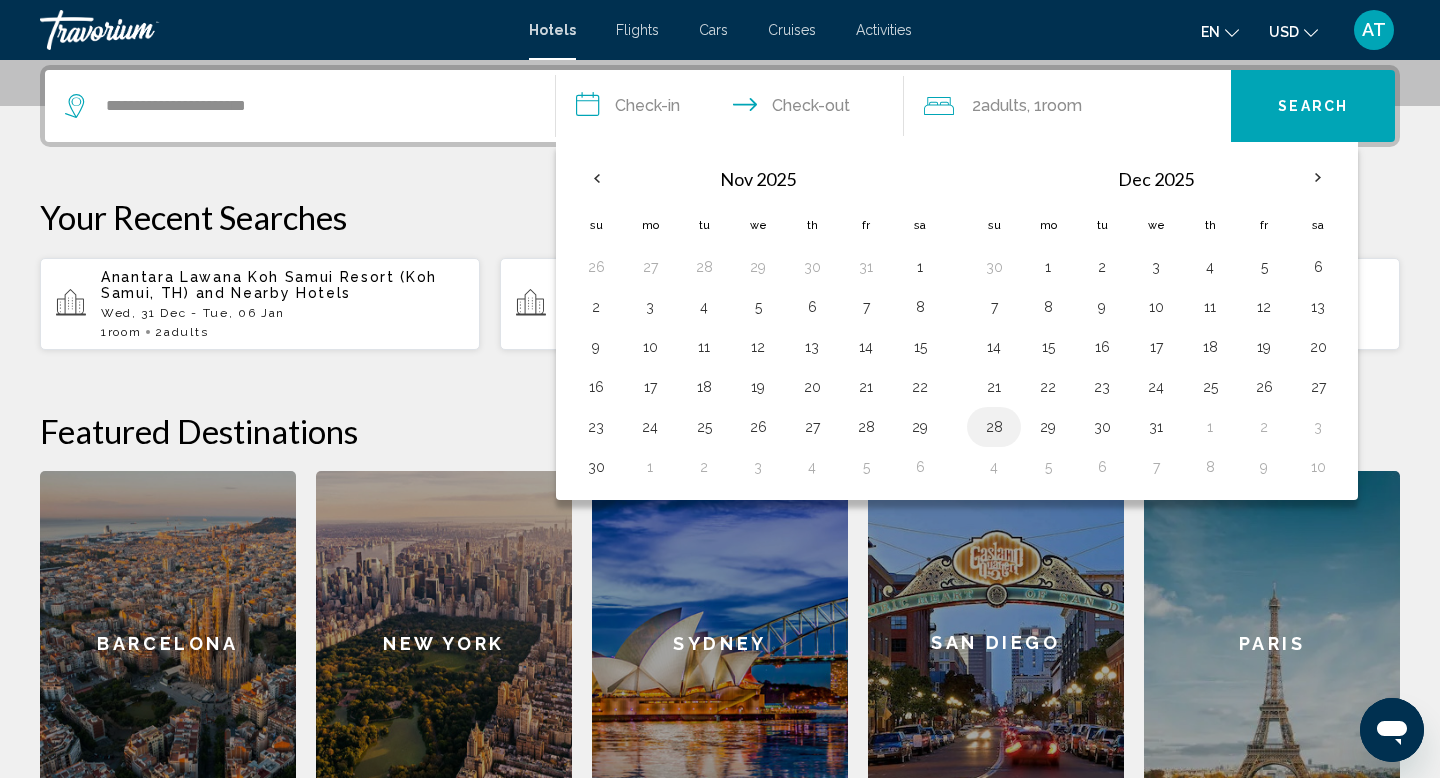 click on "28" at bounding box center (994, 427) 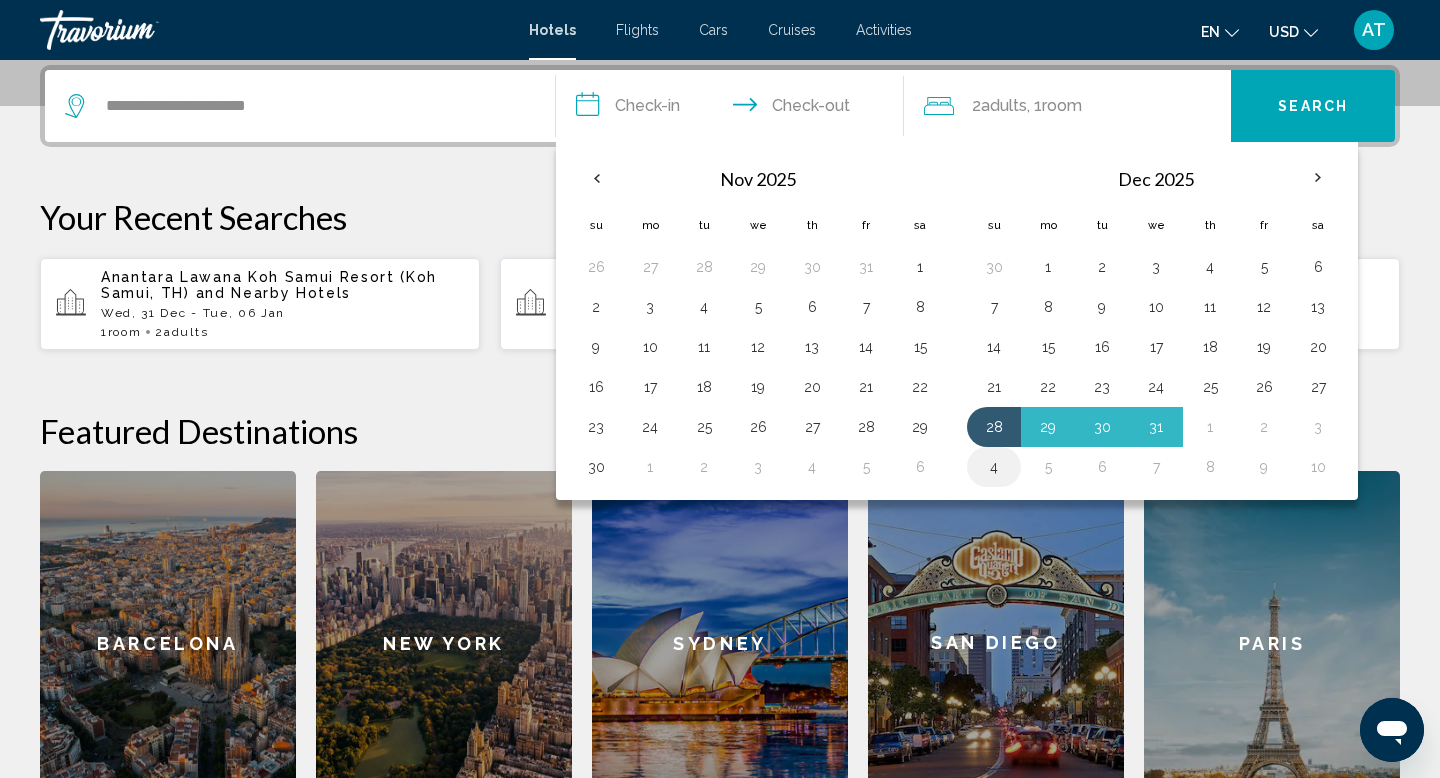 click on "4" at bounding box center [994, 467] 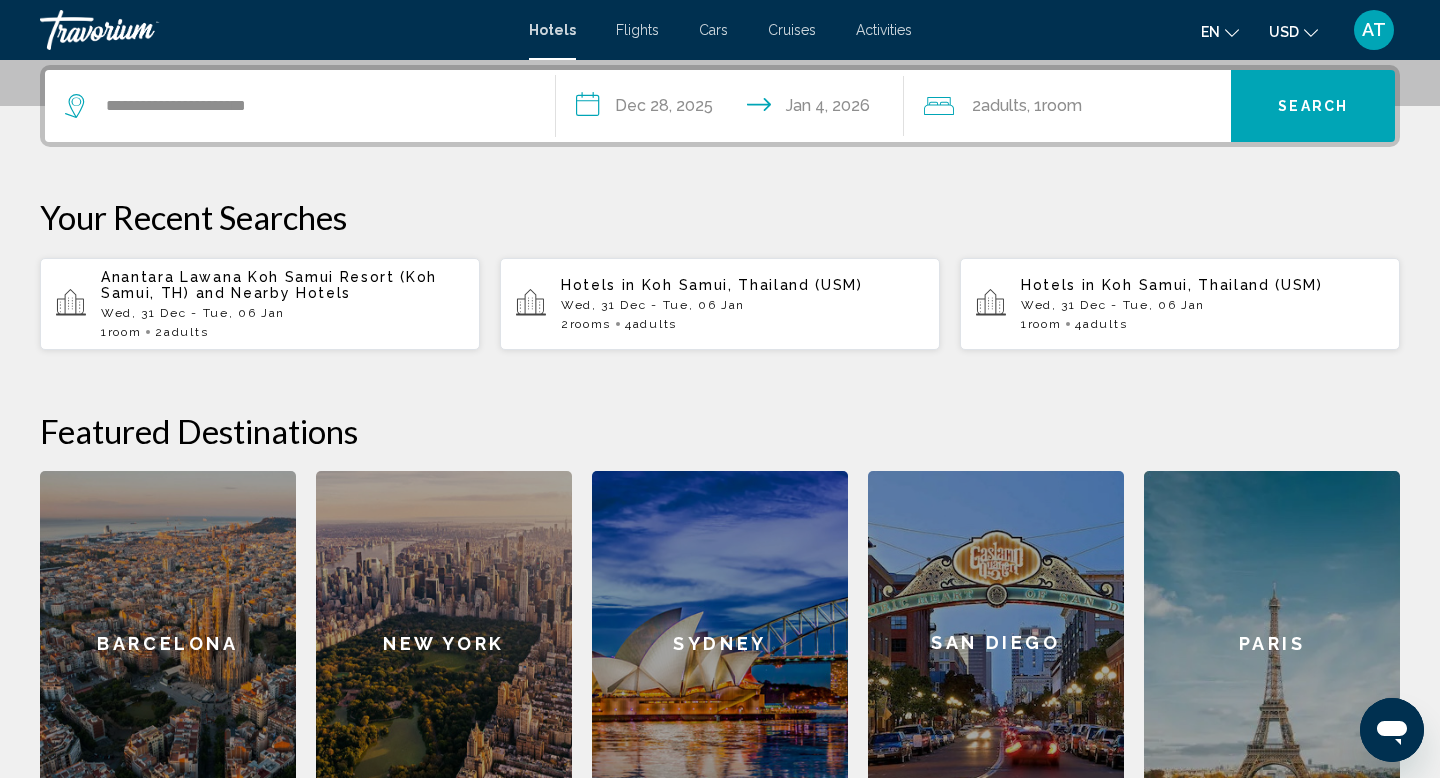 click on "Search" at bounding box center (1313, 107) 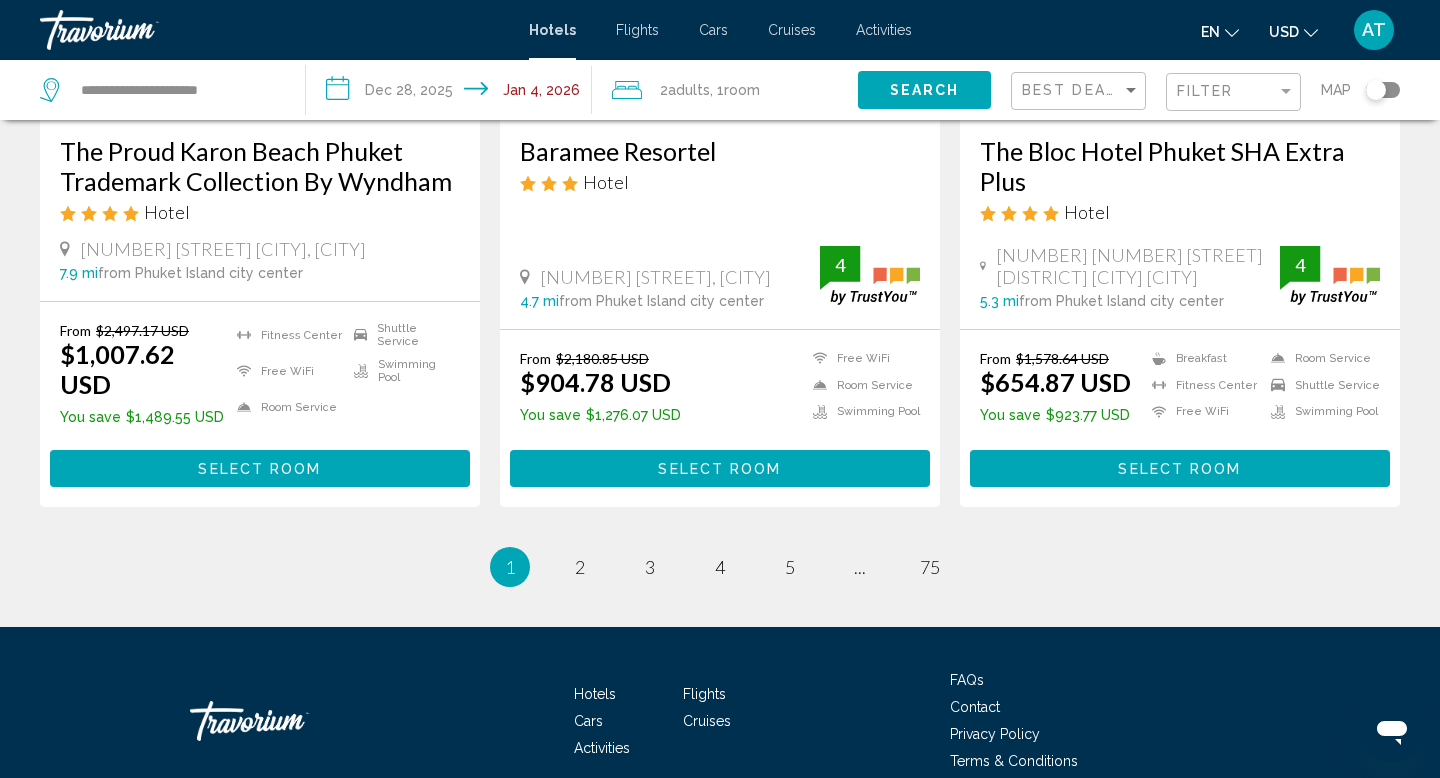 scroll, scrollTop: 2656, scrollLeft: 0, axis: vertical 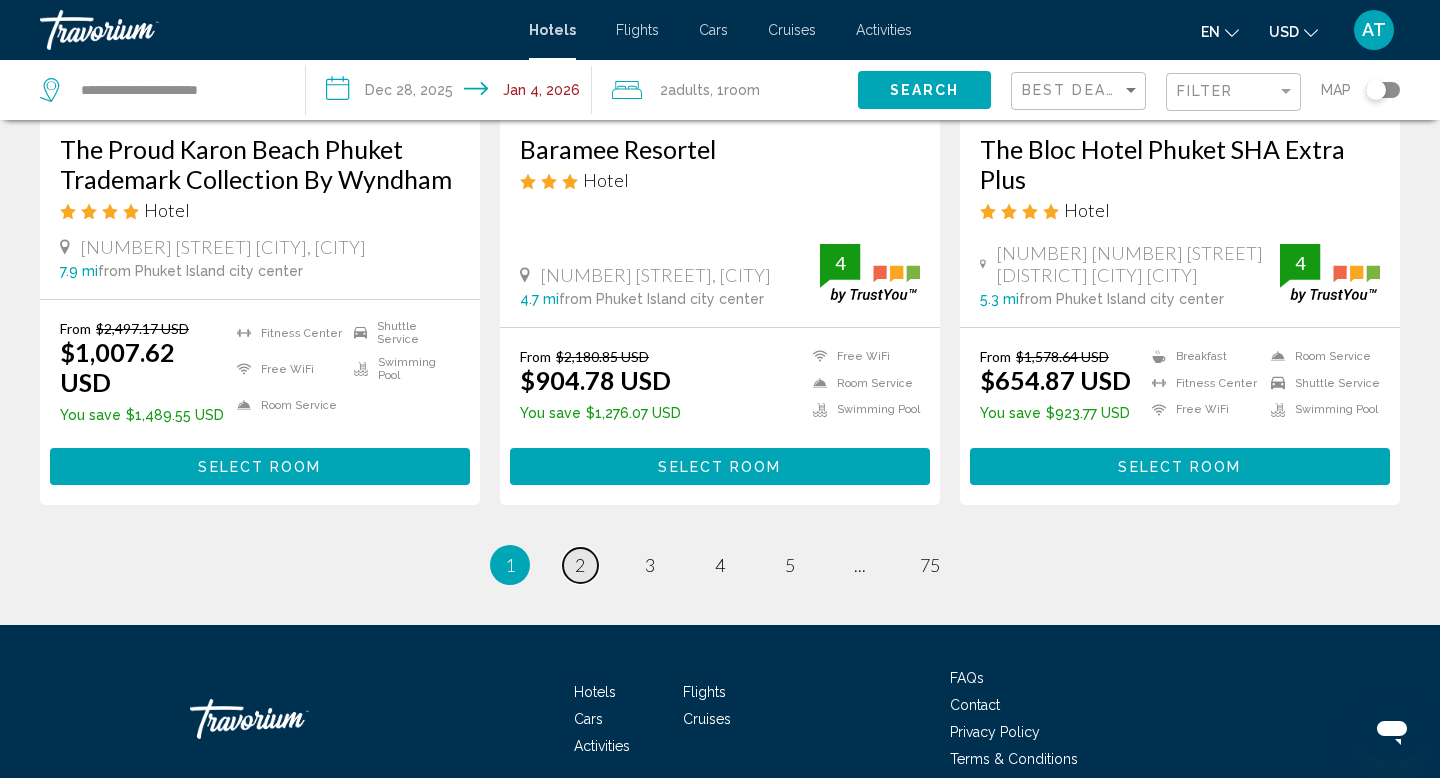 click on "2" at bounding box center [580, 565] 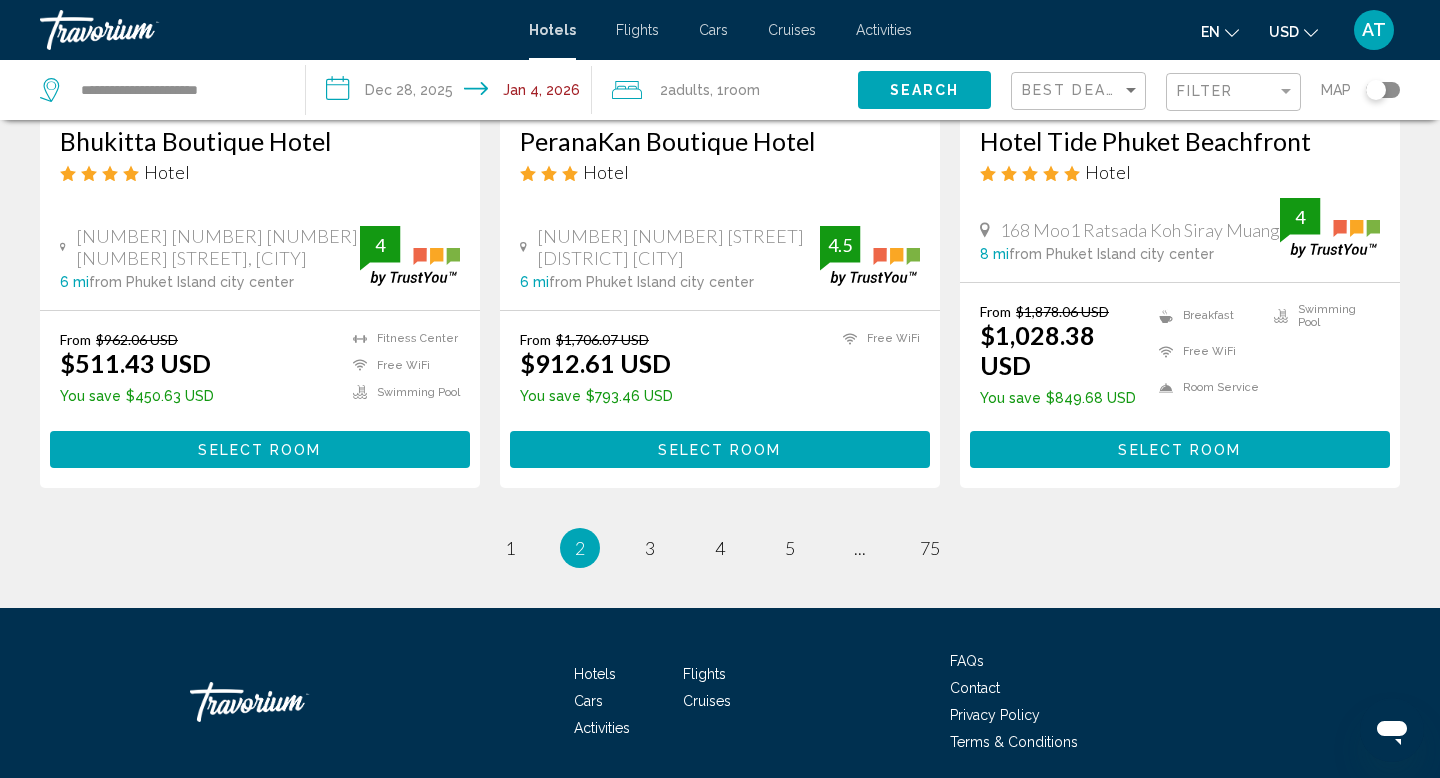 scroll, scrollTop: 2655, scrollLeft: 0, axis: vertical 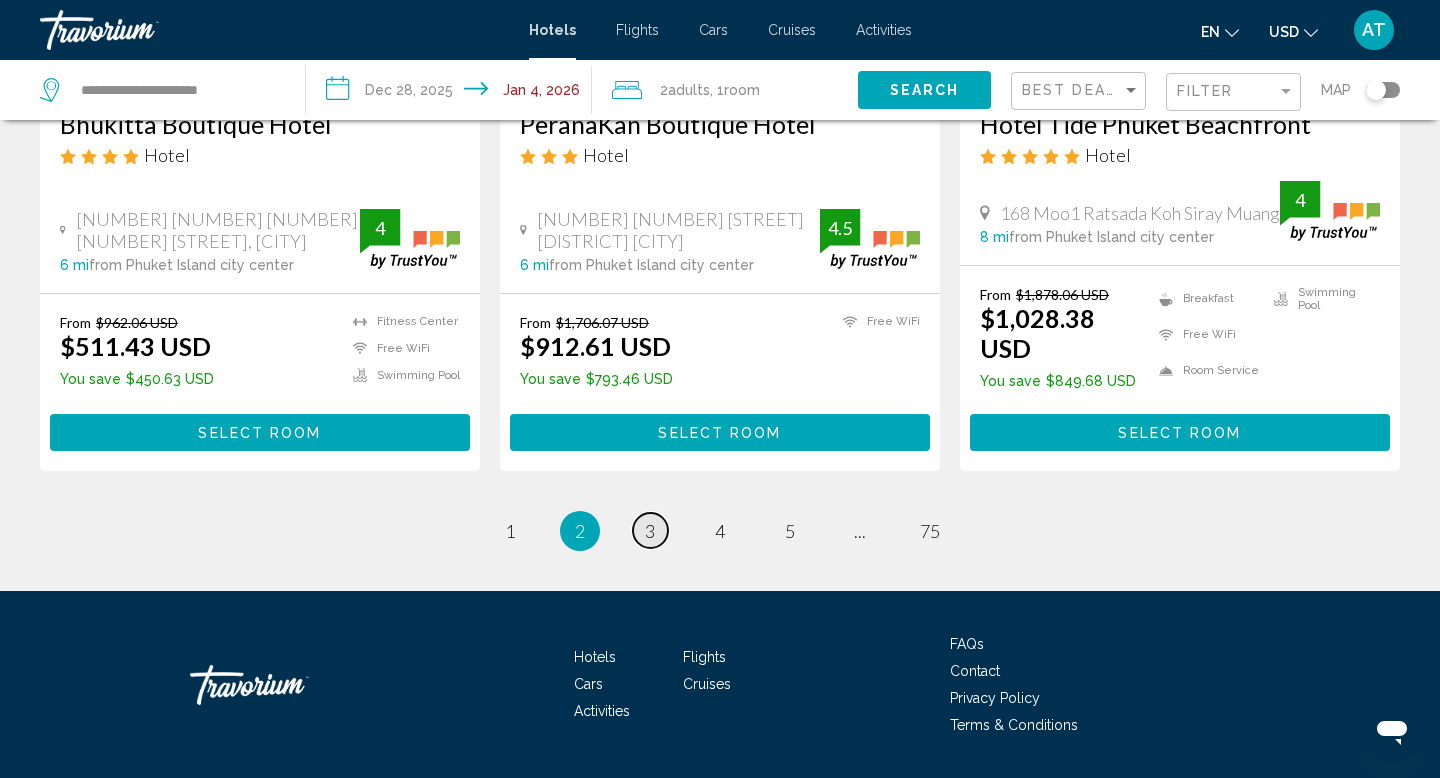 click on "3" at bounding box center [650, 531] 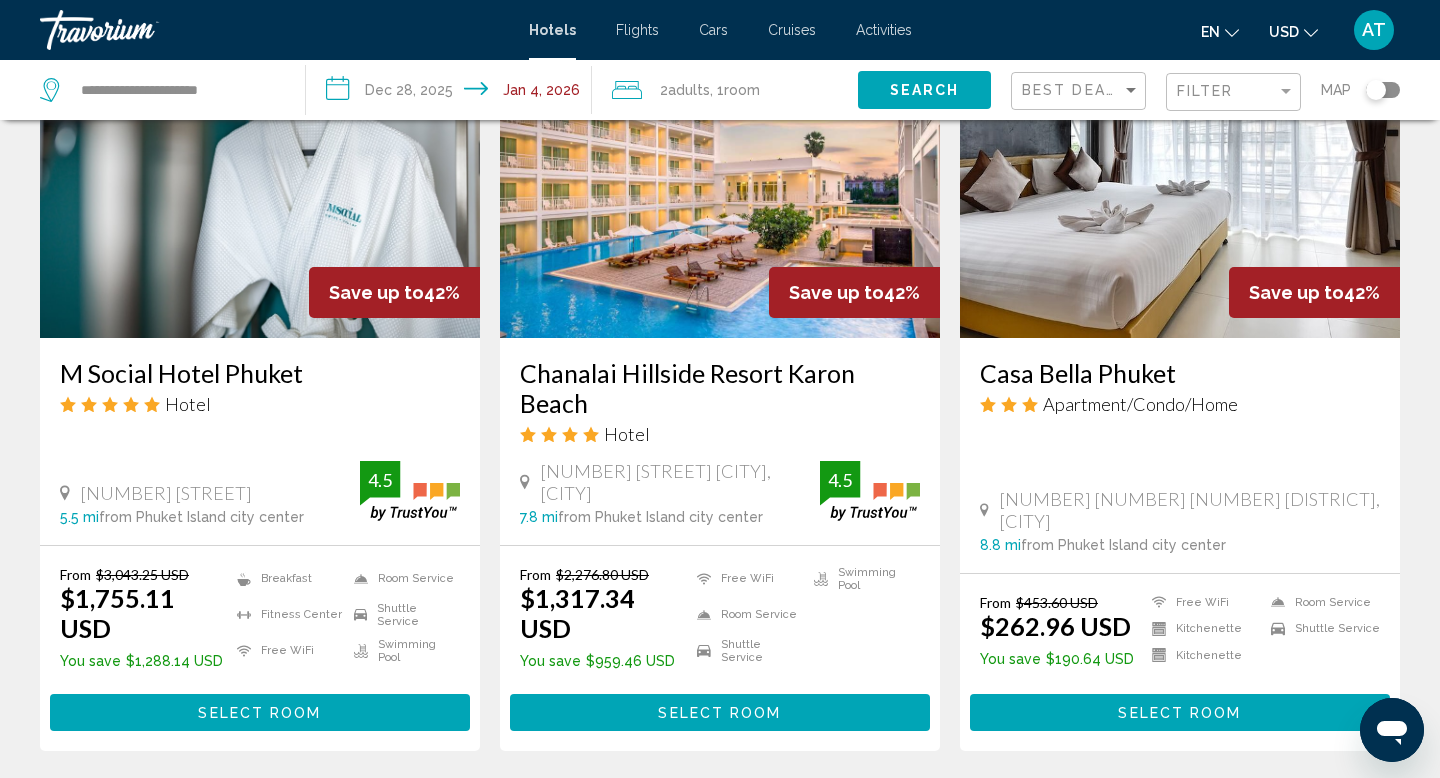 scroll, scrollTop: 1686, scrollLeft: 0, axis: vertical 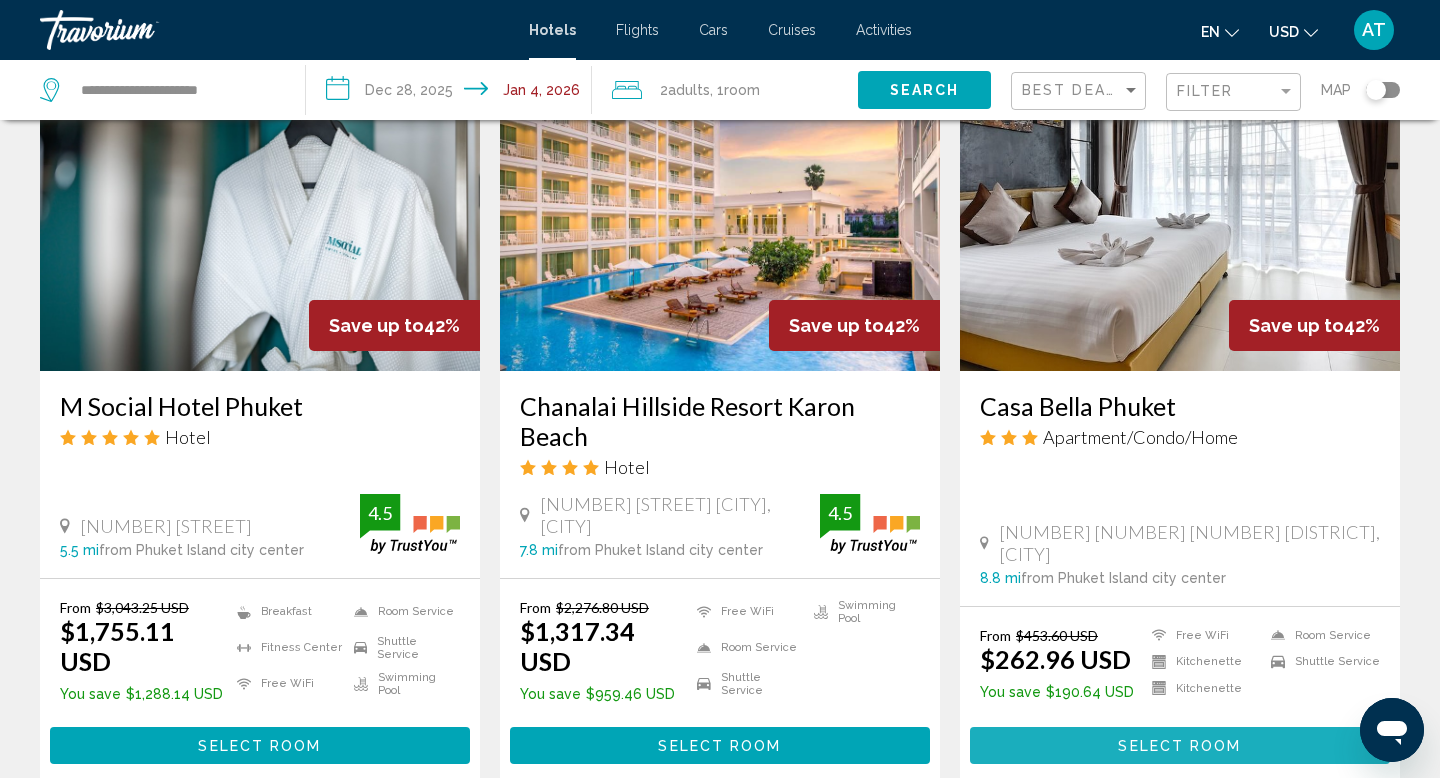 click on "Select Room" at bounding box center [1180, 745] 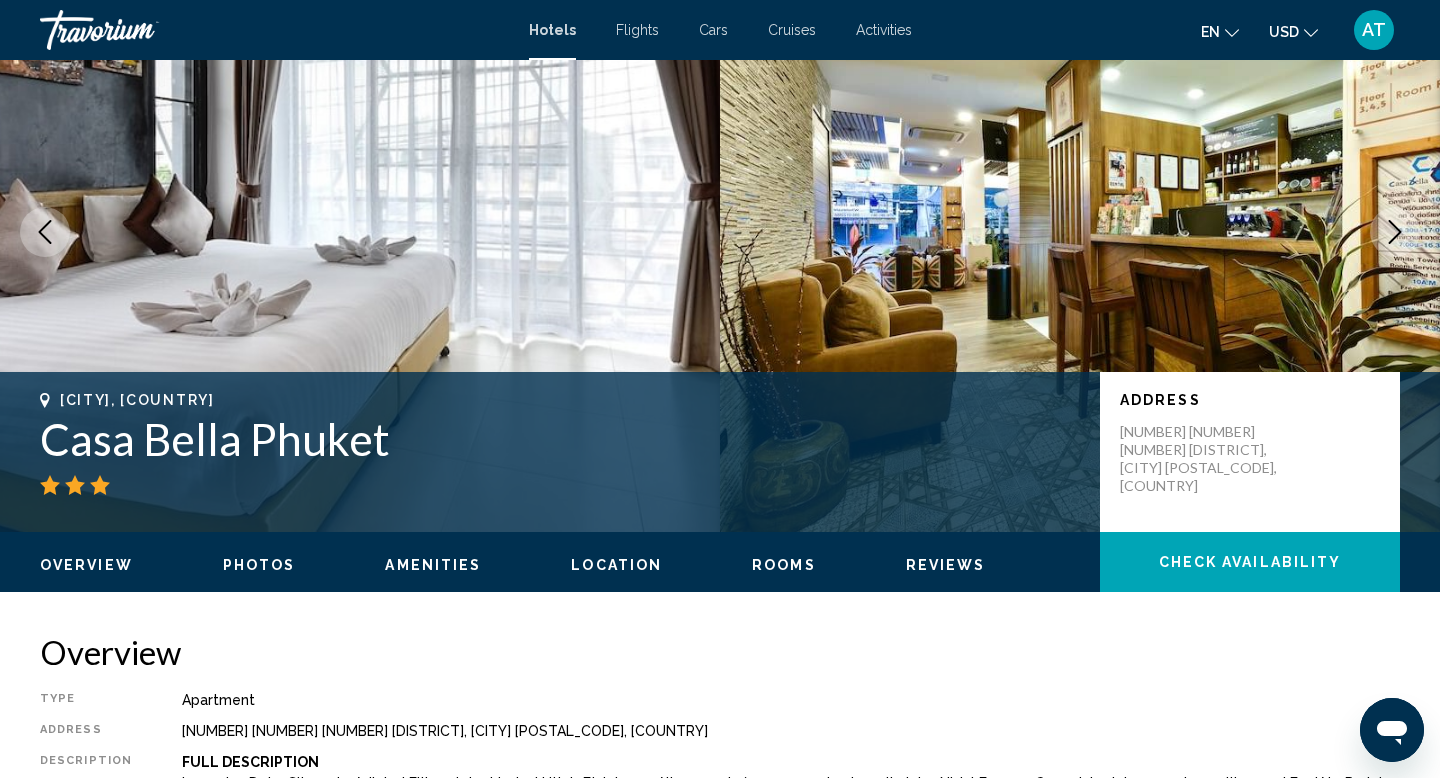 scroll, scrollTop: 132, scrollLeft: 0, axis: vertical 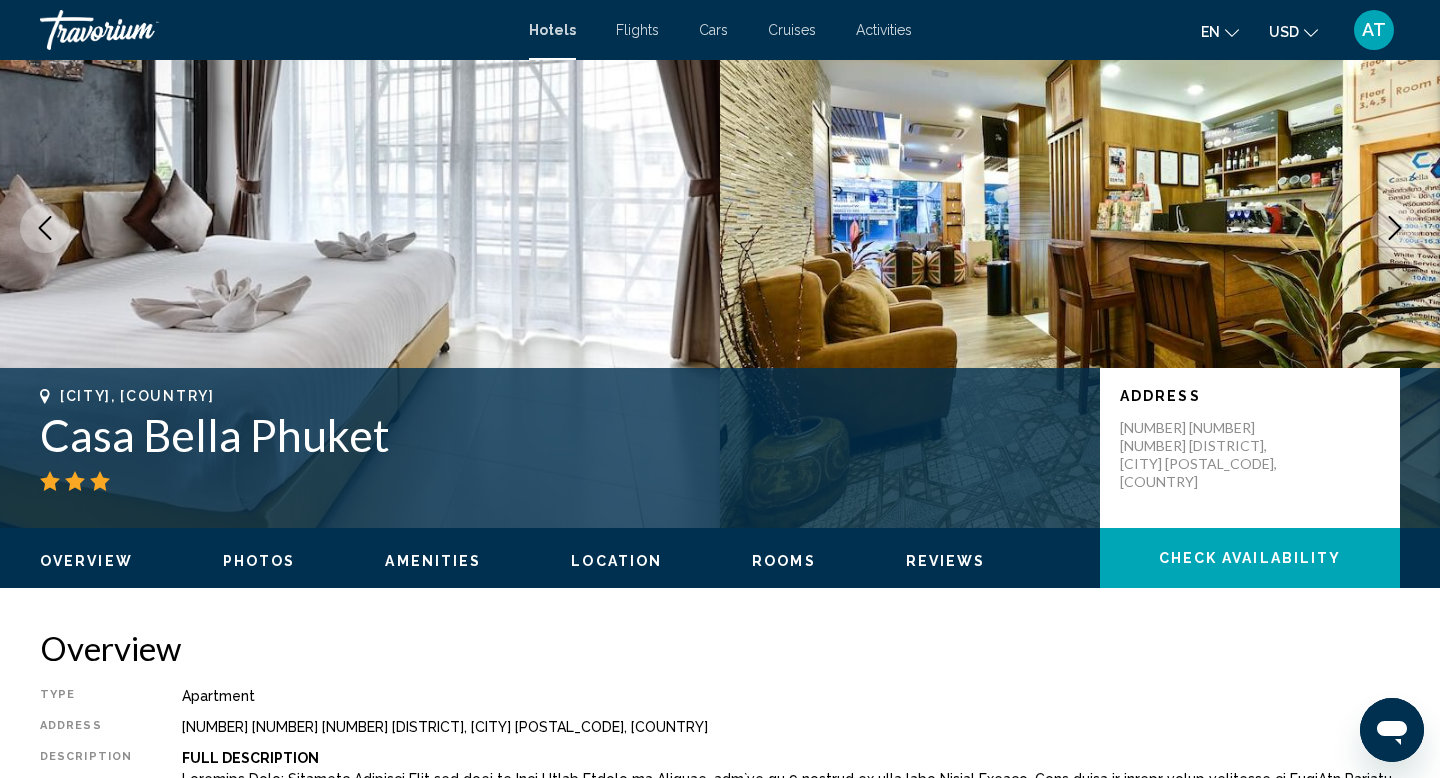 click 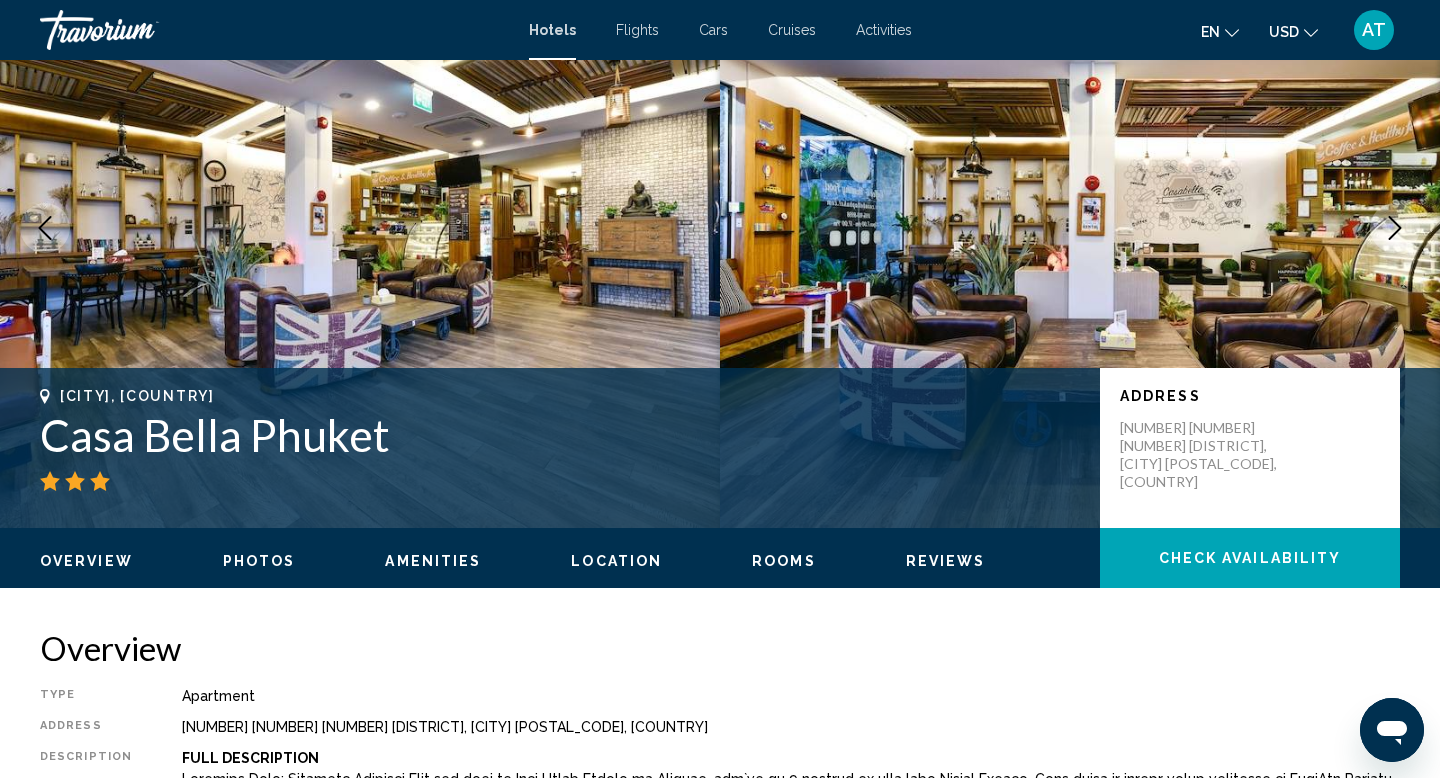 click 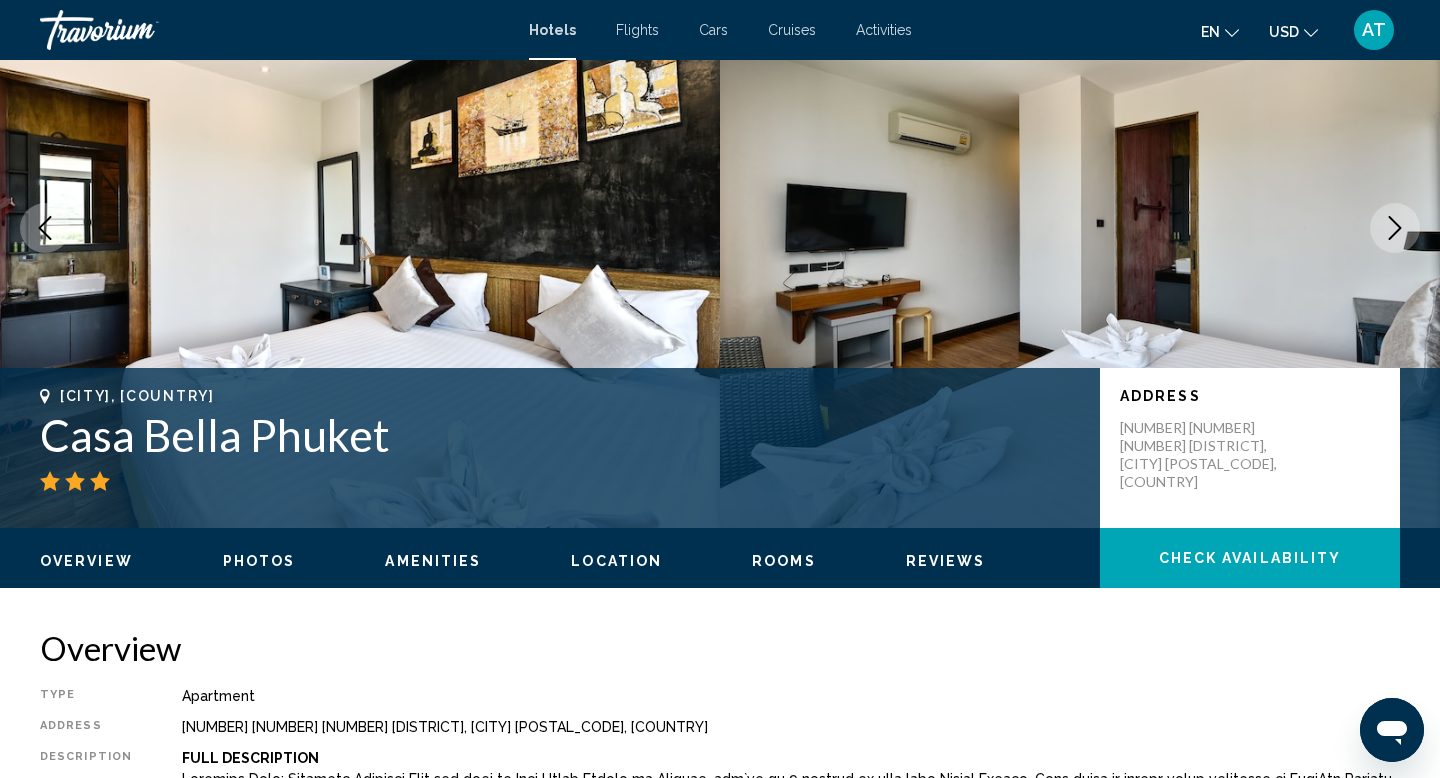 click 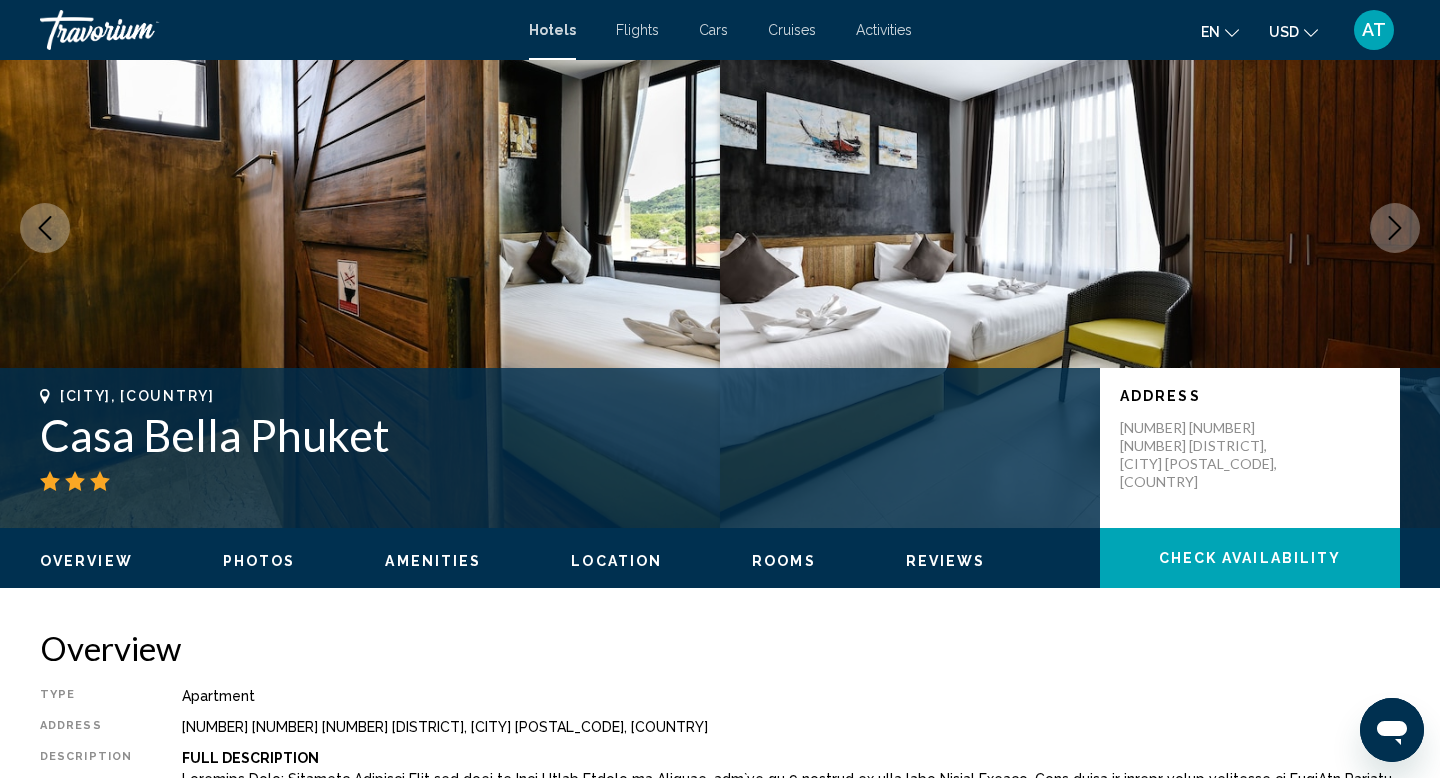 click 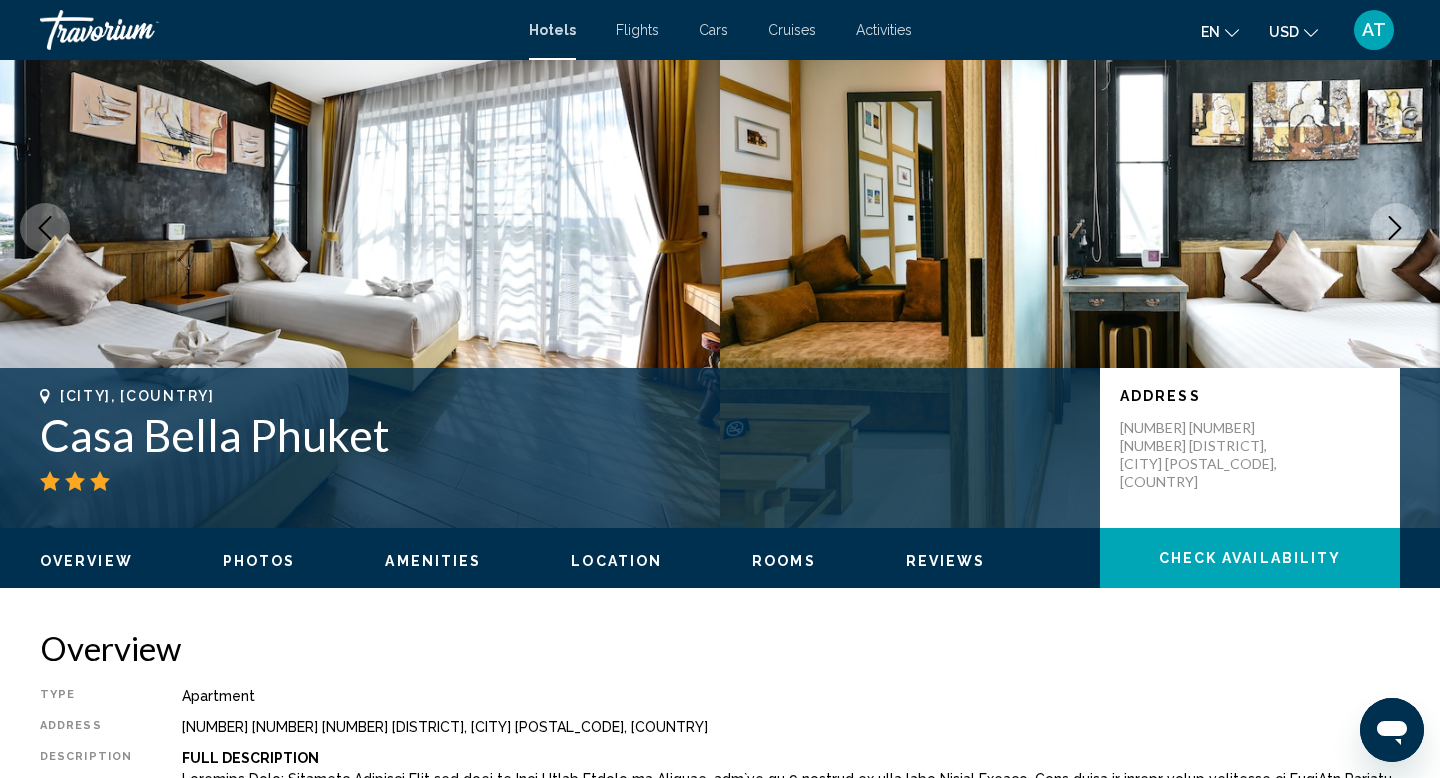 click 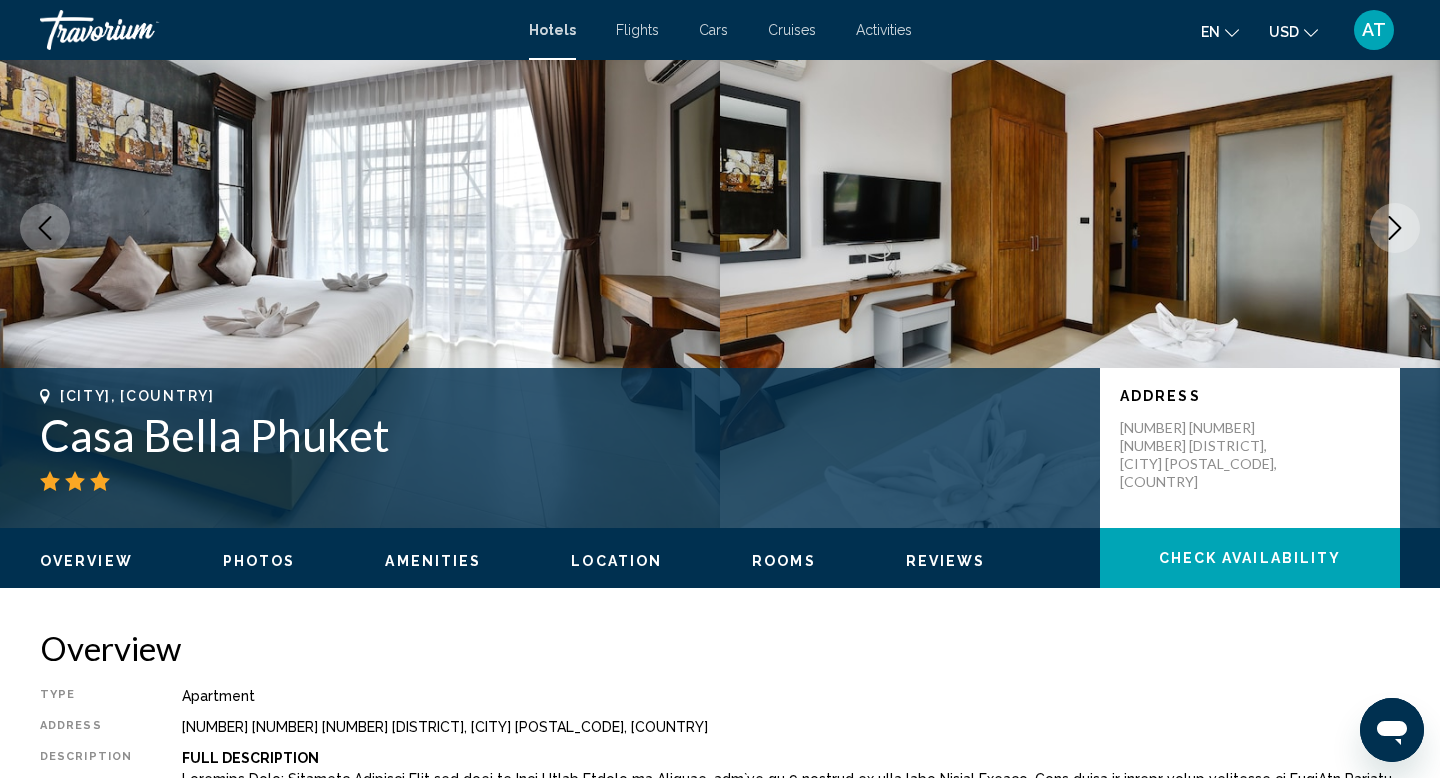 click 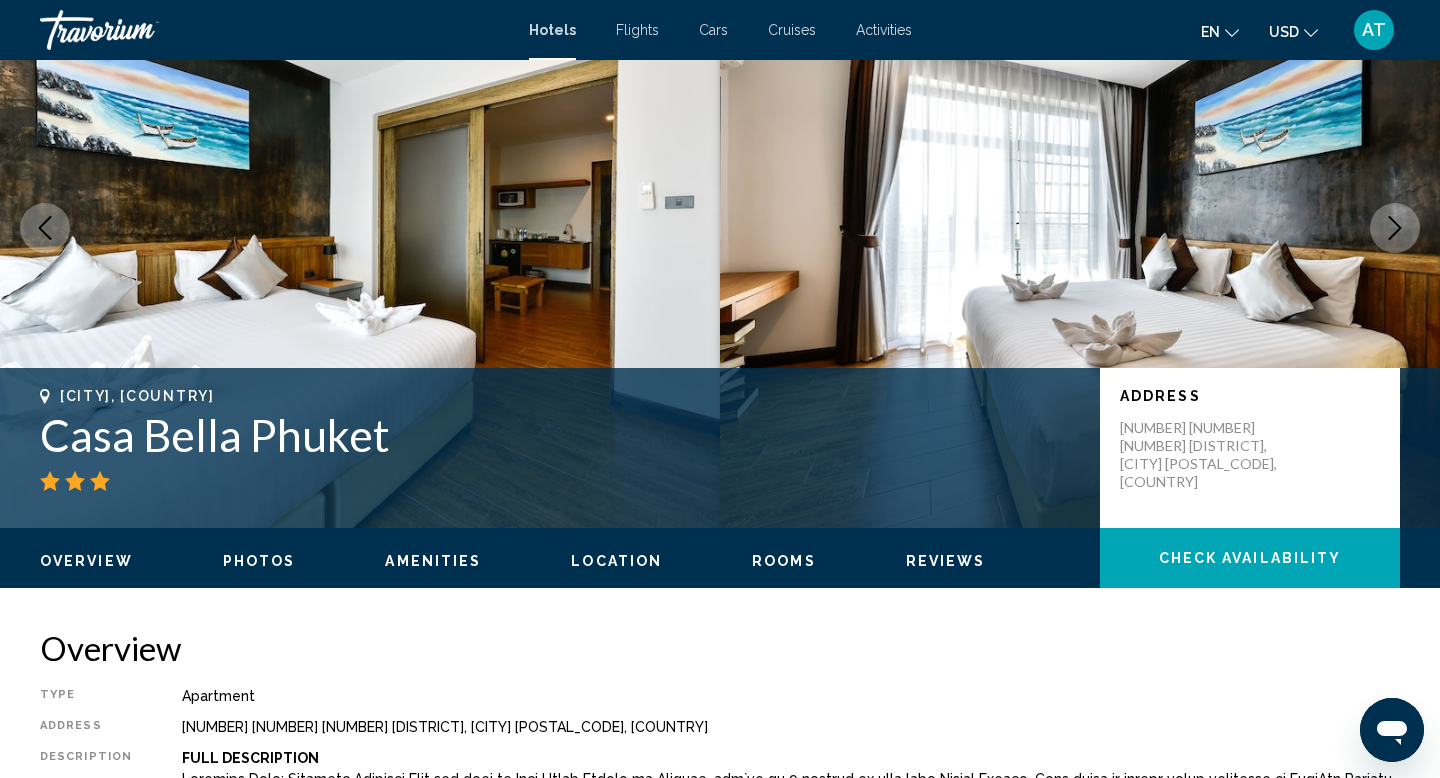 click 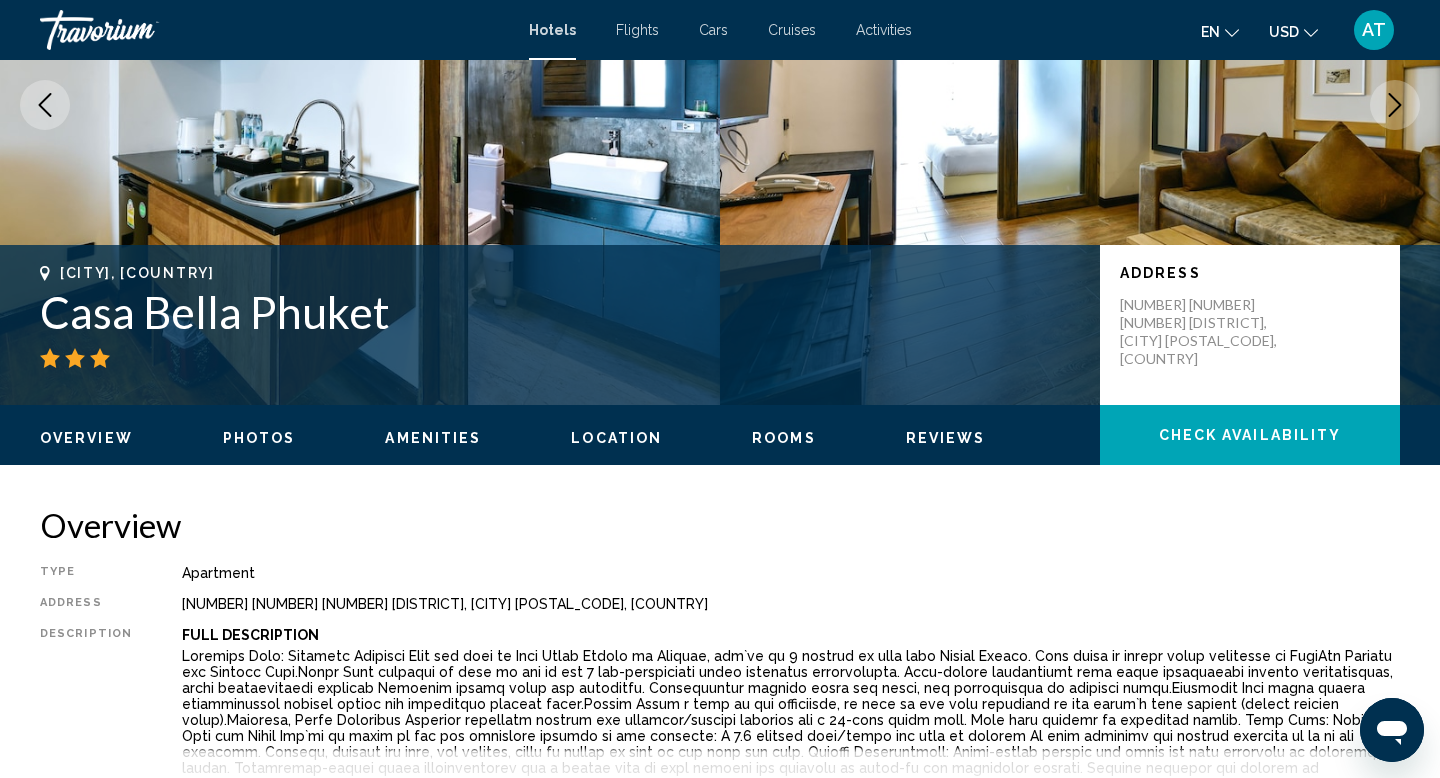 scroll, scrollTop: 254, scrollLeft: 0, axis: vertical 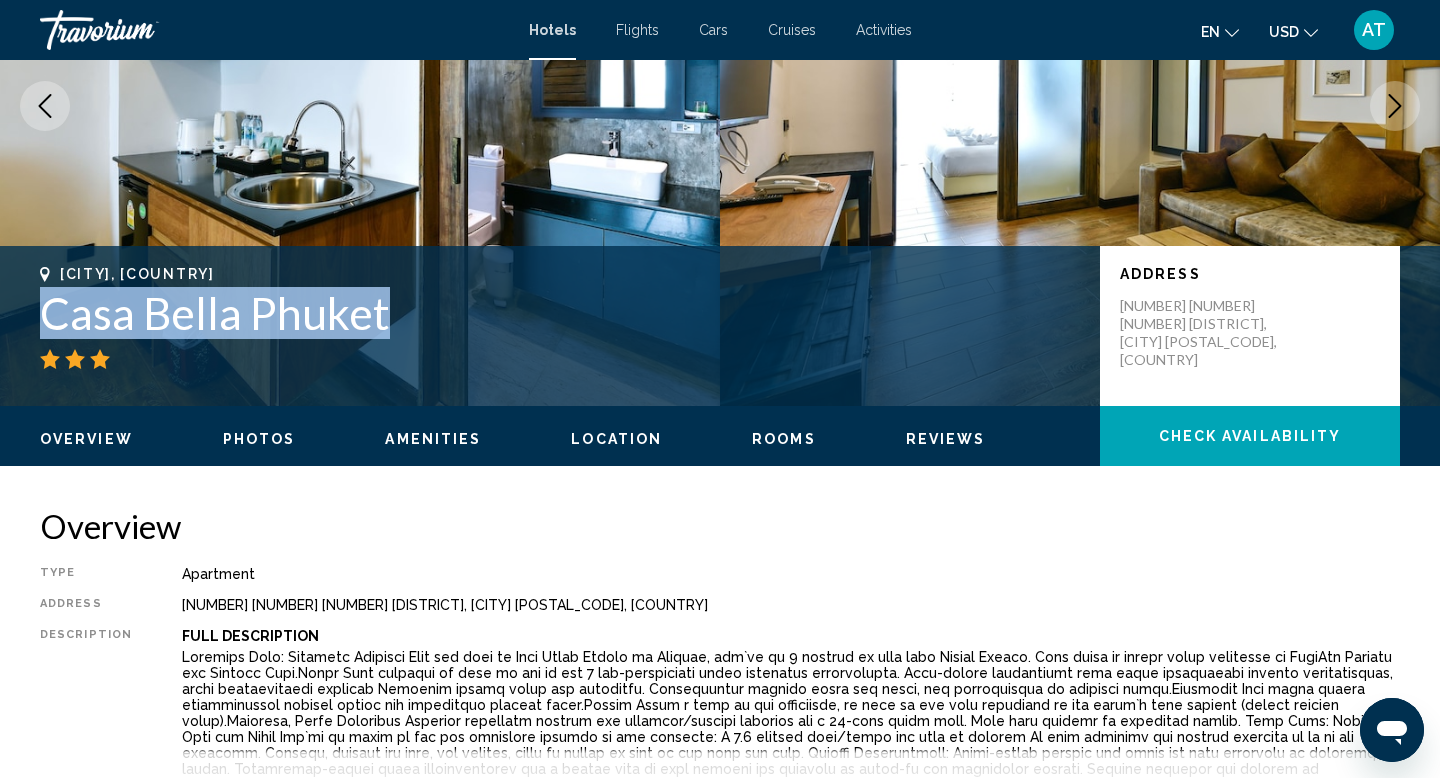 drag, startPoint x: 390, startPoint y: 322, endPoint x: 0, endPoint y: 335, distance: 390.2166 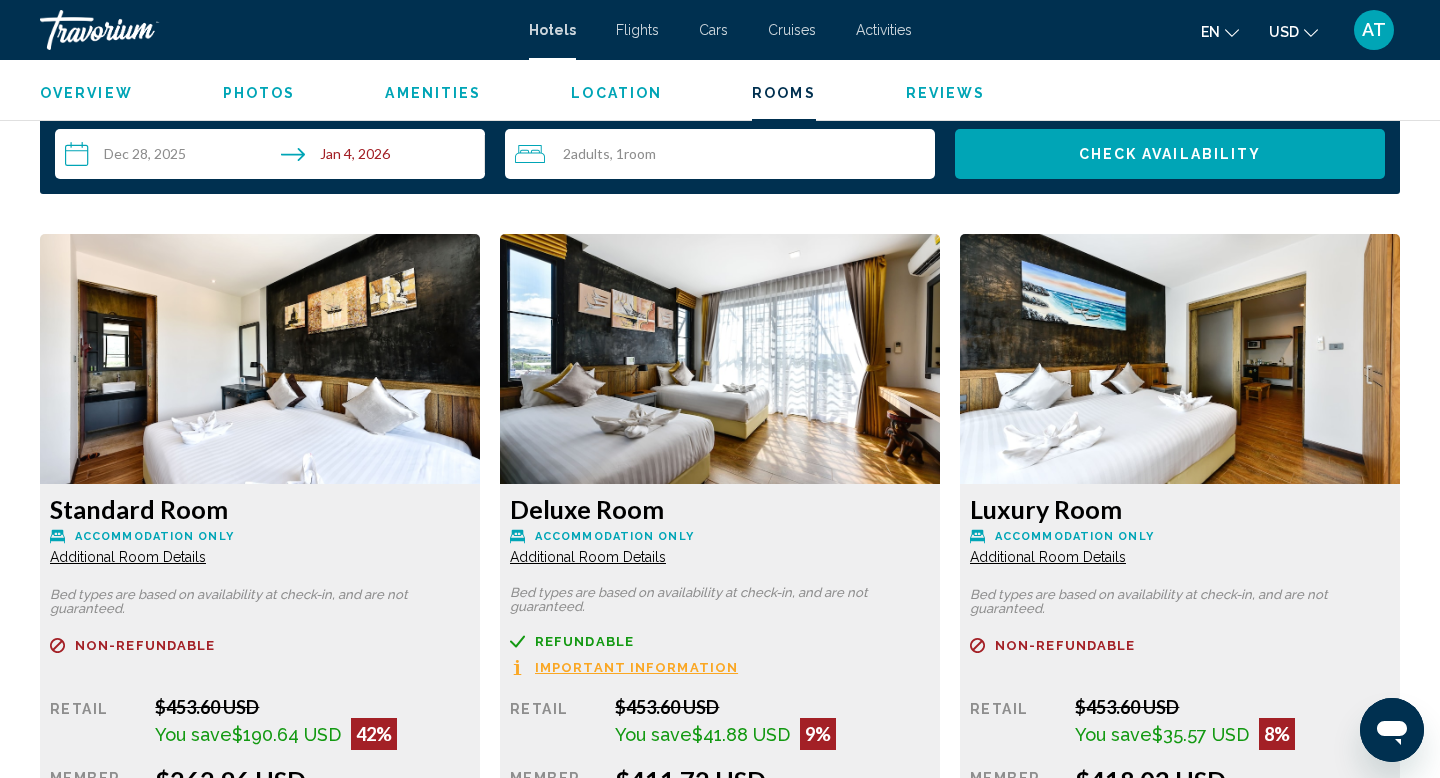 scroll, scrollTop: 2573, scrollLeft: 0, axis: vertical 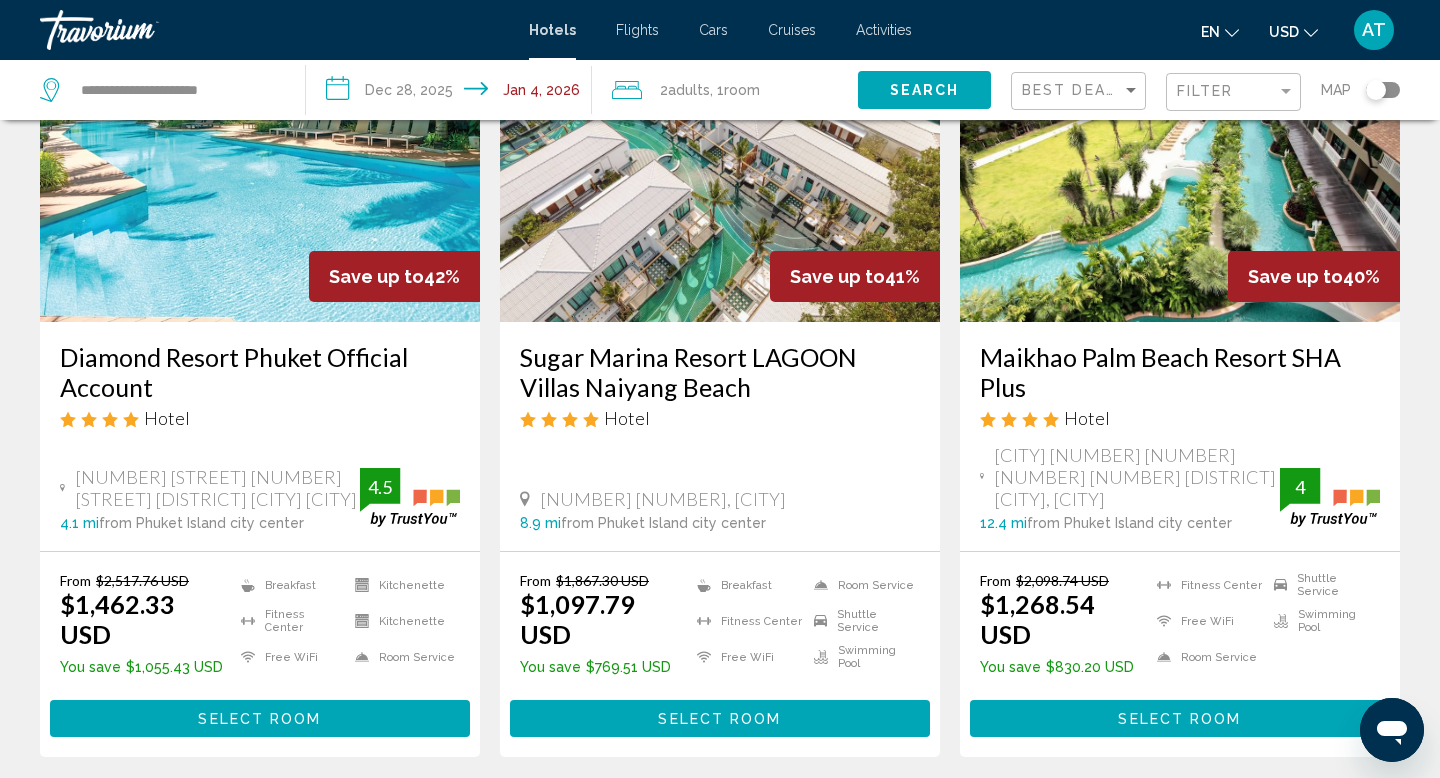 click on "4" at bounding box center (720, 817) 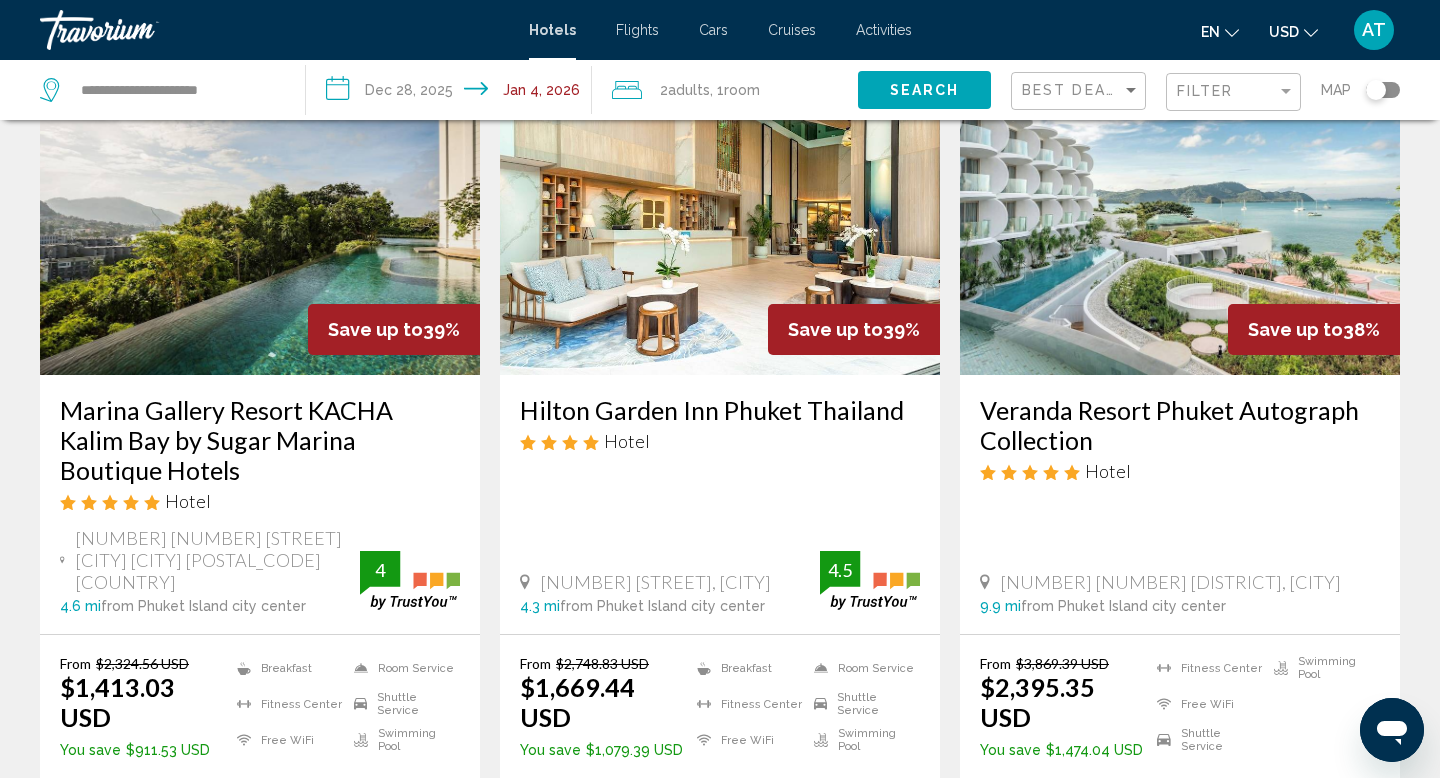 scroll, scrollTop: 883, scrollLeft: 0, axis: vertical 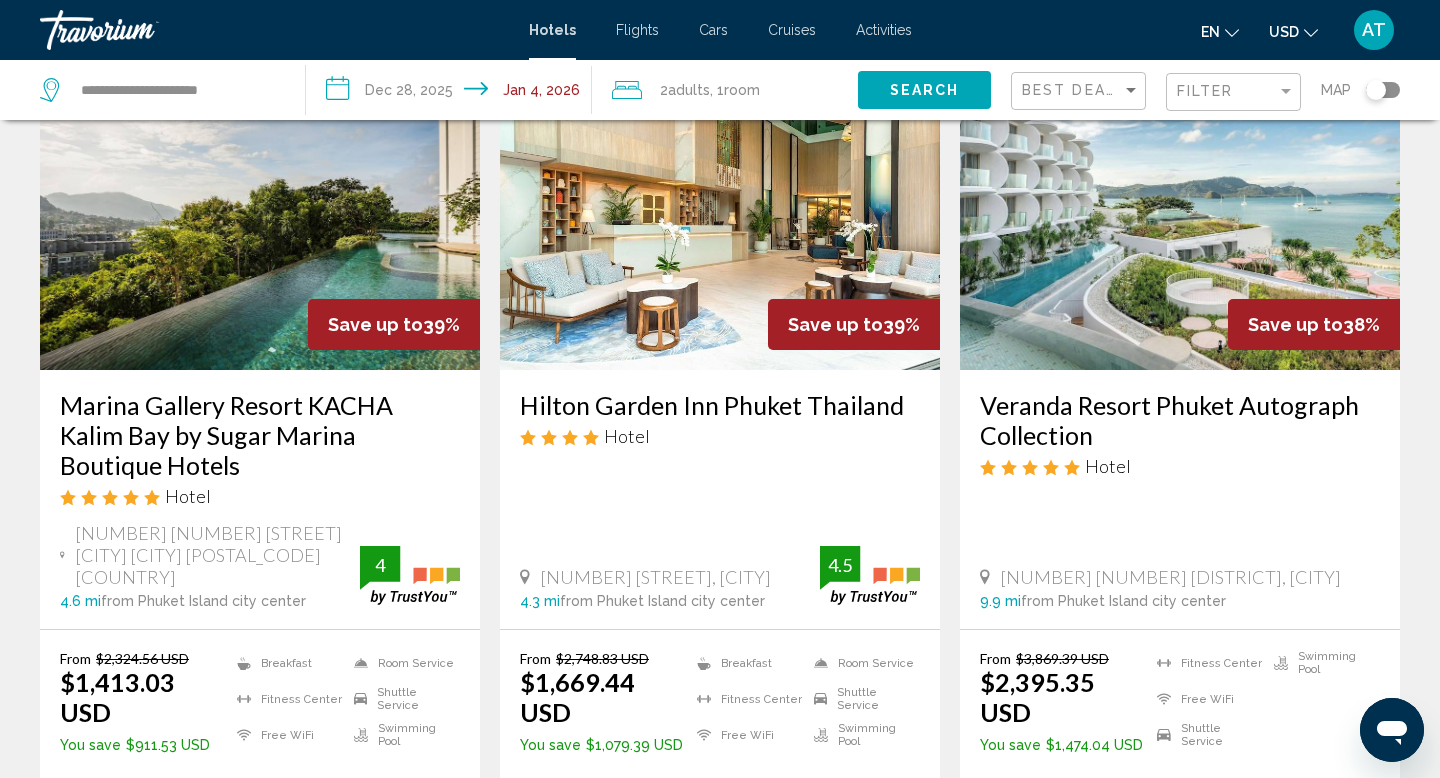 click on "Hilton Garden Inn Phuket Thailand" at bounding box center (720, 405) 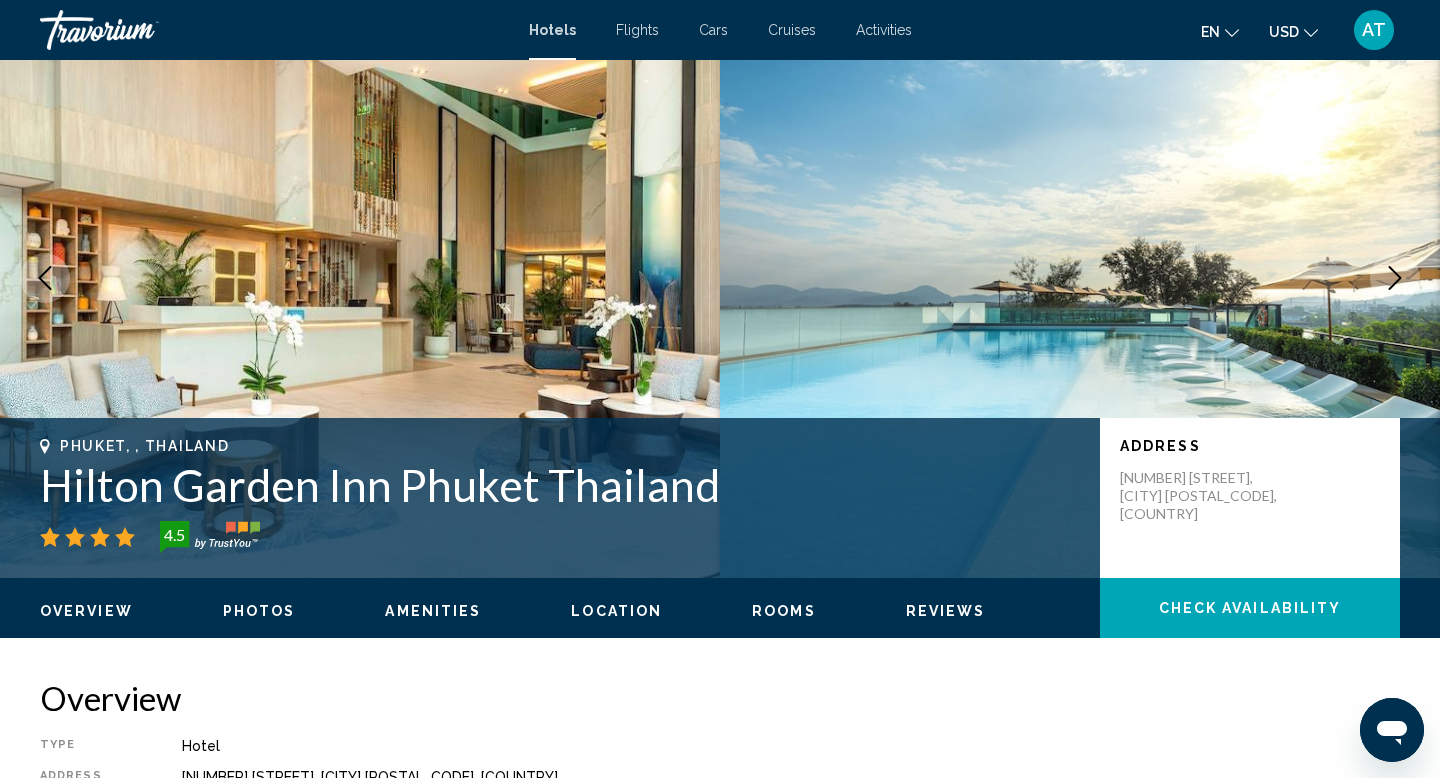 scroll, scrollTop: 83, scrollLeft: 0, axis: vertical 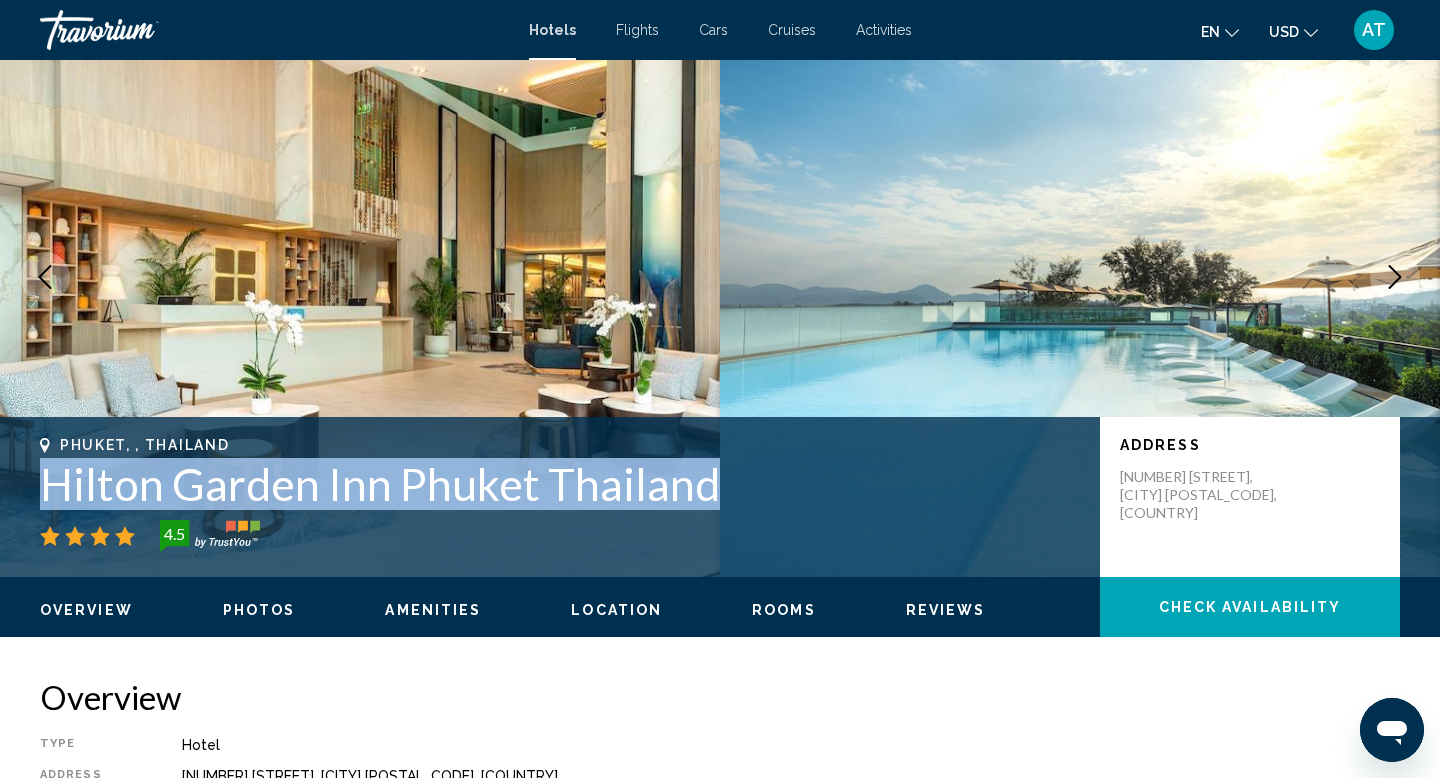 drag, startPoint x: 739, startPoint y: 481, endPoint x: 50, endPoint y: 480, distance: 689.00073 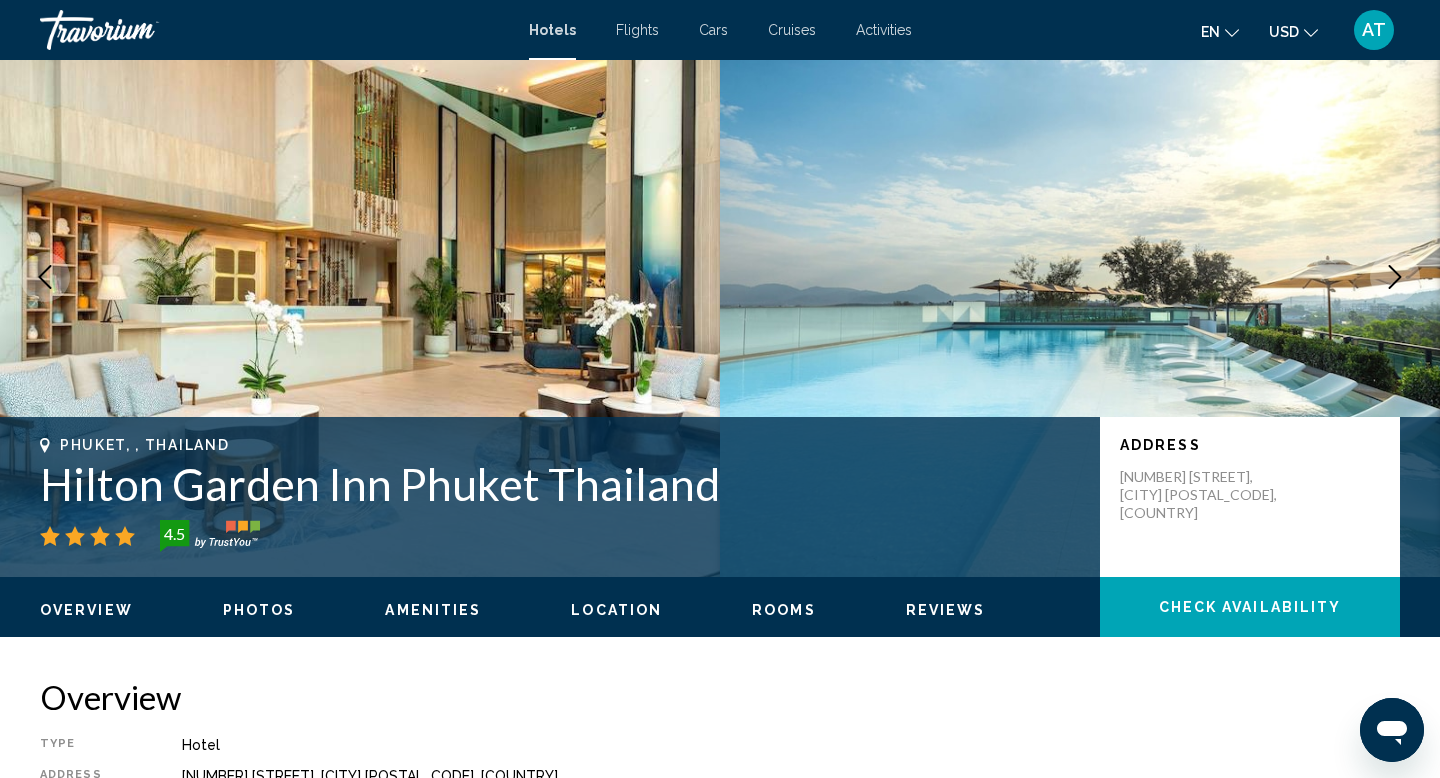click on "4.5" at bounding box center (560, 536) 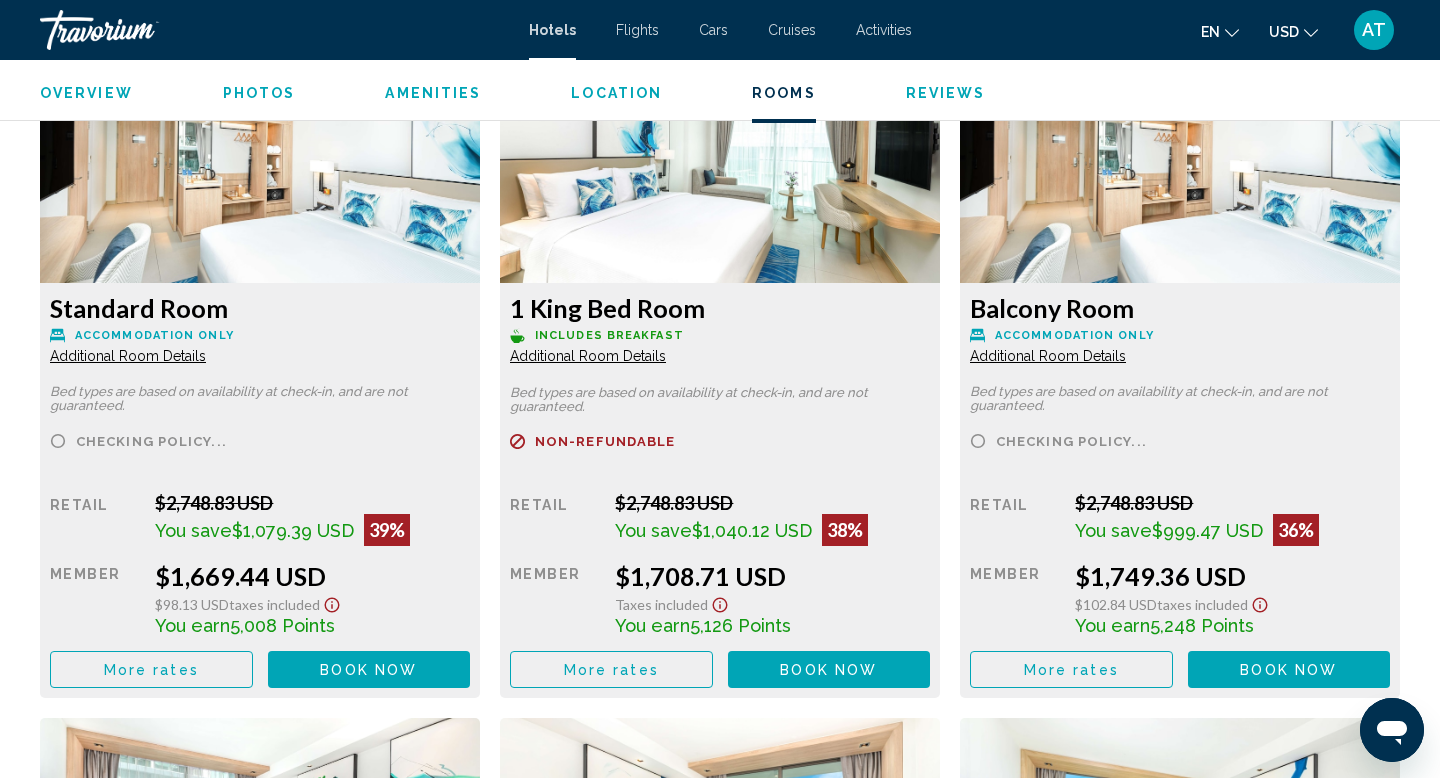 scroll, scrollTop: 2783, scrollLeft: 0, axis: vertical 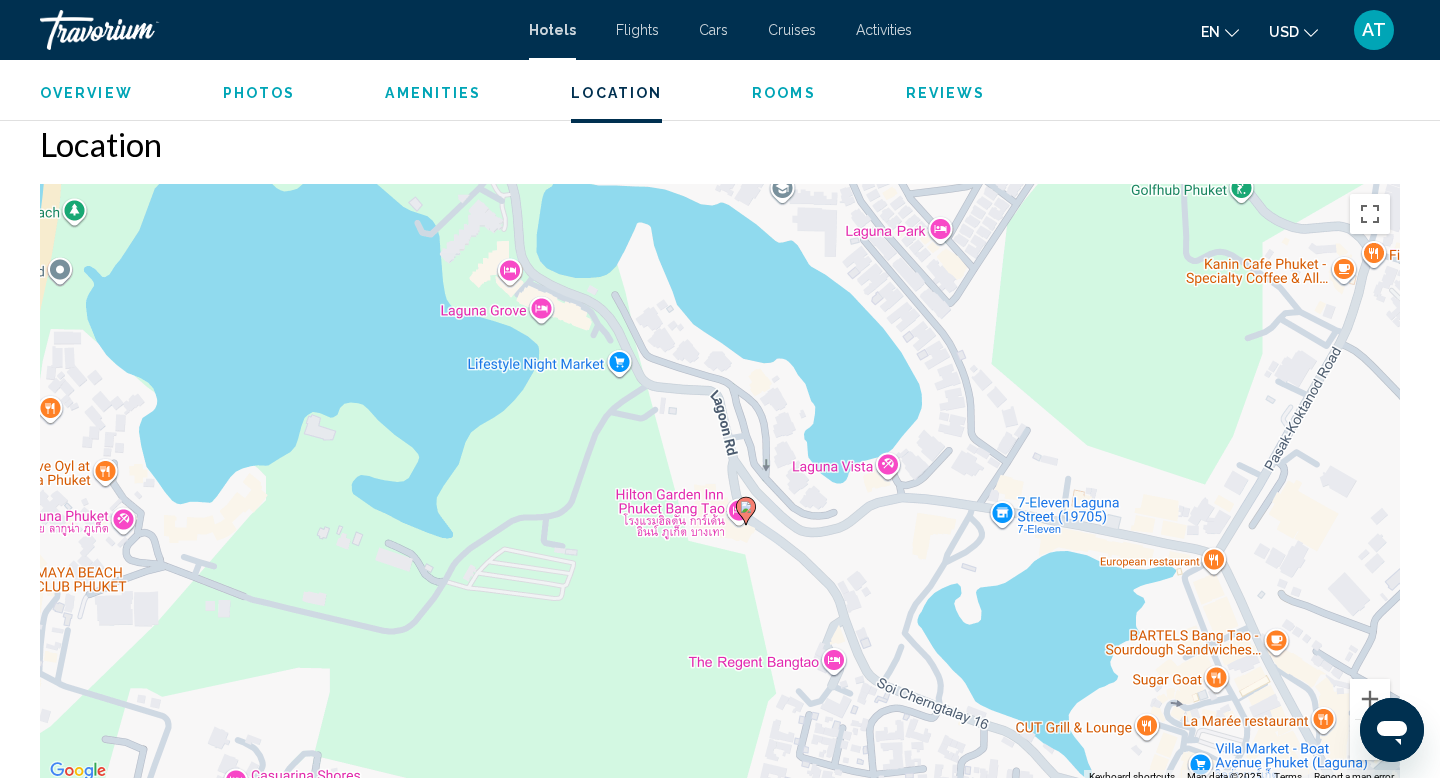 click on "To activate drag with keyboard, press Alt + Enter. Once in keyboard drag state, use the arrow keys to move the marker. To complete the drag, press the Enter key. To cancel, press Escape." at bounding box center (720, 484) 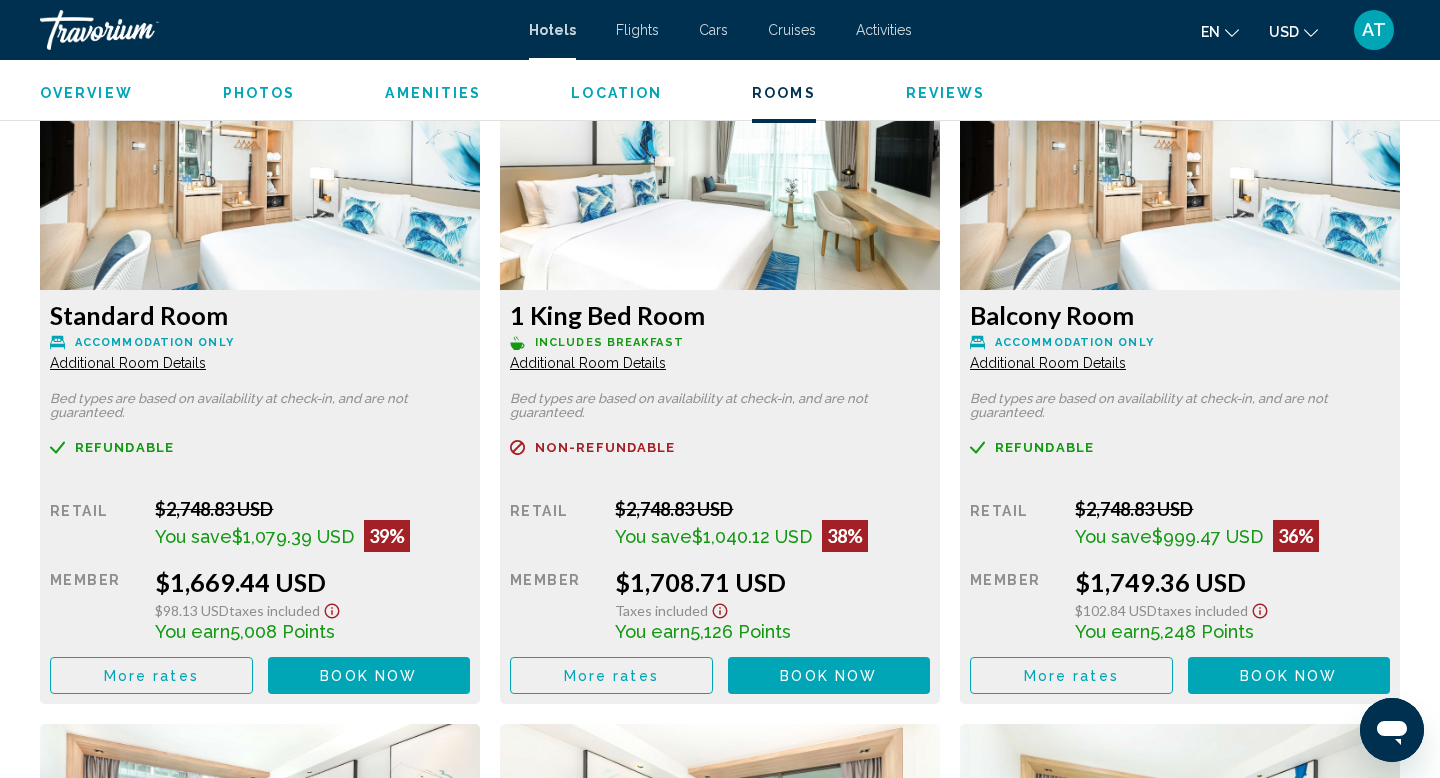scroll, scrollTop: 2803, scrollLeft: 0, axis: vertical 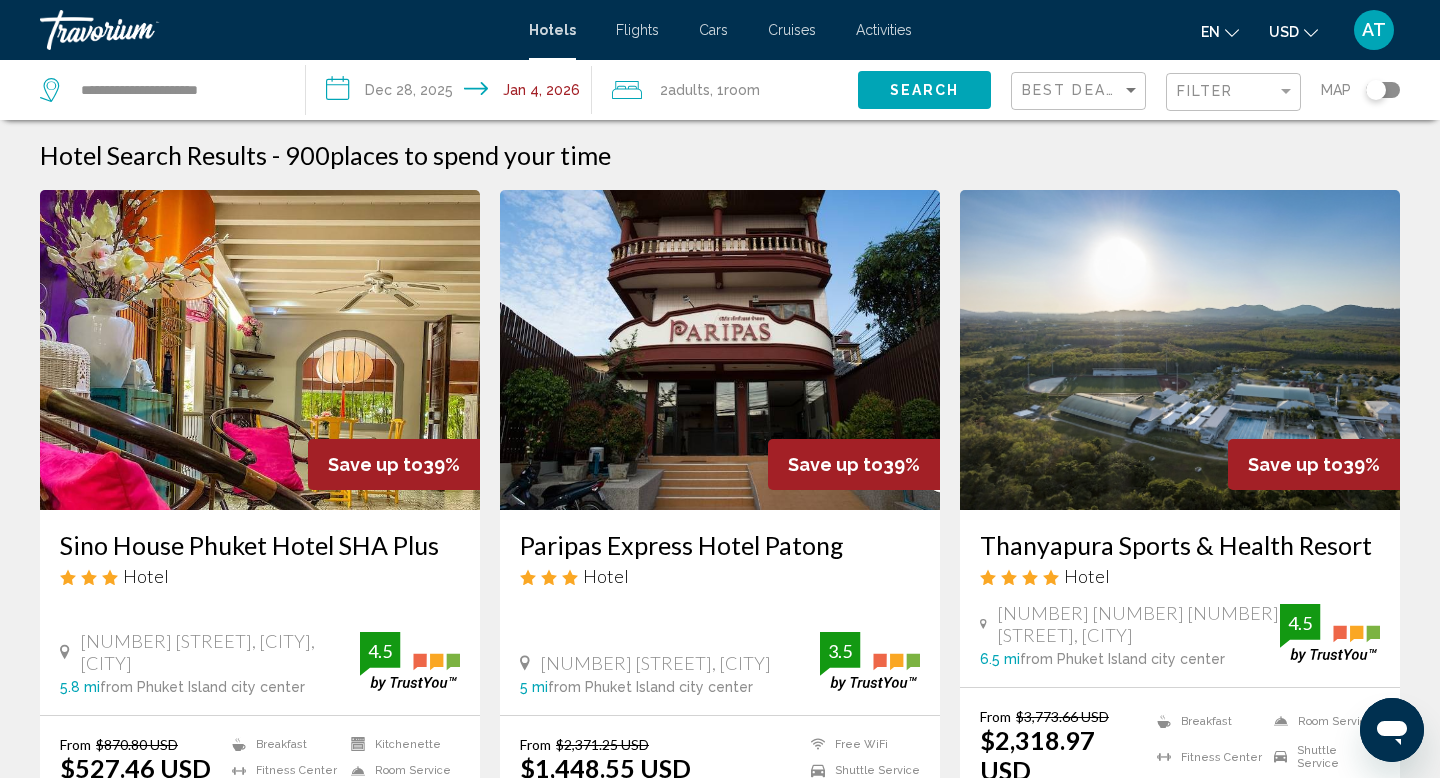 click on "**********" at bounding box center (453, 93) 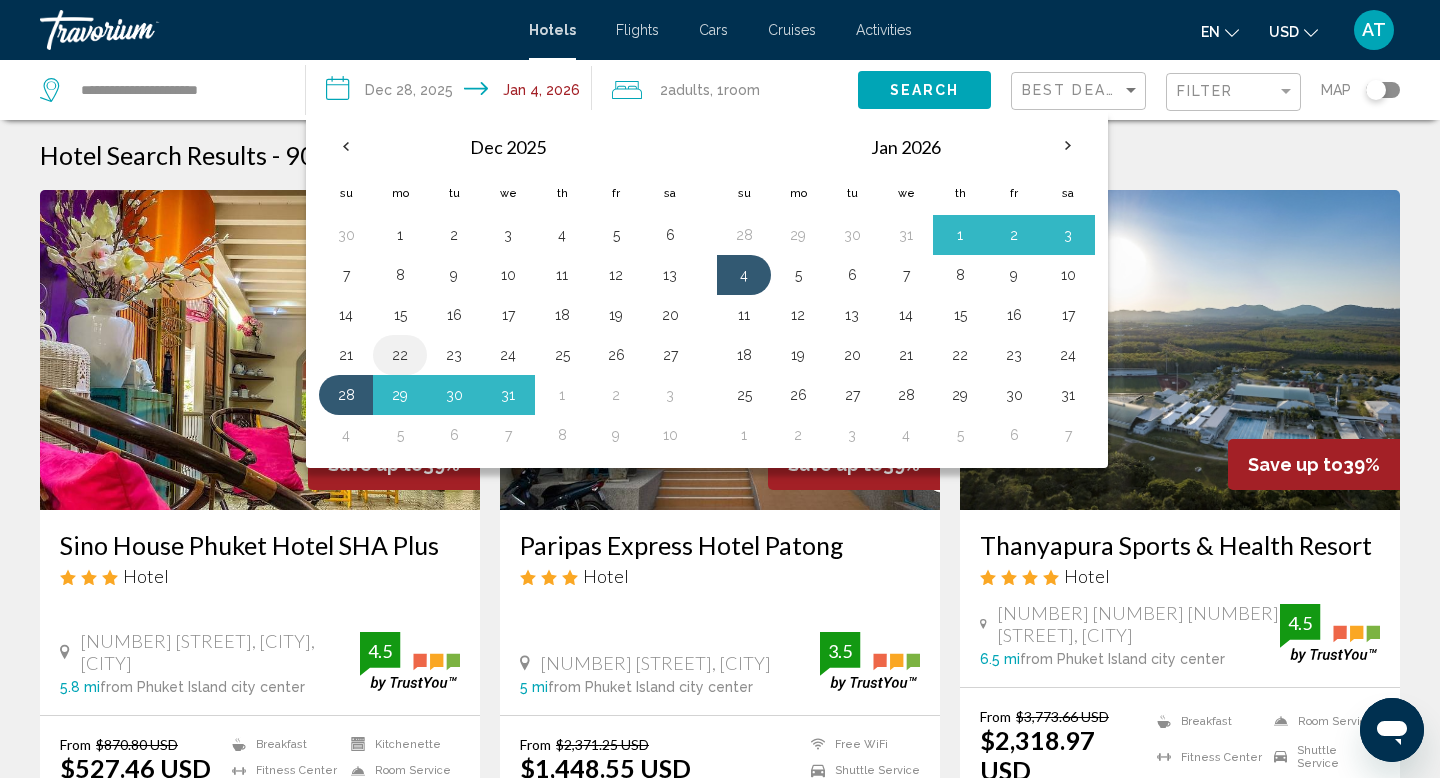 click on "22" at bounding box center (400, 355) 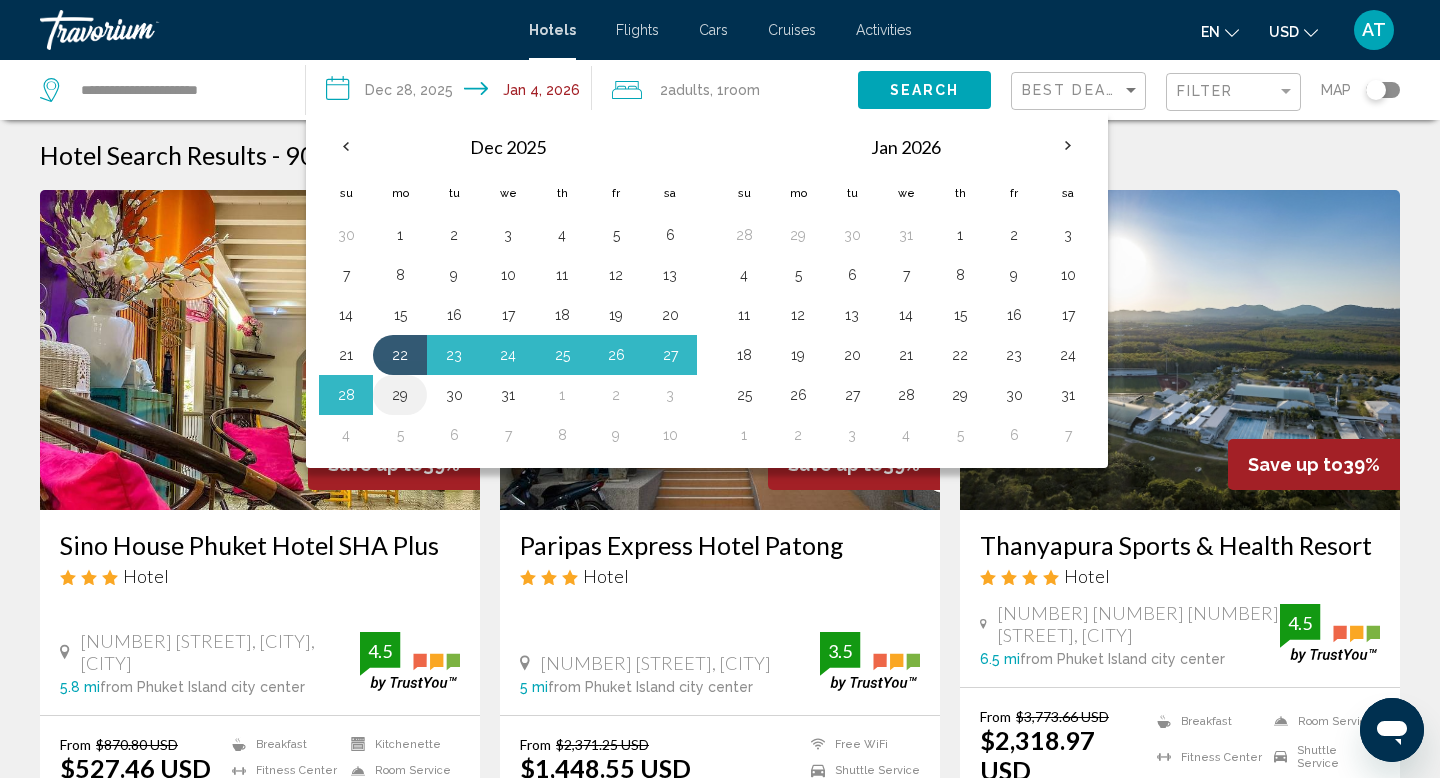 click on "29" at bounding box center (400, 395) 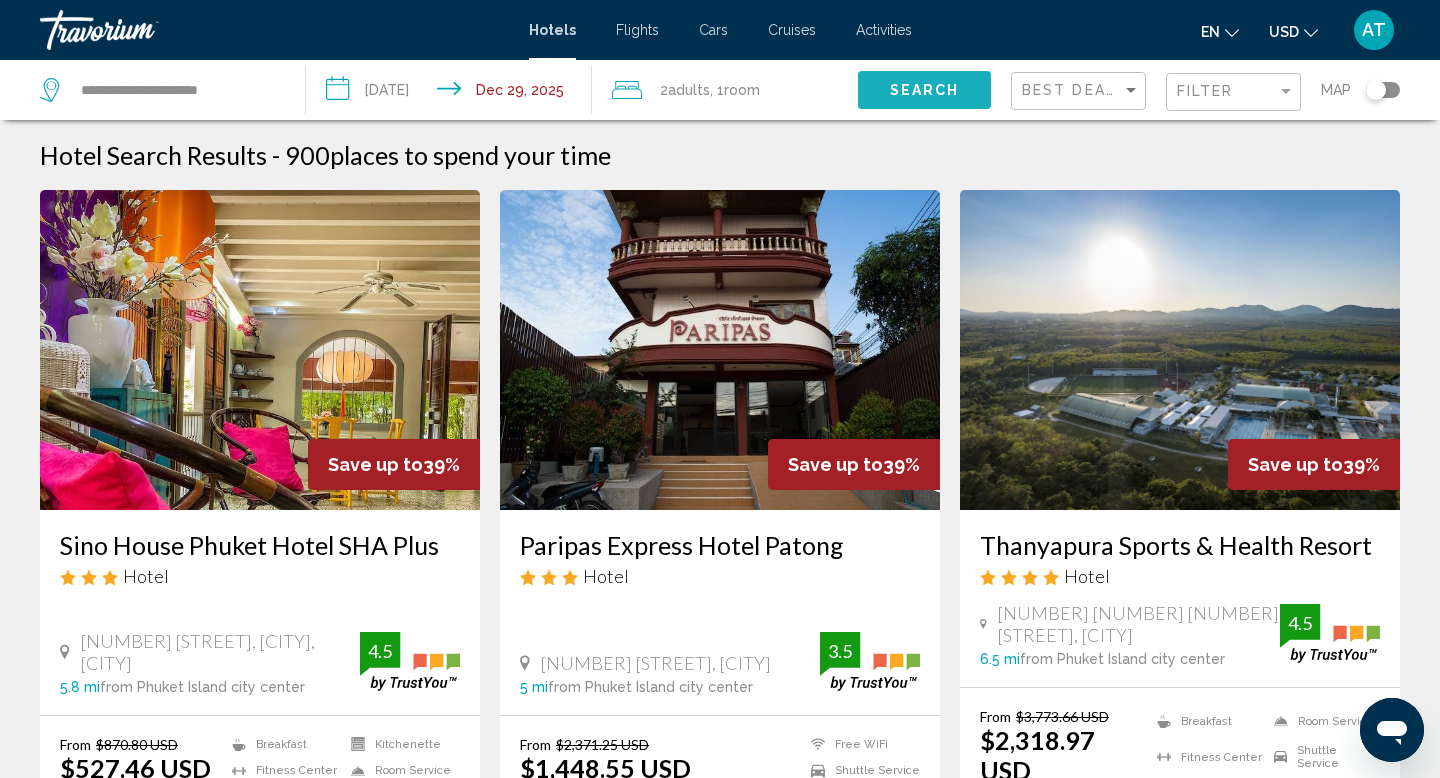 click on "Search" 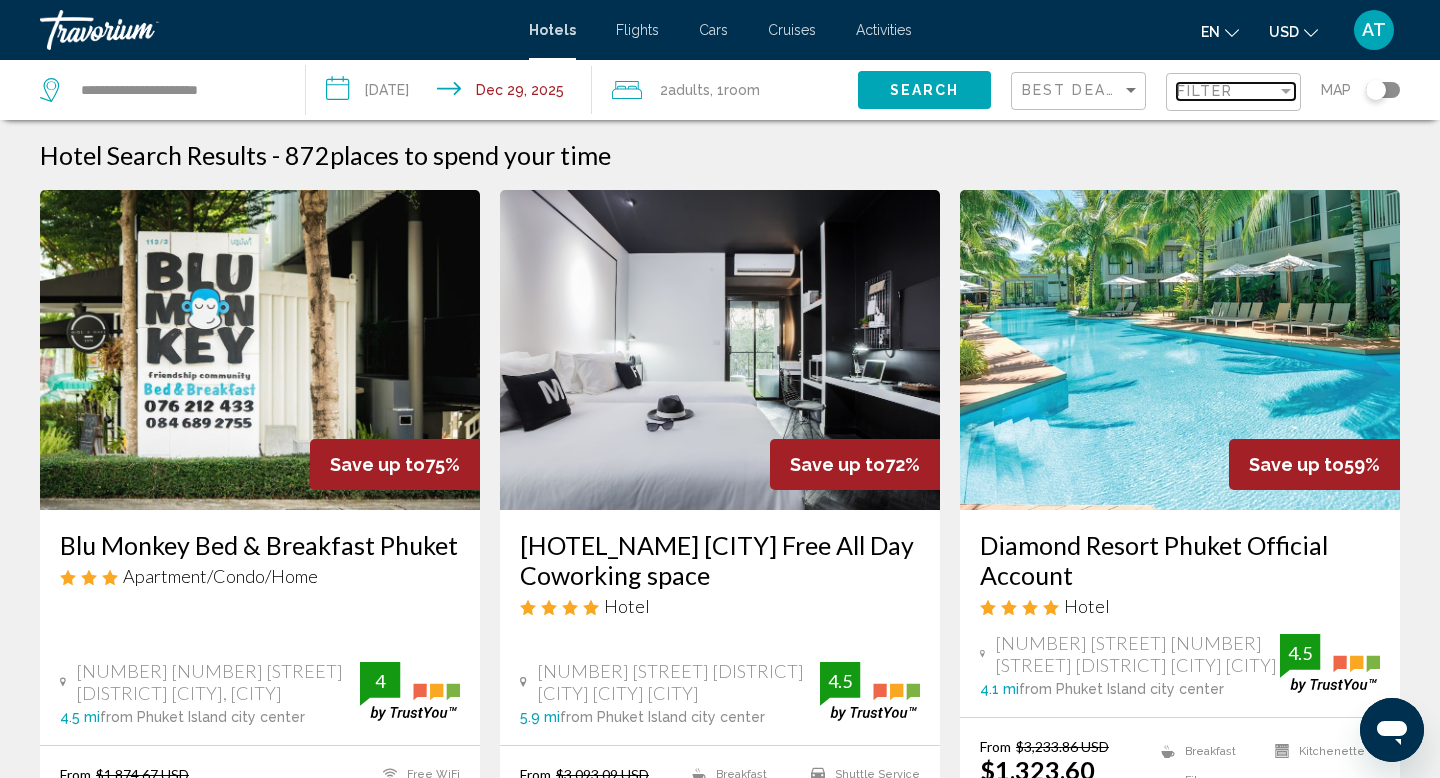 click on "Filter" at bounding box center (1205, 91) 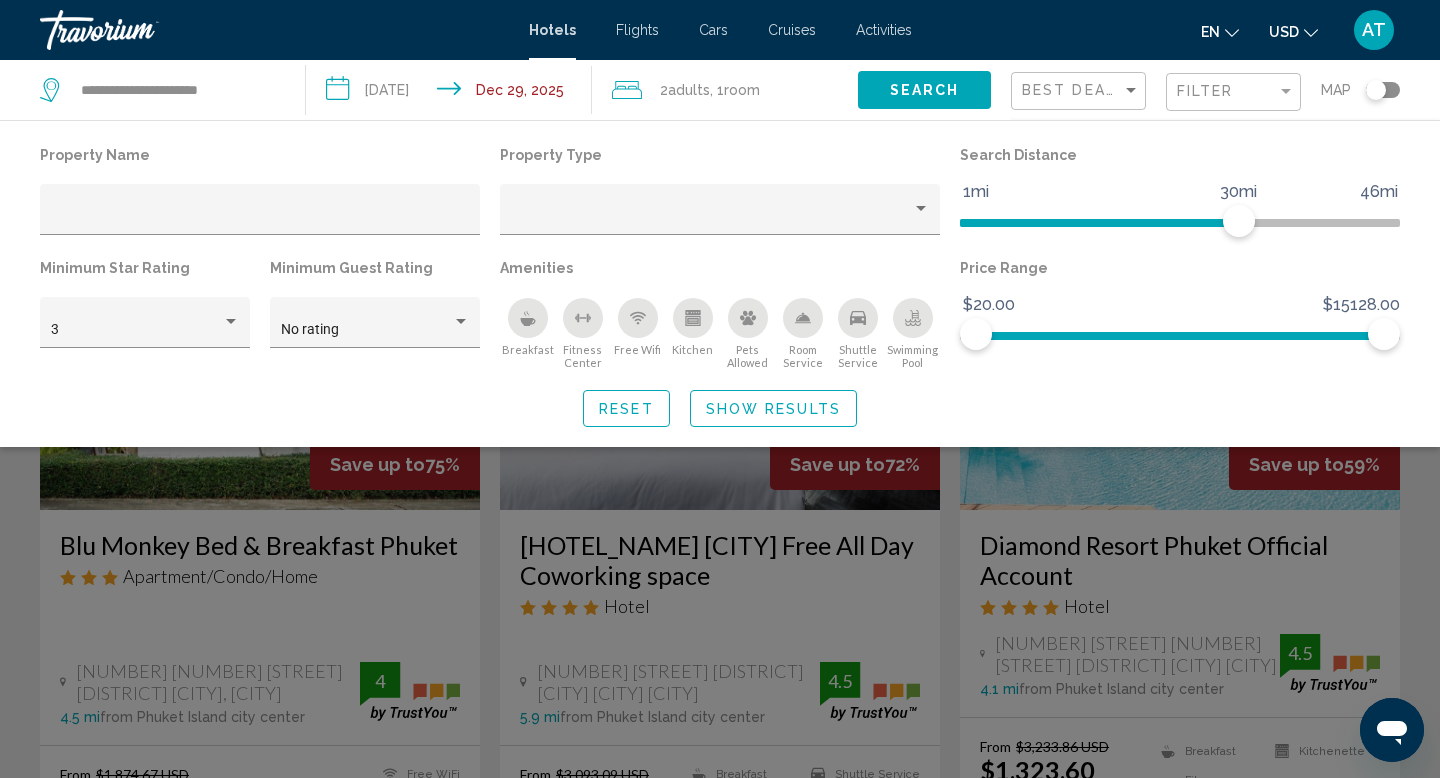 click 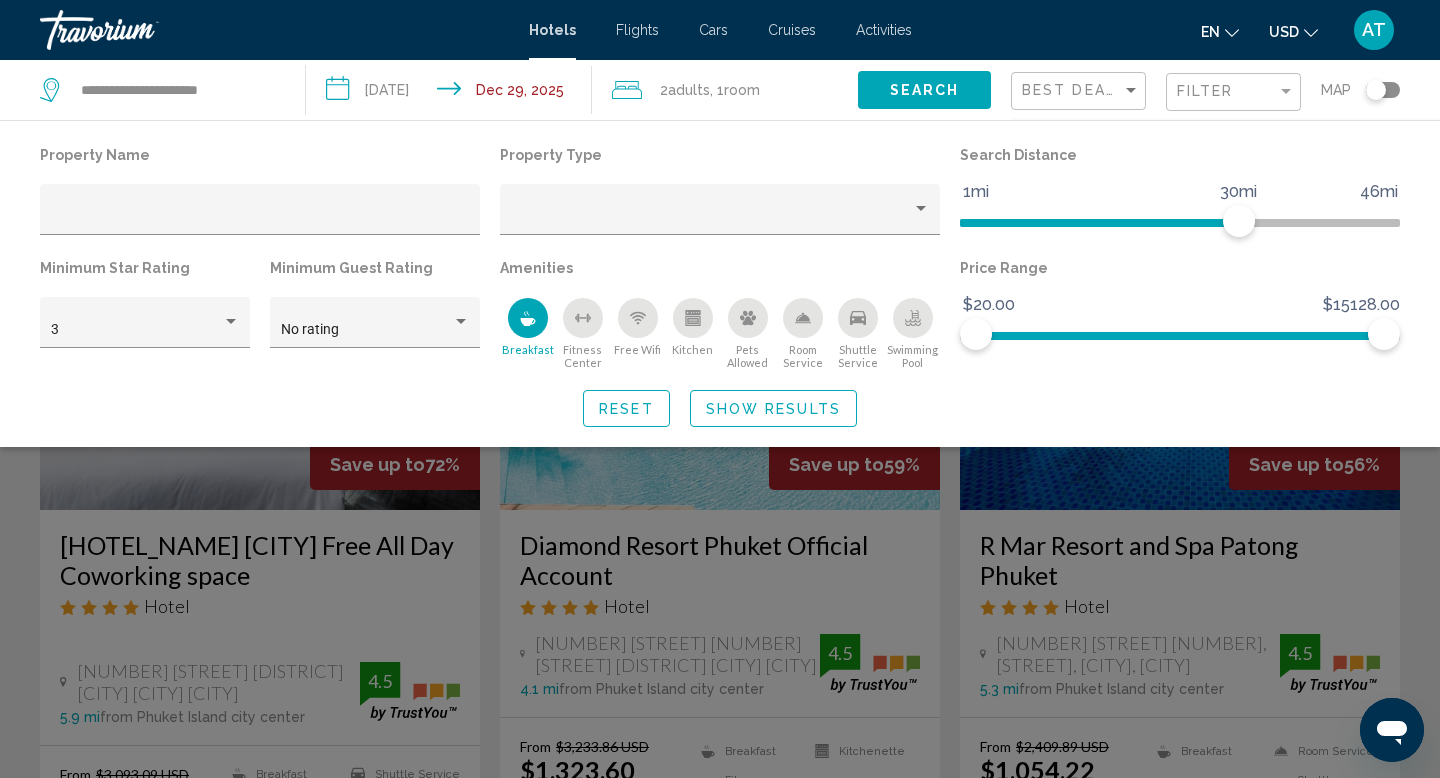 click on "Show Results" 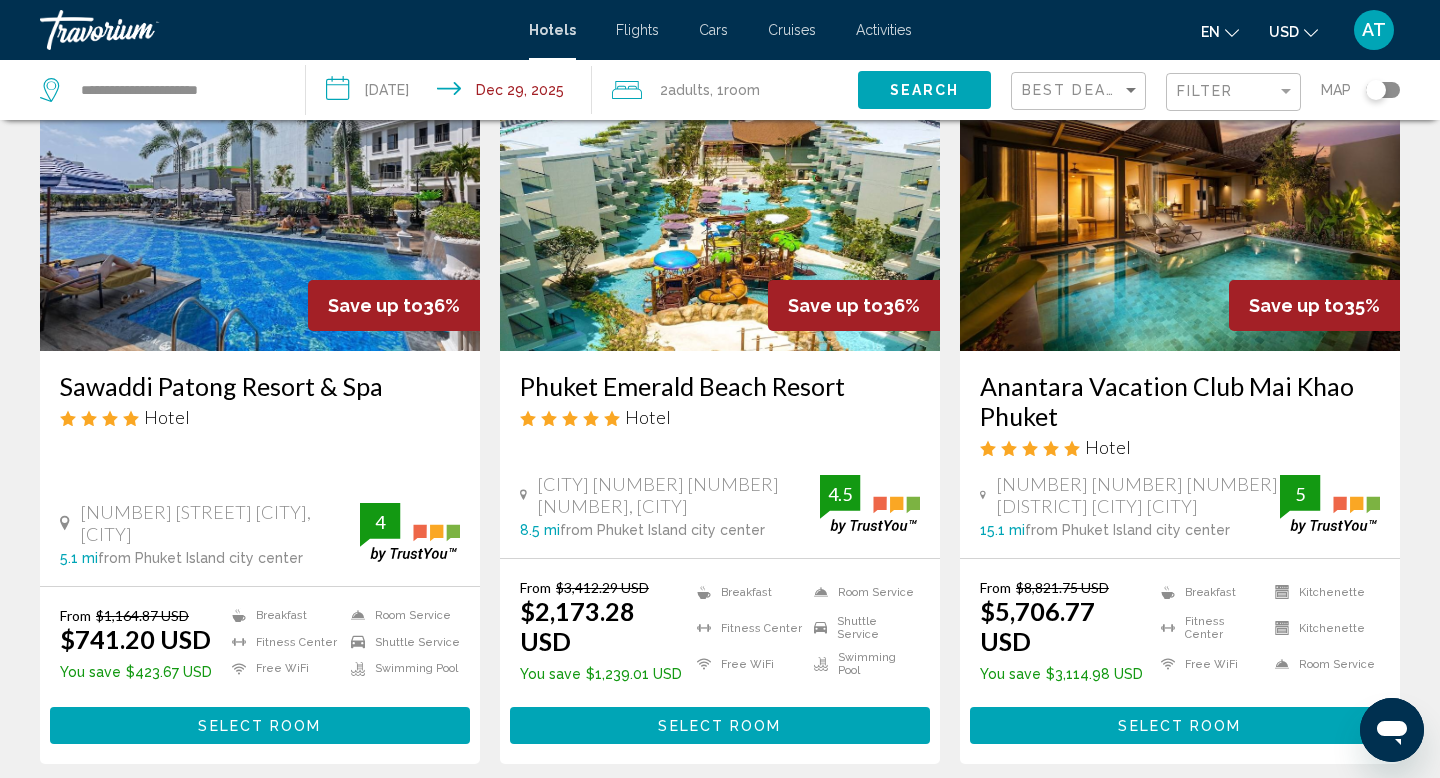 scroll, scrollTop: 2562, scrollLeft: 0, axis: vertical 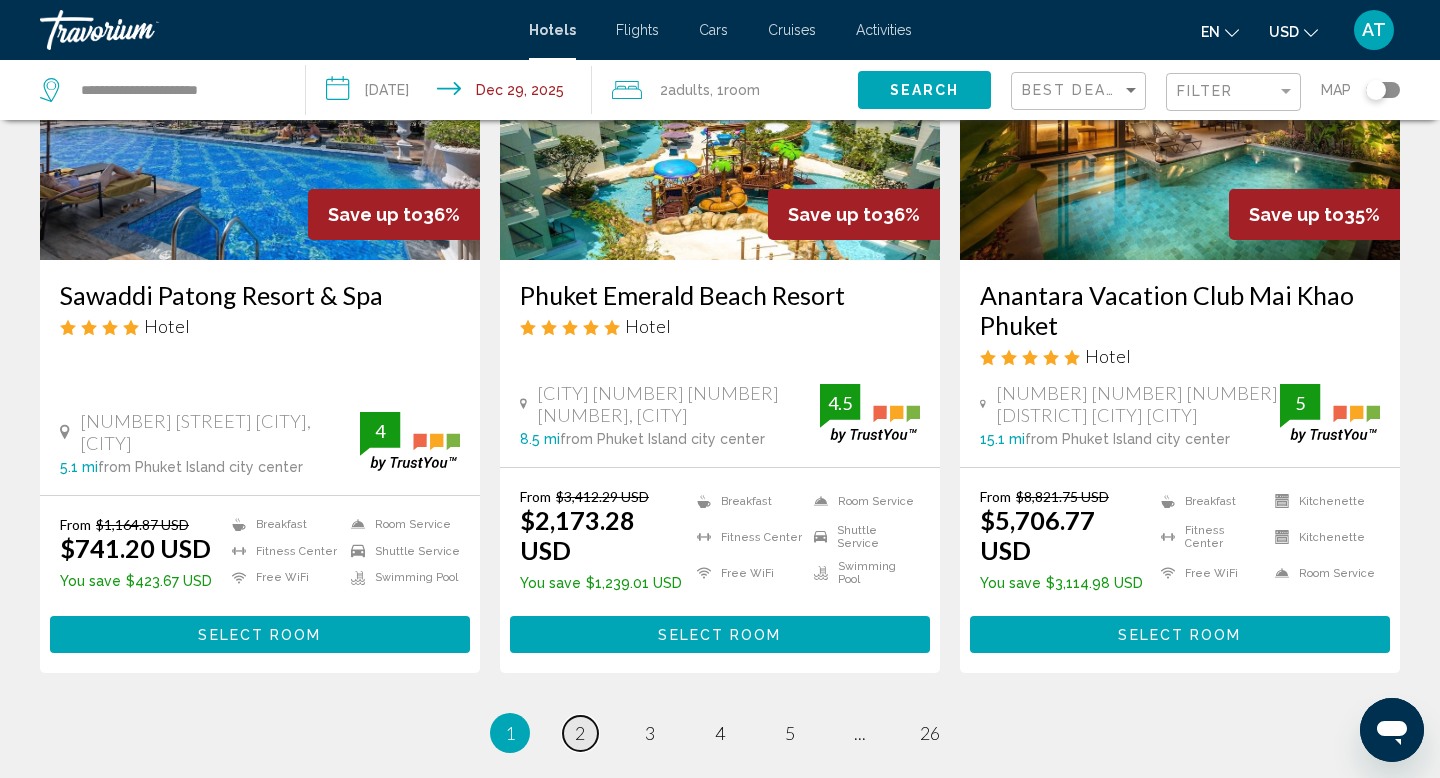 click on "2" at bounding box center (580, 733) 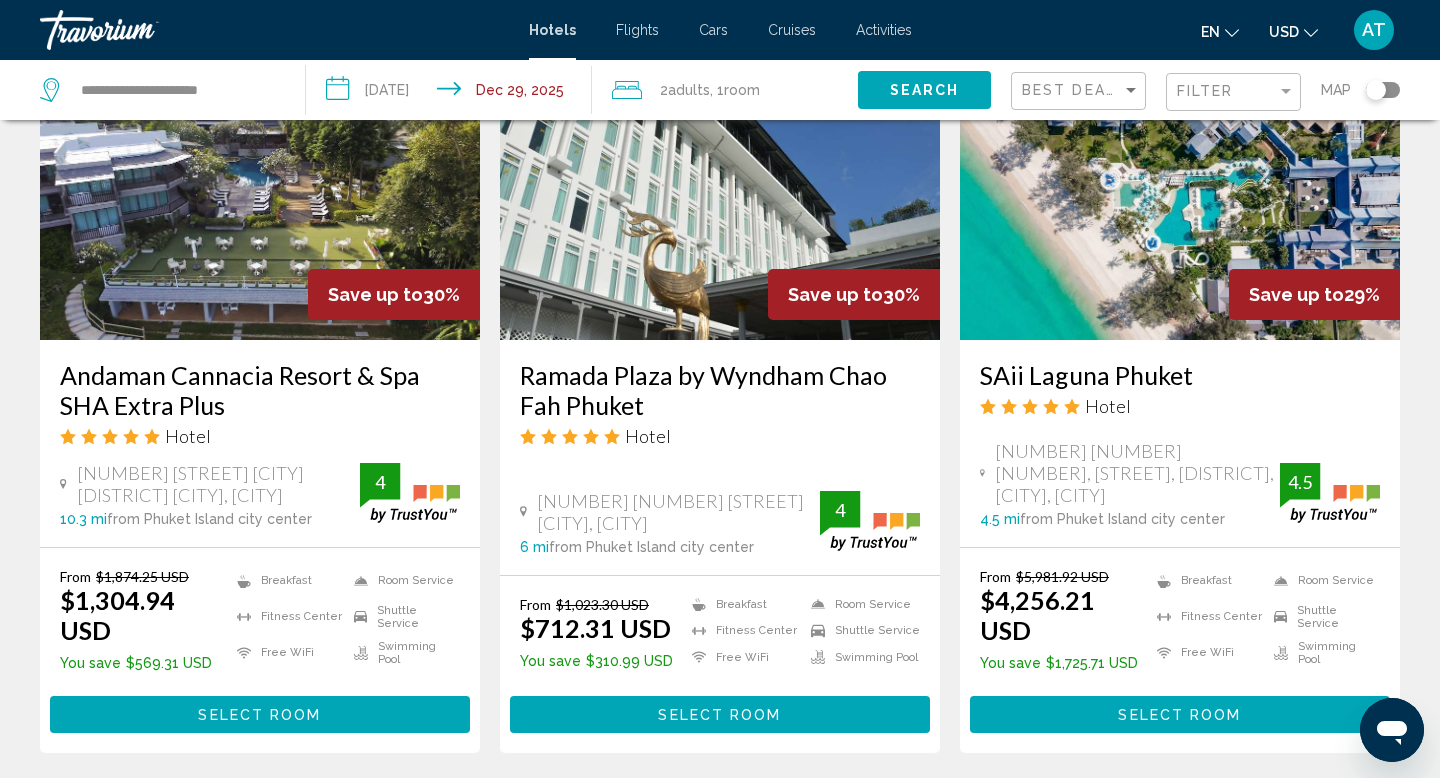 scroll, scrollTop: 1741, scrollLeft: 0, axis: vertical 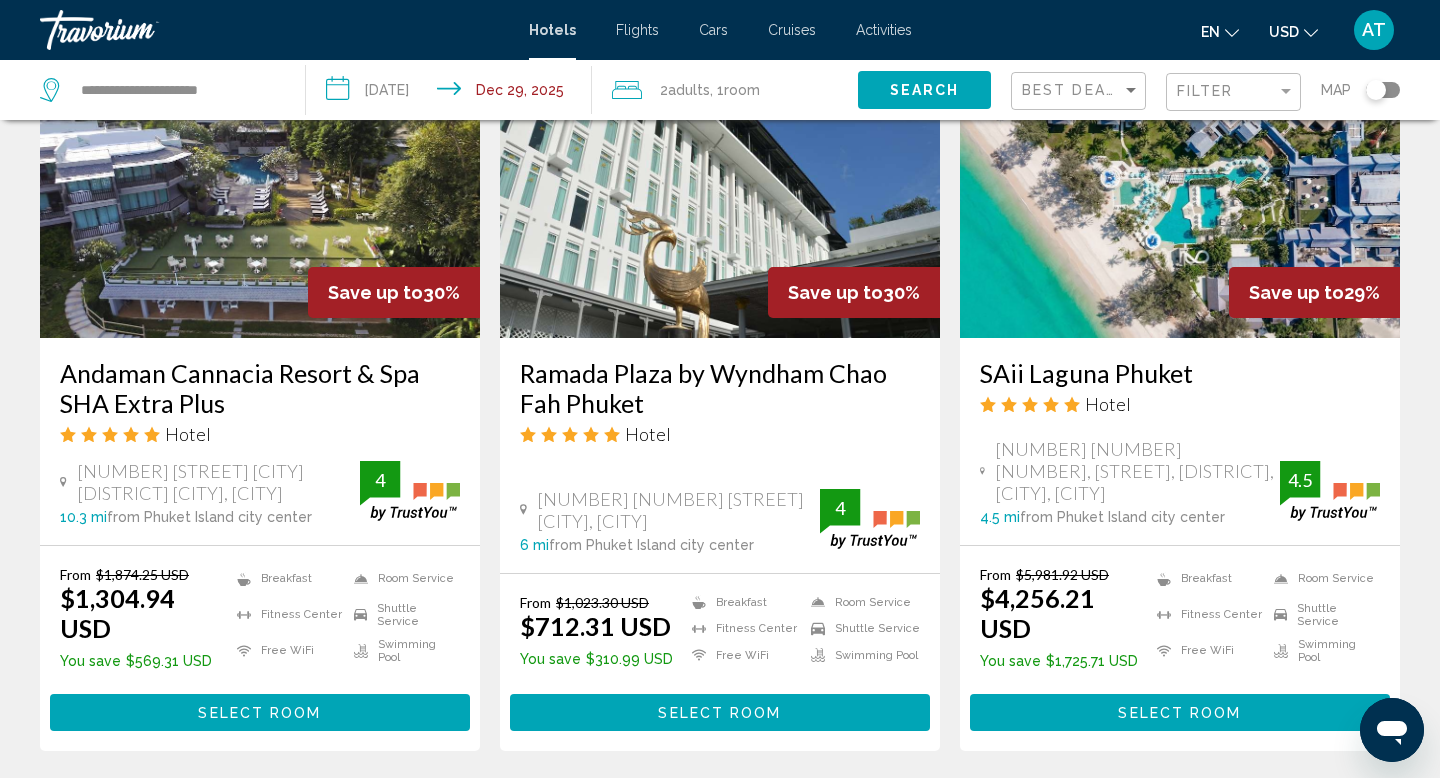 click on "Andaman Cannacia Resort & Spa SHA Extra Plus" at bounding box center [260, 388] 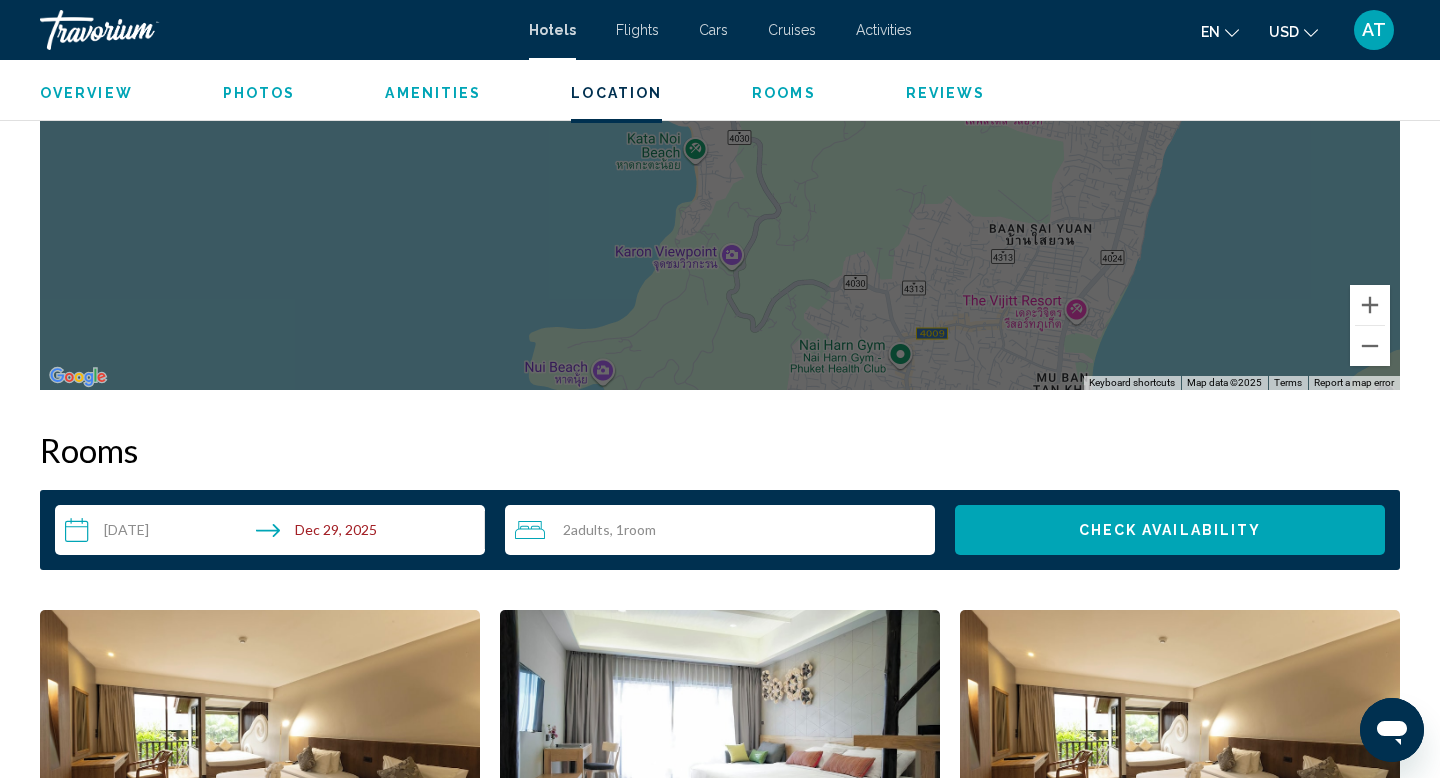 scroll, scrollTop: 2279, scrollLeft: 0, axis: vertical 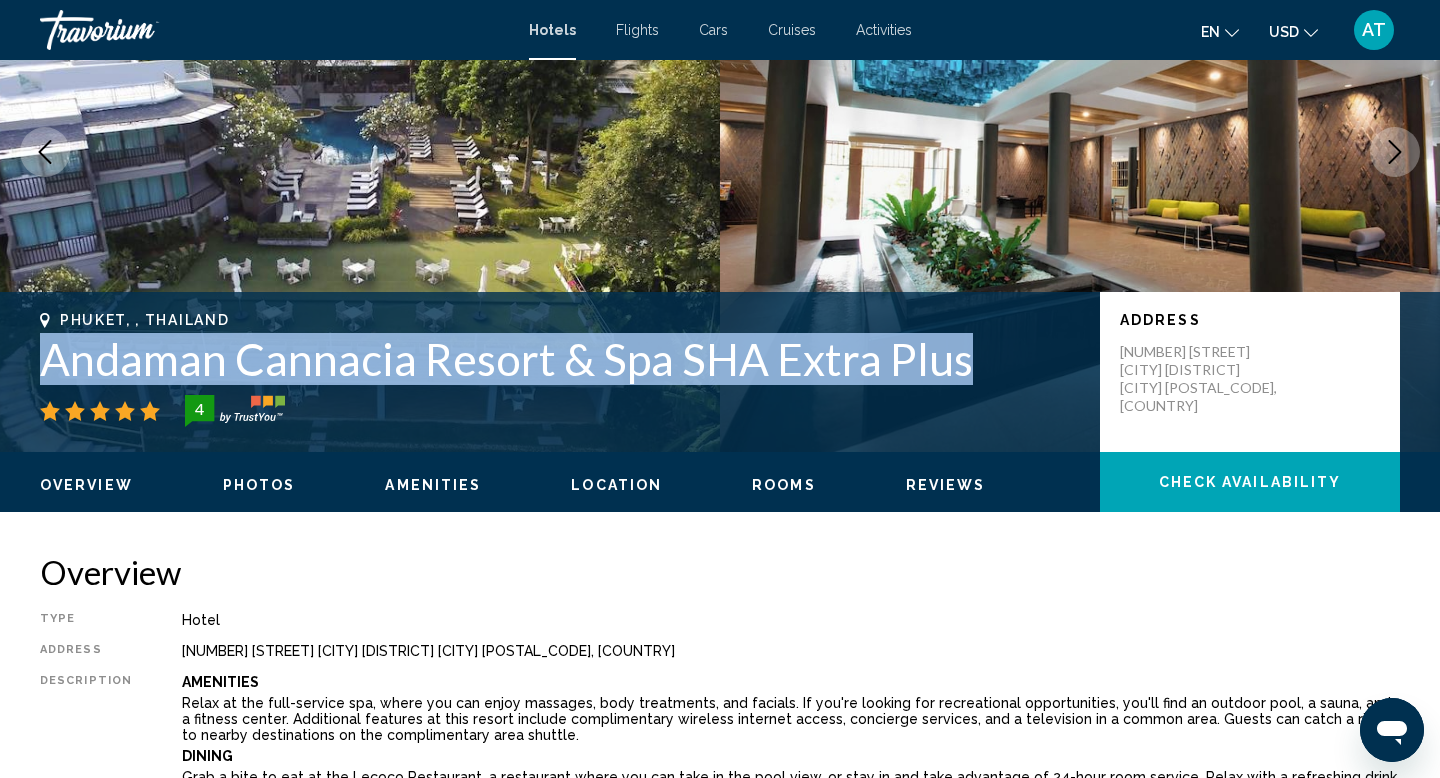 drag, startPoint x: 42, startPoint y: 368, endPoint x: 999, endPoint y: 384, distance: 957.1337 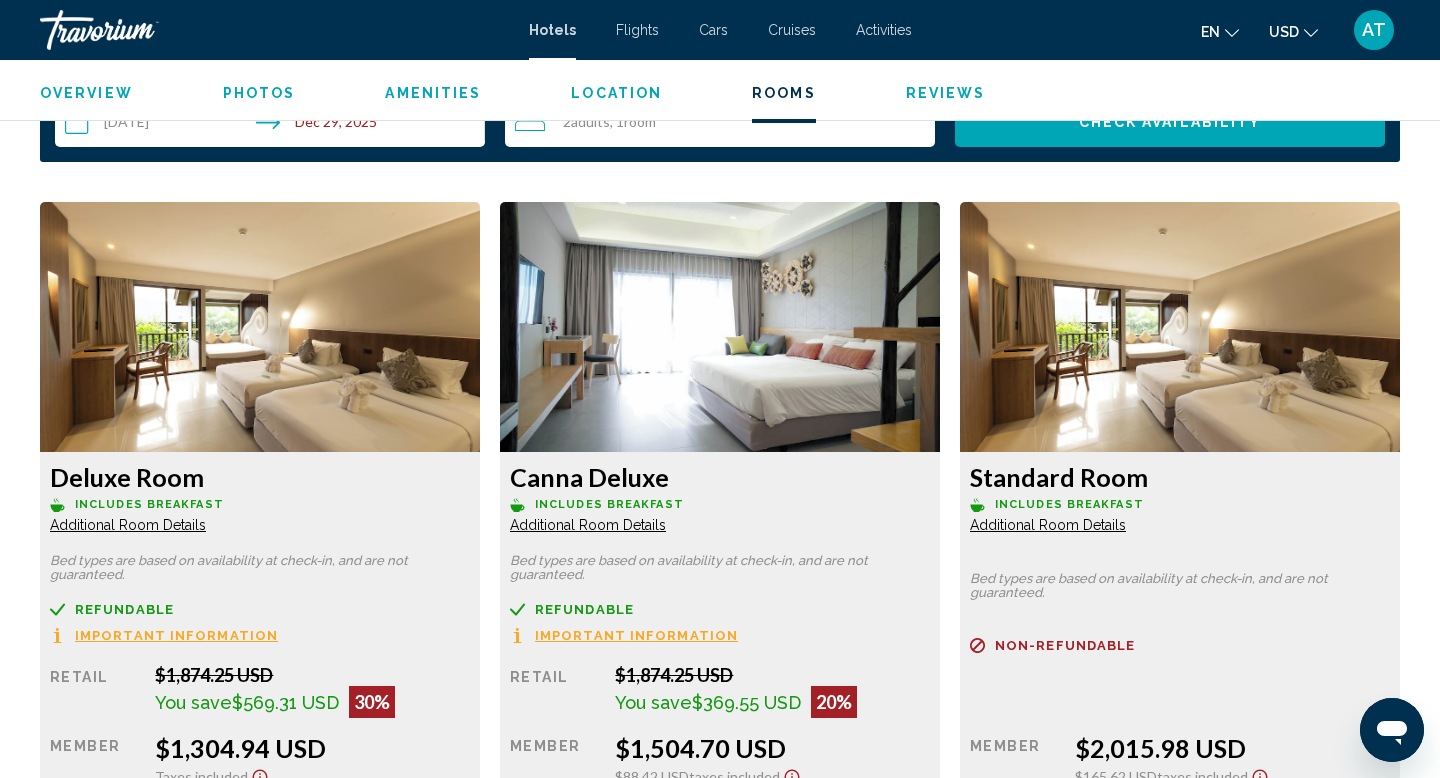 scroll, scrollTop: 2992, scrollLeft: 0, axis: vertical 